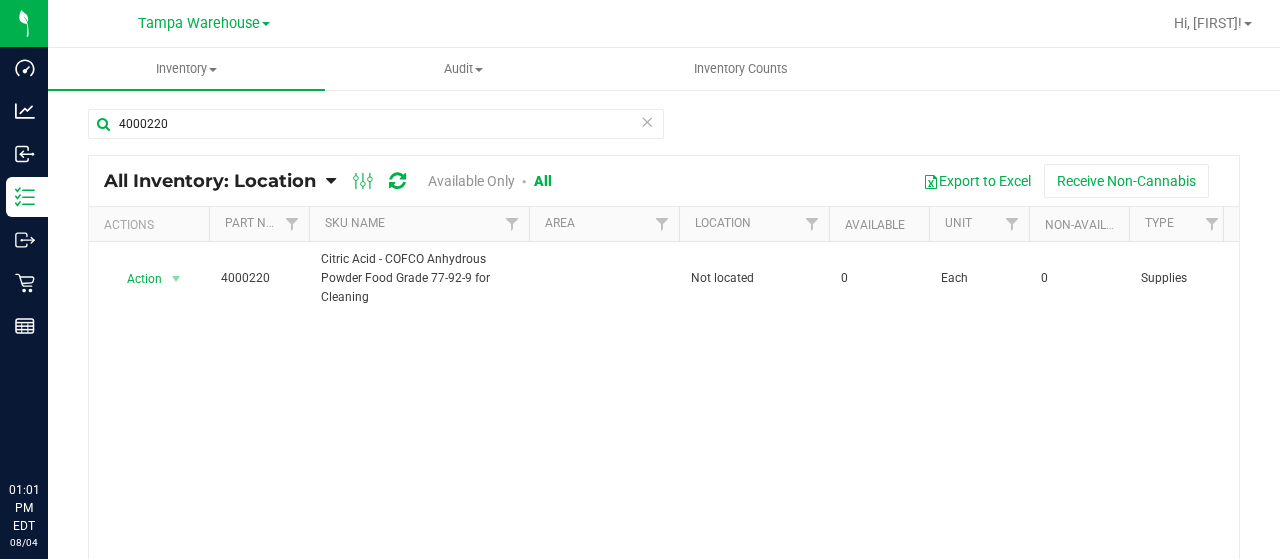 scroll, scrollTop: 0, scrollLeft: 0, axis: both 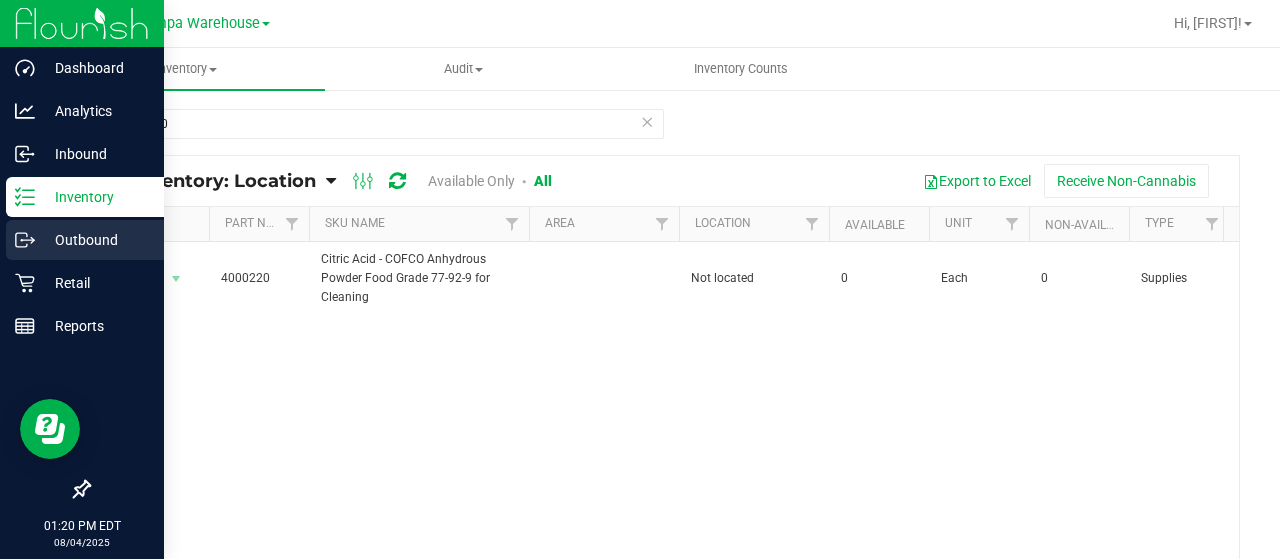click on "Outbound" at bounding box center [85, 240] 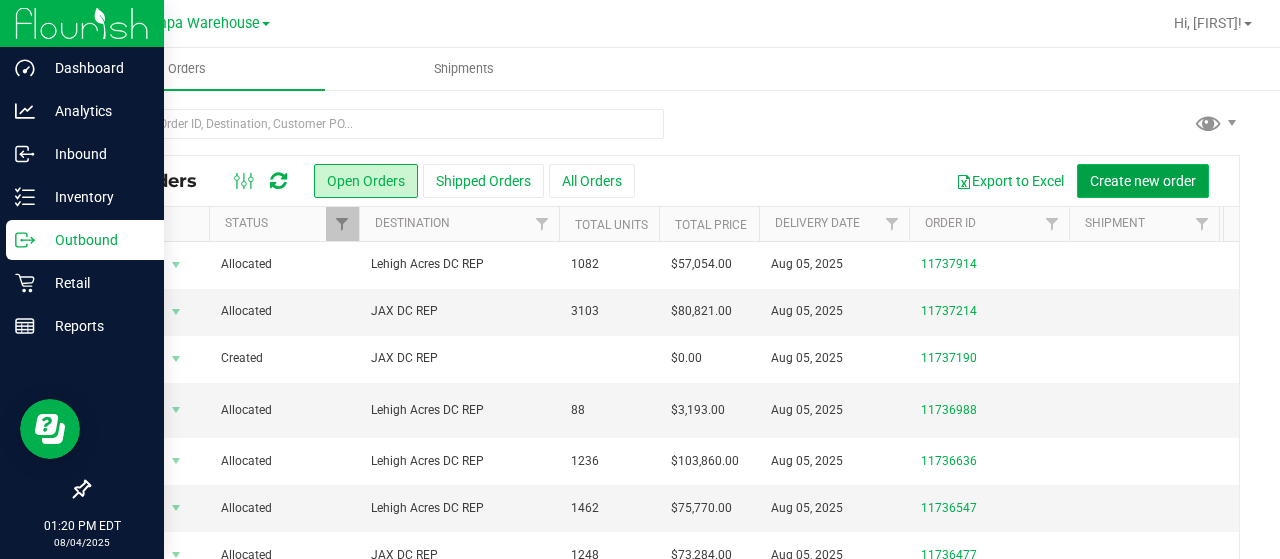click on "Create new order" at bounding box center [1143, 181] 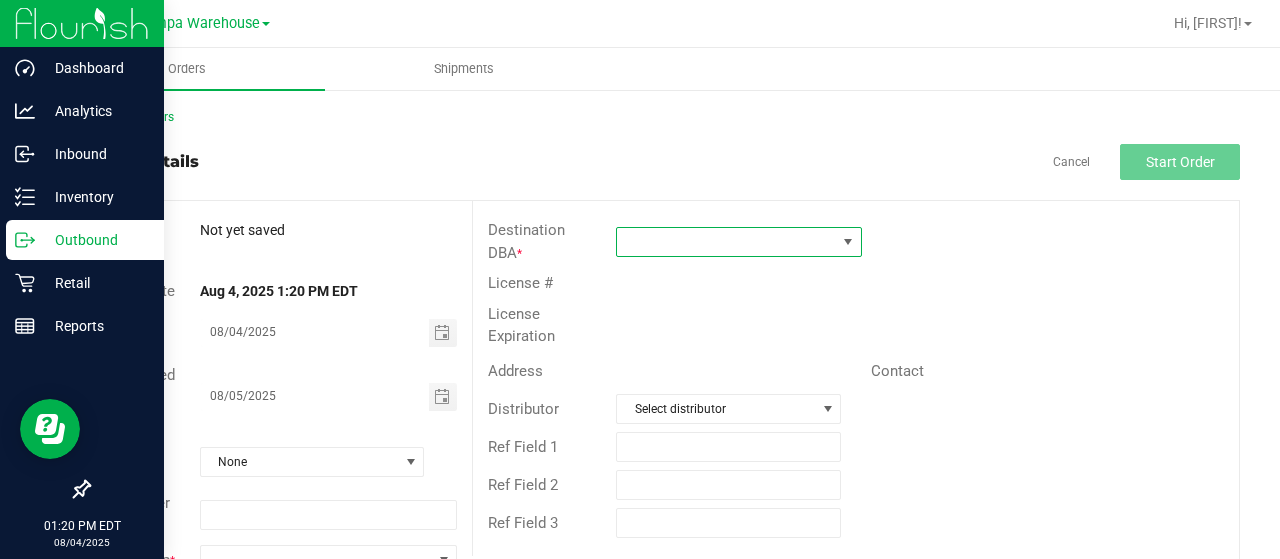 click at bounding box center (726, 242) 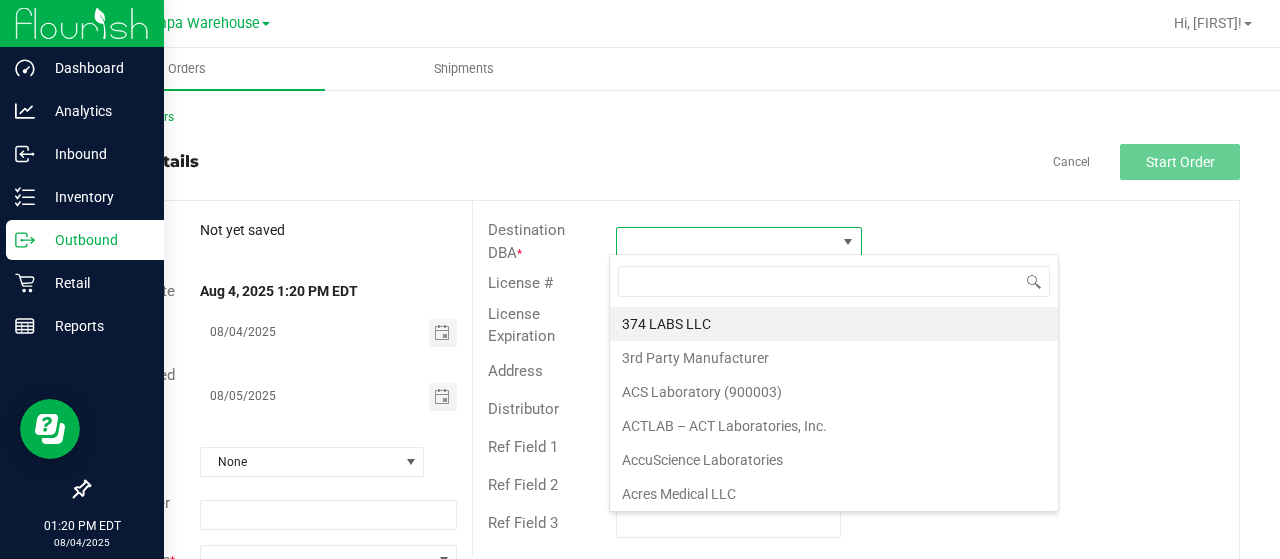 scroll, scrollTop: 99970, scrollLeft: 99758, axis: both 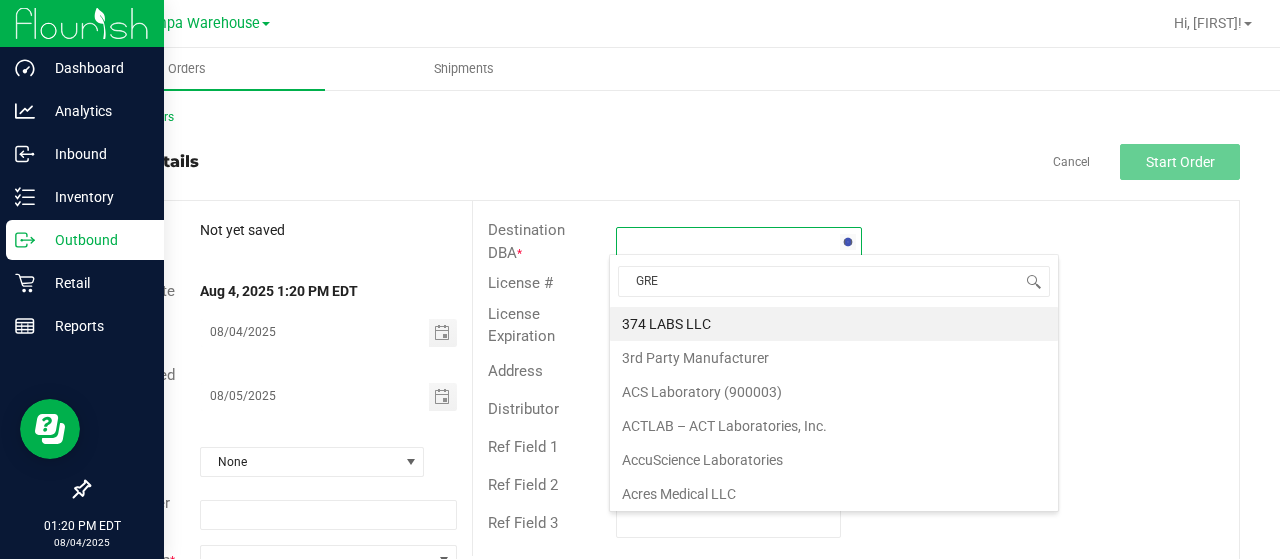 type on "GREE" 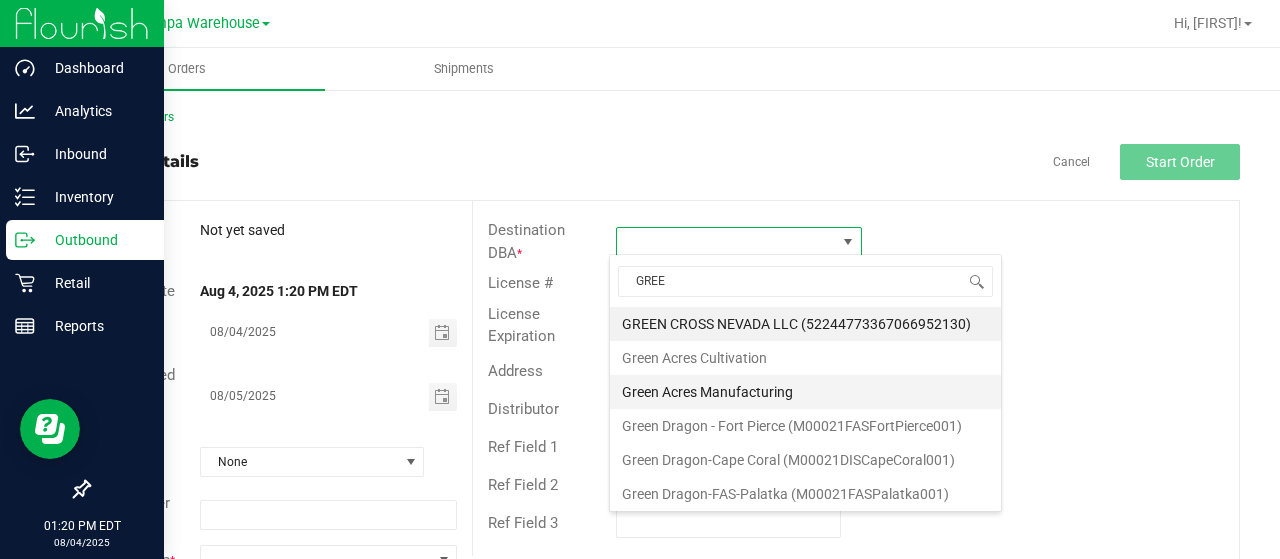 click on "Green Acres Manufacturing" at bounding box center (805, 392) 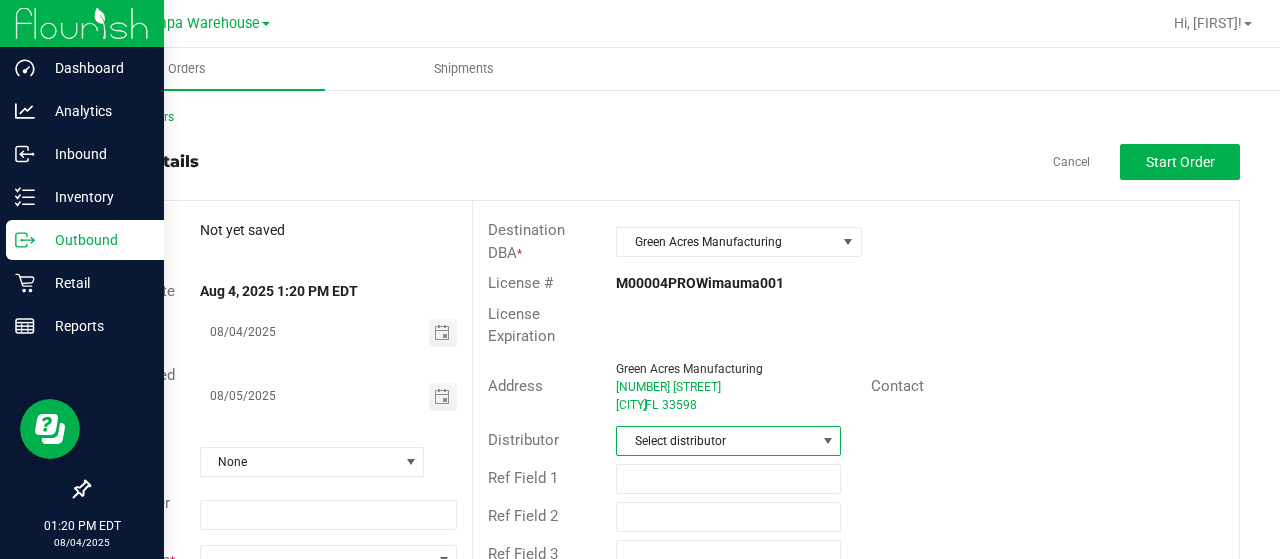 click on "Select distributor" at bounding box center (716, 441) 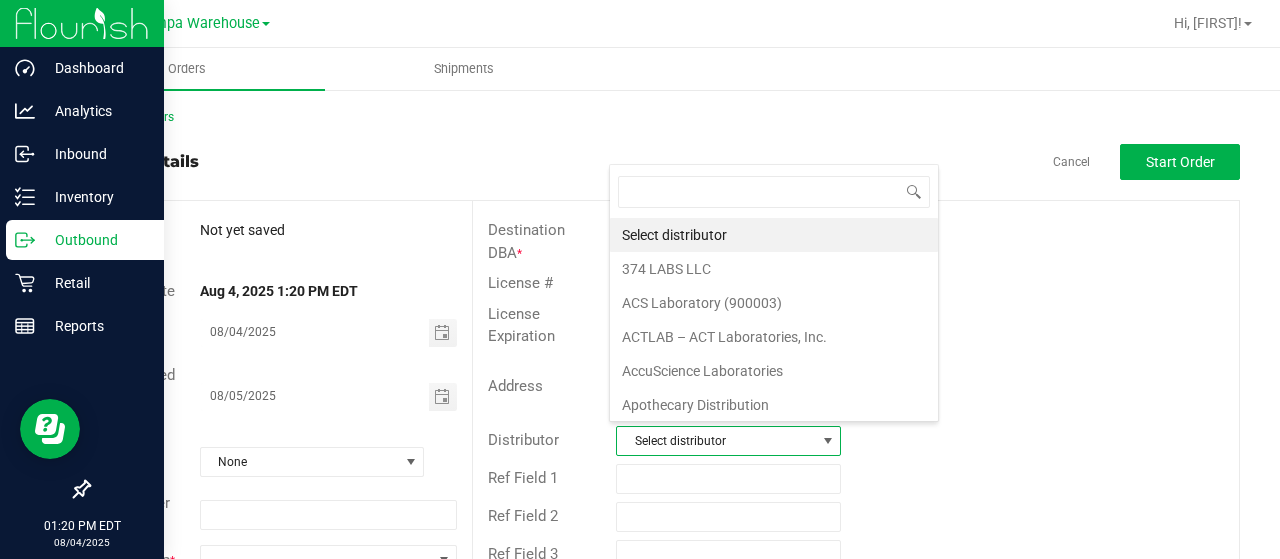 scroll, scrollTop: 99970, scrollLeft: 99778, axis: both 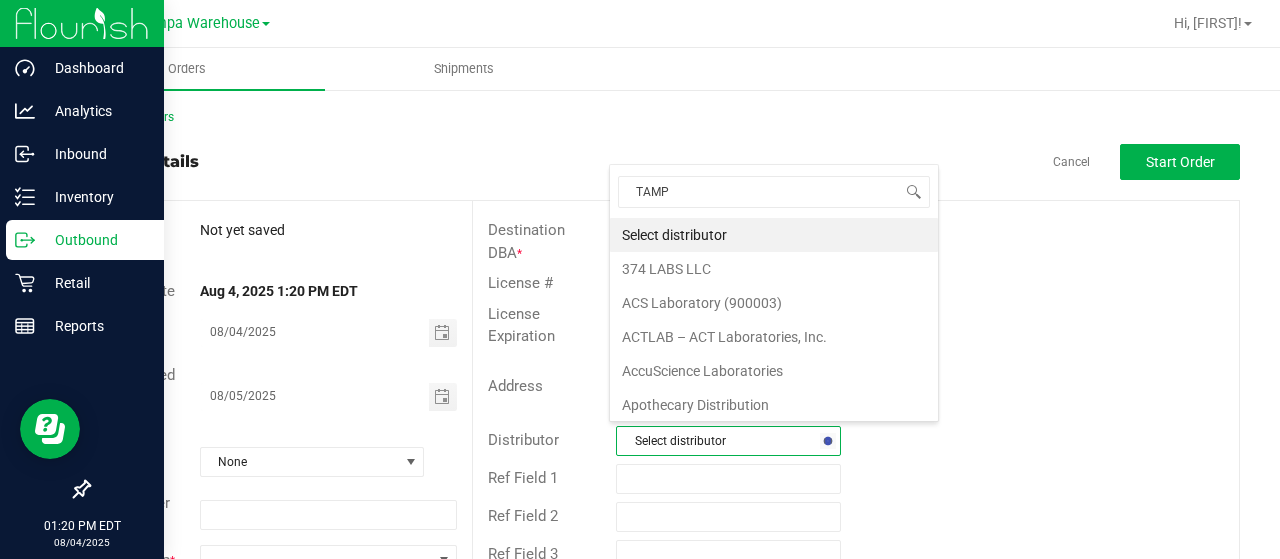 type on "[CITY]" 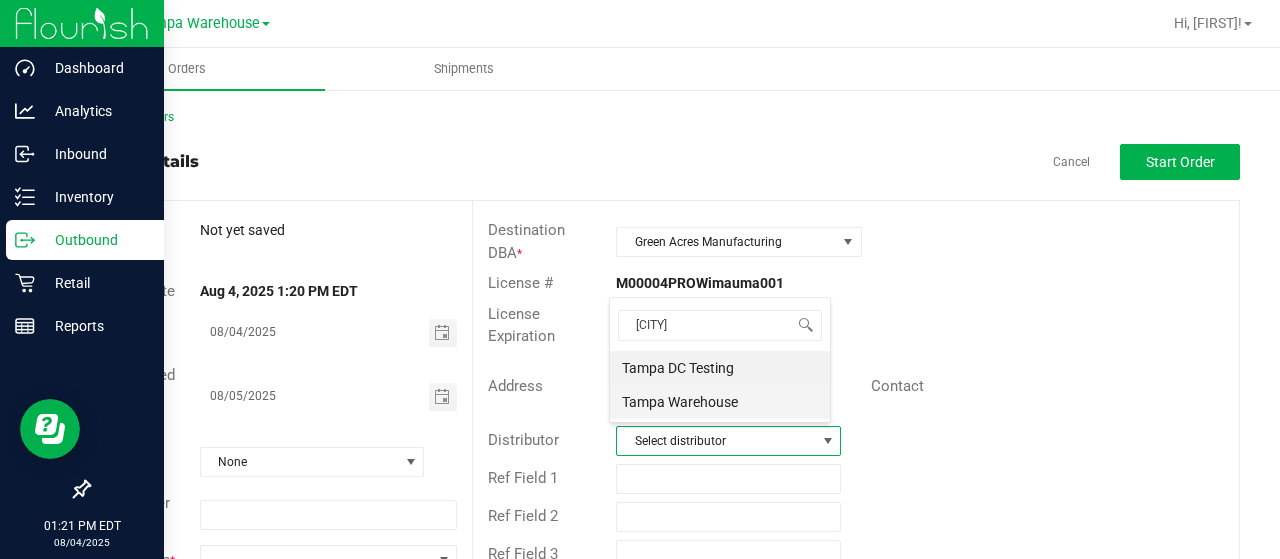 click on "Tampa Warehouse" at bounding box center [720, 402] 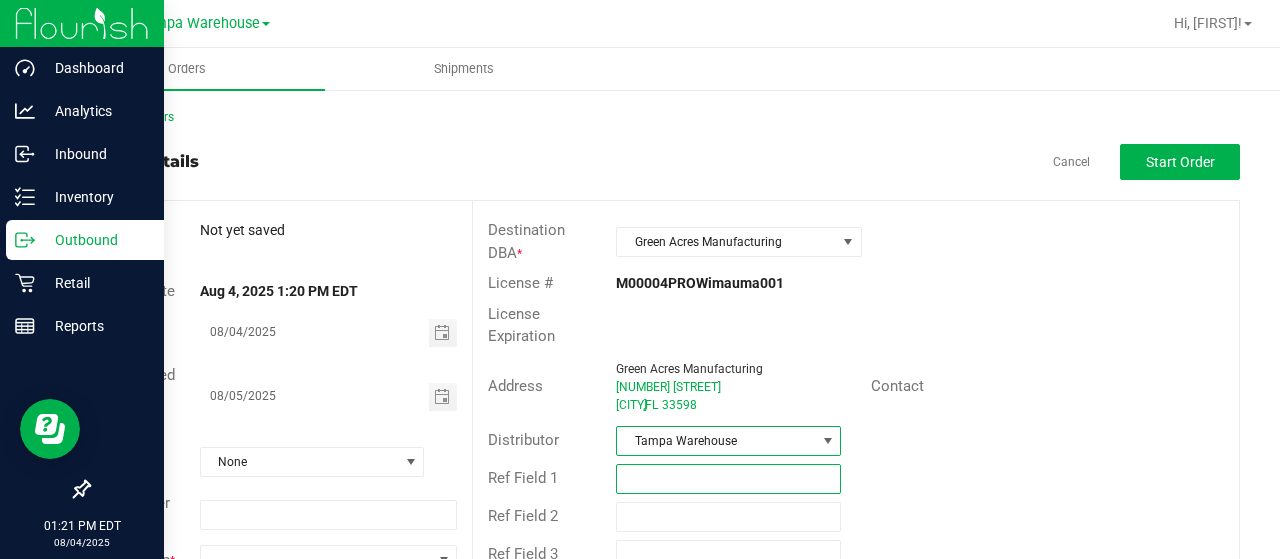 click at bounding box center (728, 479) 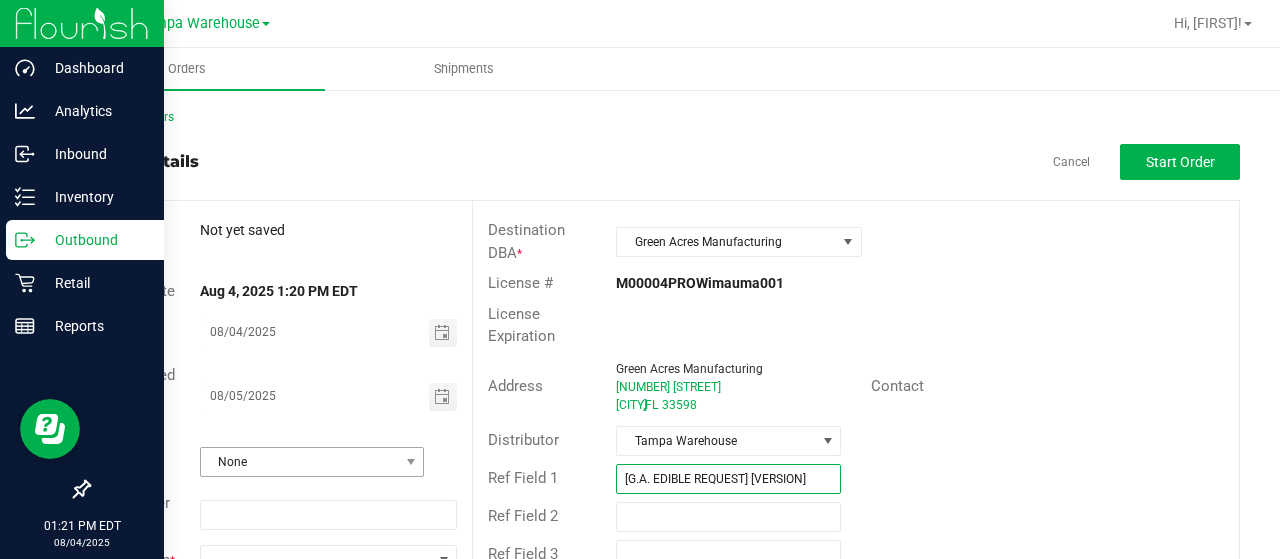 scroll, scrollTop: 54, scrollLeft: 0, axis: vertical 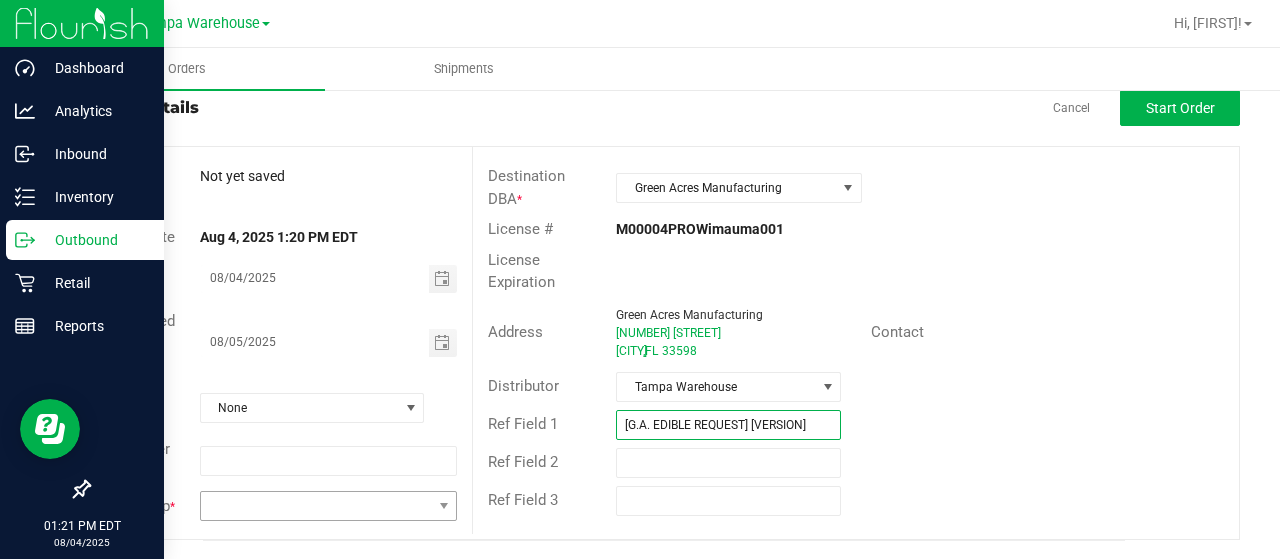 type on "[G.A. EDIBLE REQUEST] [VERSION]" 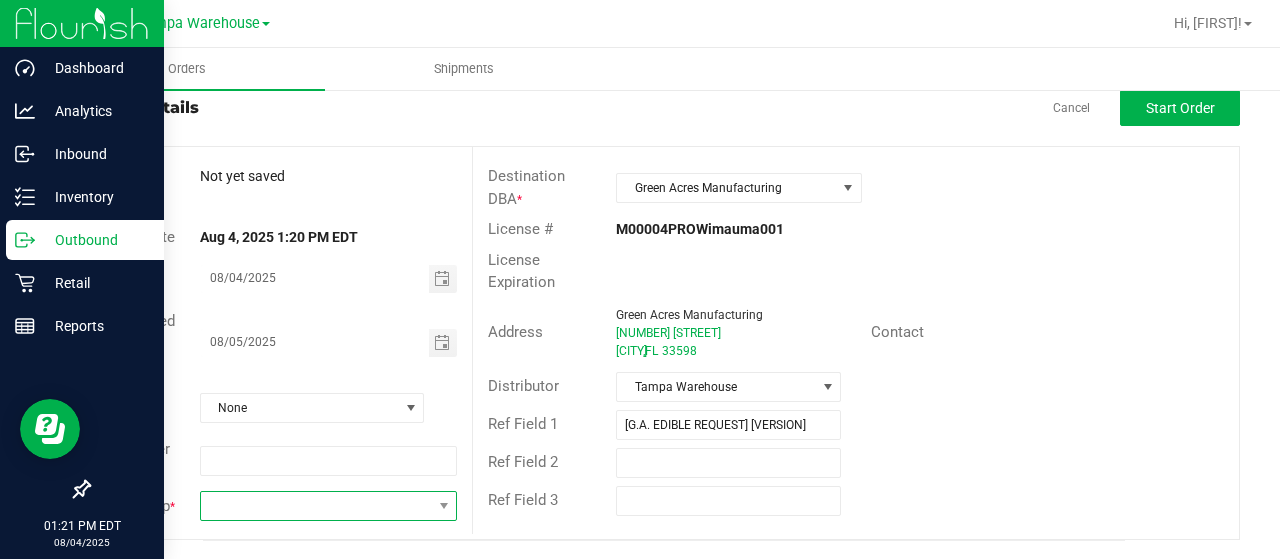 click at bounding box center (316, 506) 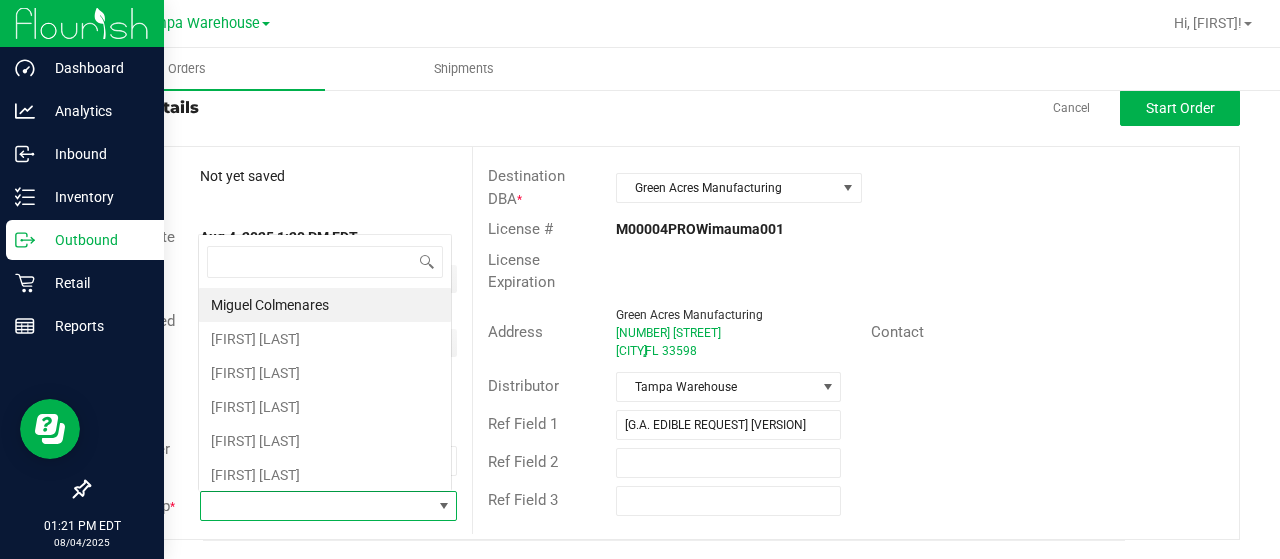 scroll, scrollTop: 0, scrollLeft: 0, axis: both 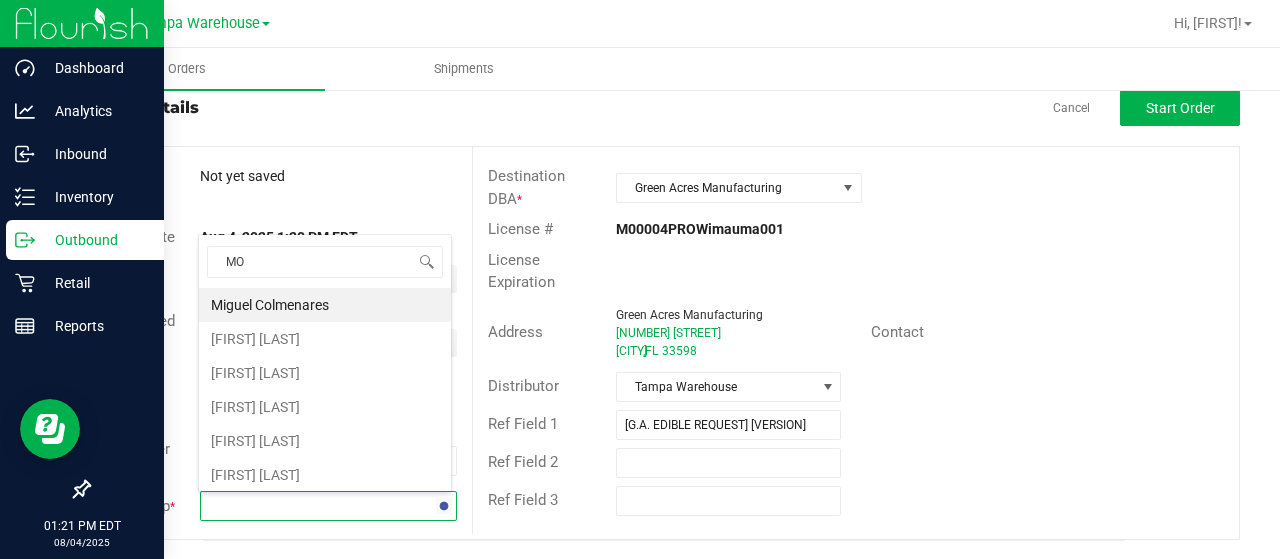 type on "MOR" 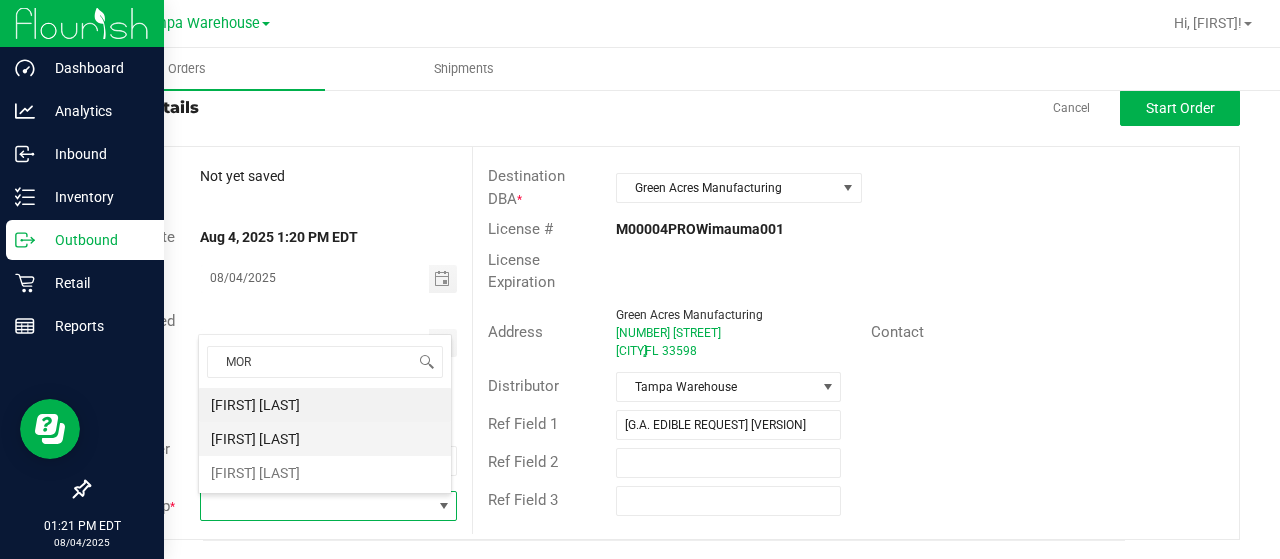 click on "[FIRST] [LAST]" at bounding box center [325, 439] 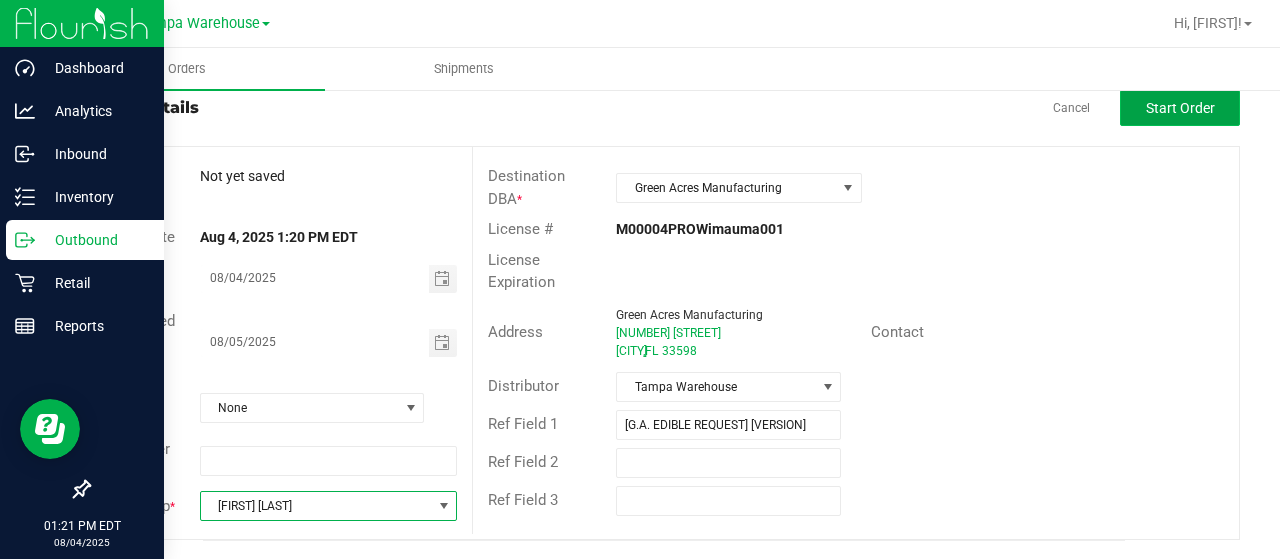 click on "Start Order" at bounding box center (1180, 108) 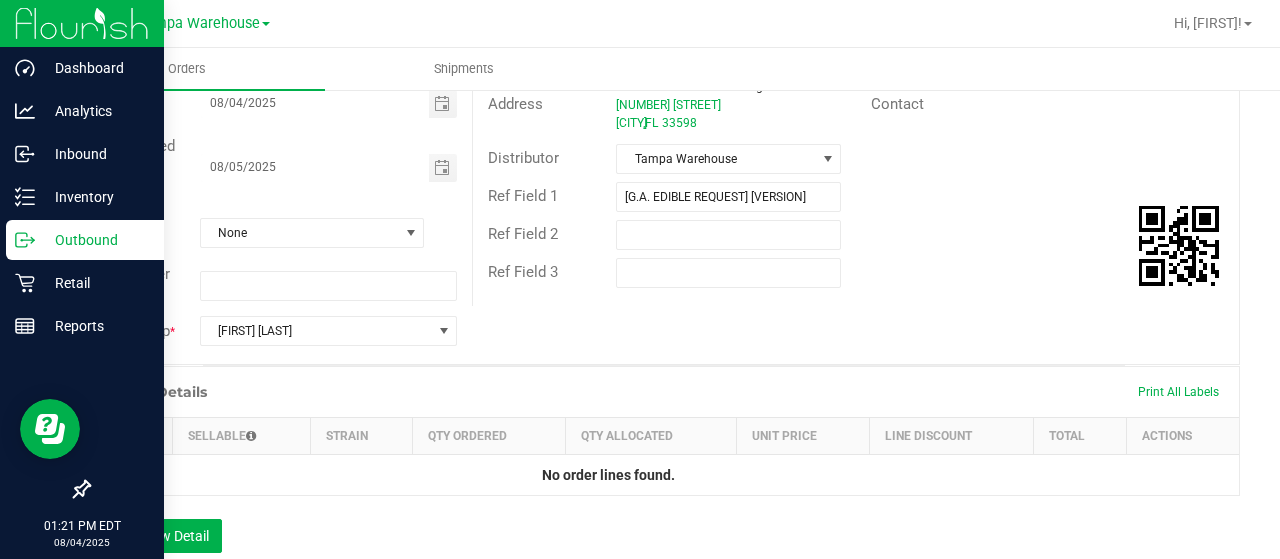 scroll, scrollTop: 287, scrollLeft: 0, axis: vertical 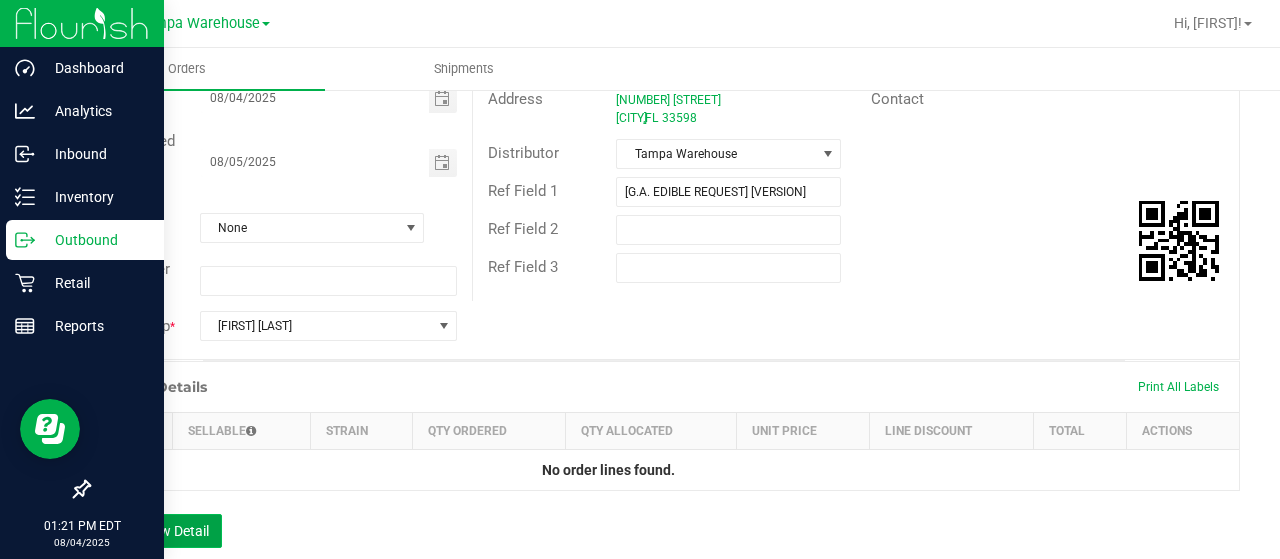 click on "Add New Detail" at bounding box center (155, 531) 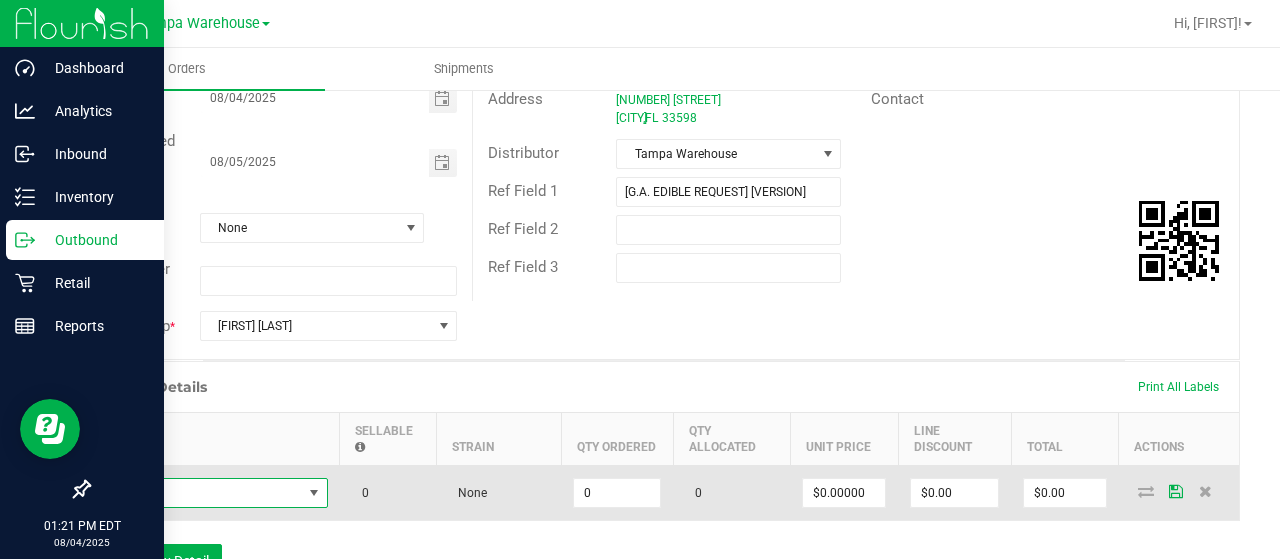 click at bounding box center (202, 493) 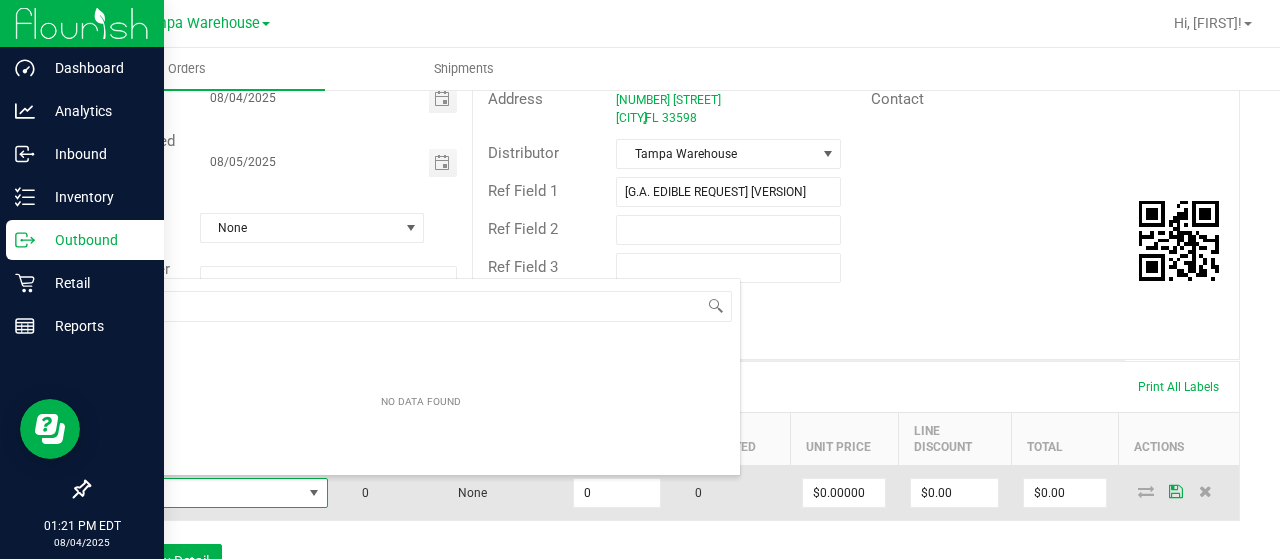 scroll, scrollTop: 99970, scrollLeft: 99774, axis: both 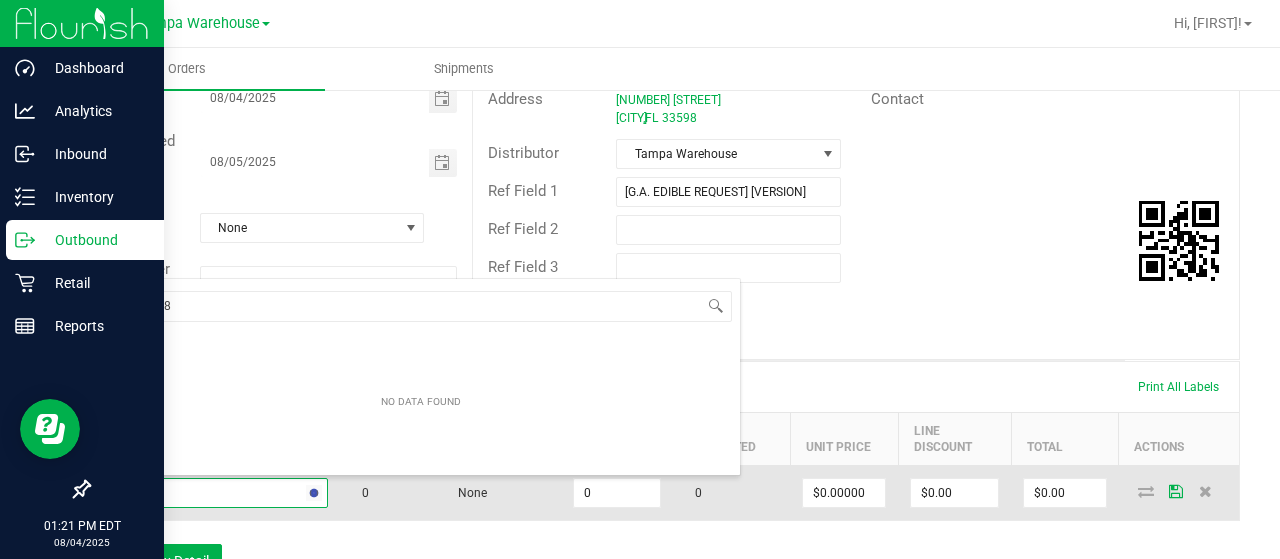 type on "3004180" 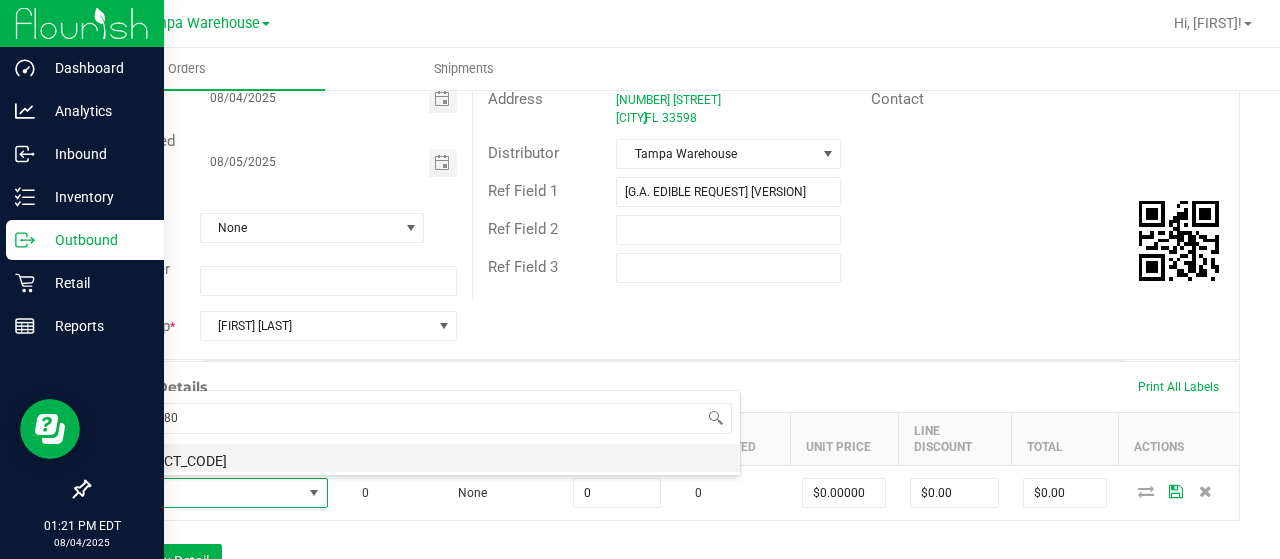 click on "[PRODUCT_CODE]" at bounding box center (421, 458) 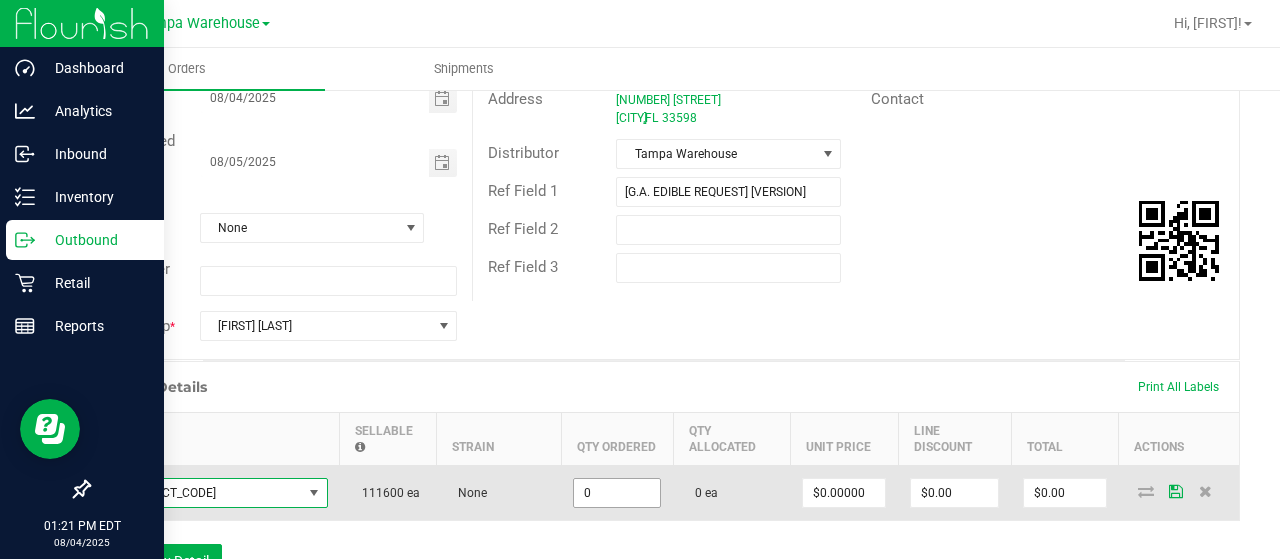 click on "0" at bounding box center [617, 493] 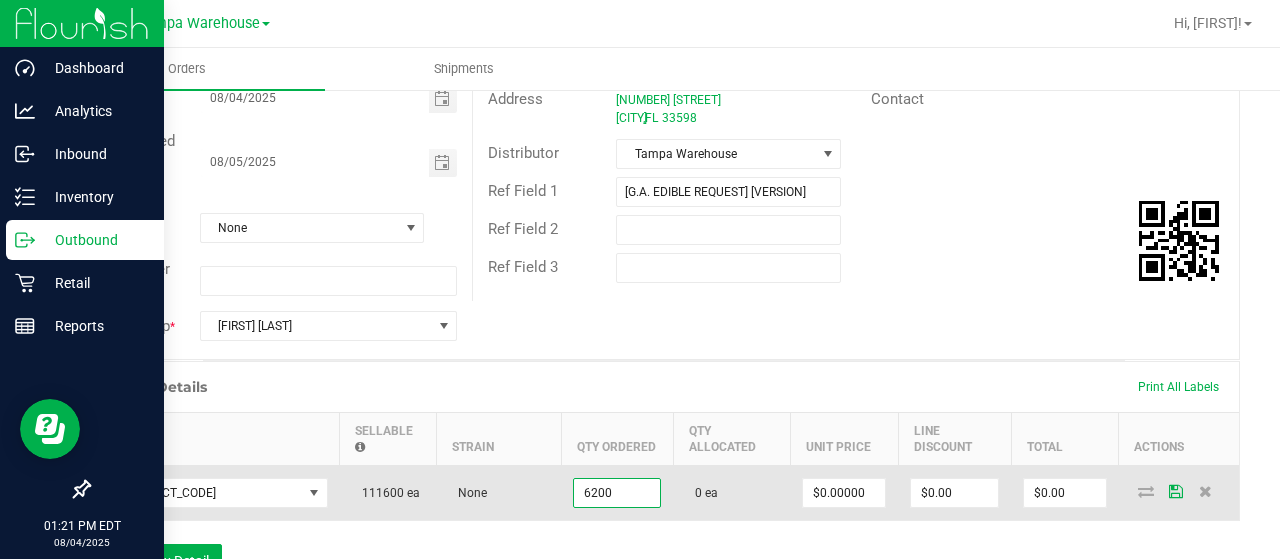 type on "6200 ea" 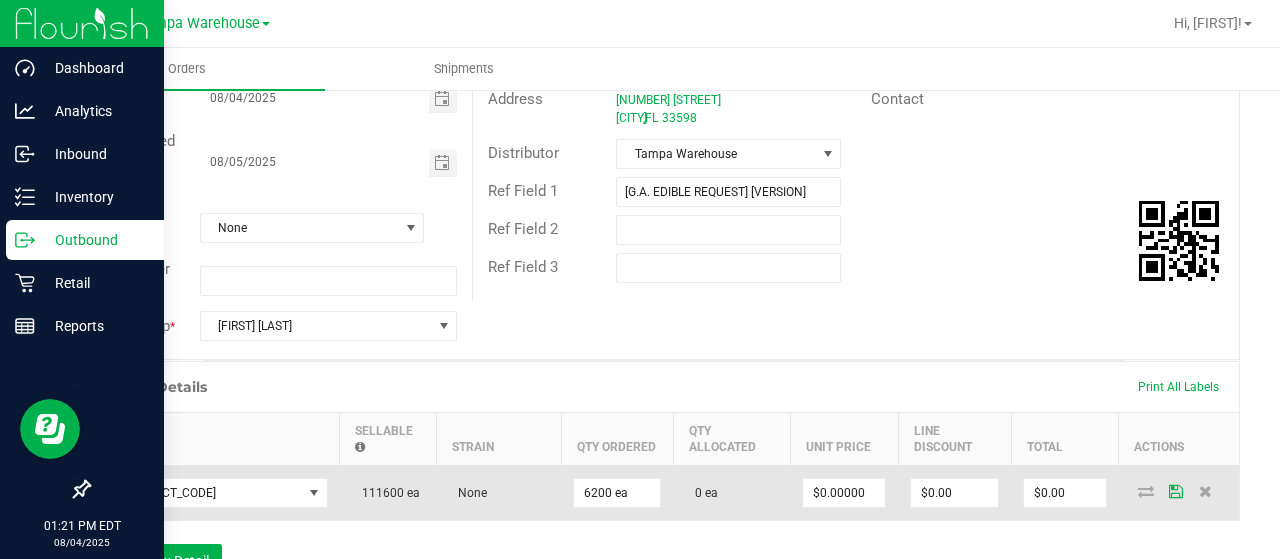 click on "None" at bounding box center (498, 493) 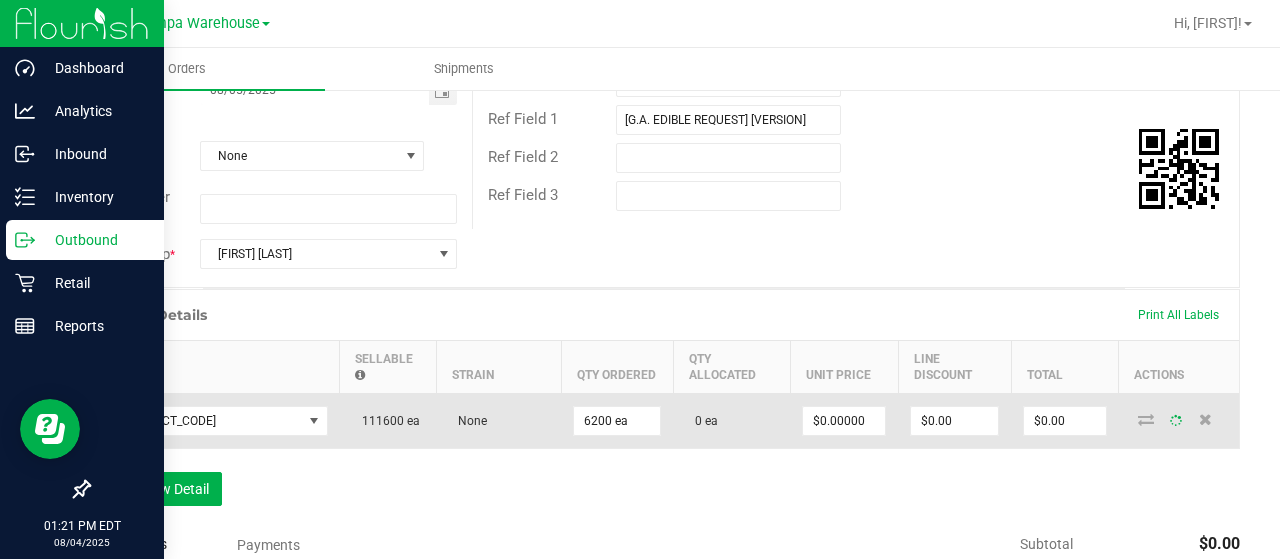 scroll, scrollTop: 361, scrollLeft: 0, axis: vertical 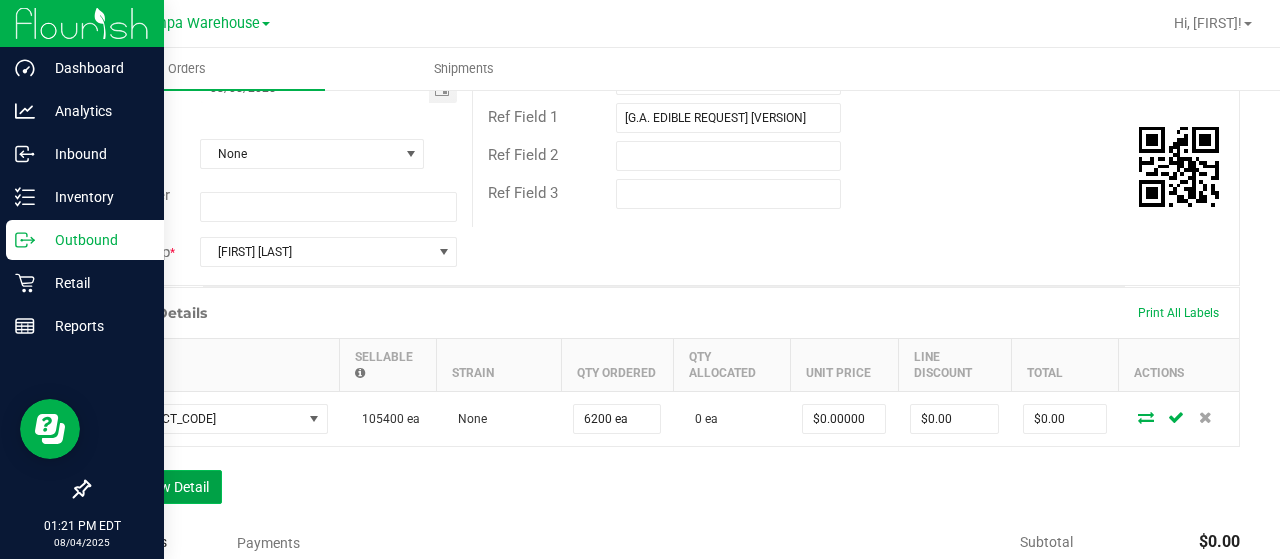 click on "Add New Detail" at bounding box center (155, 487) 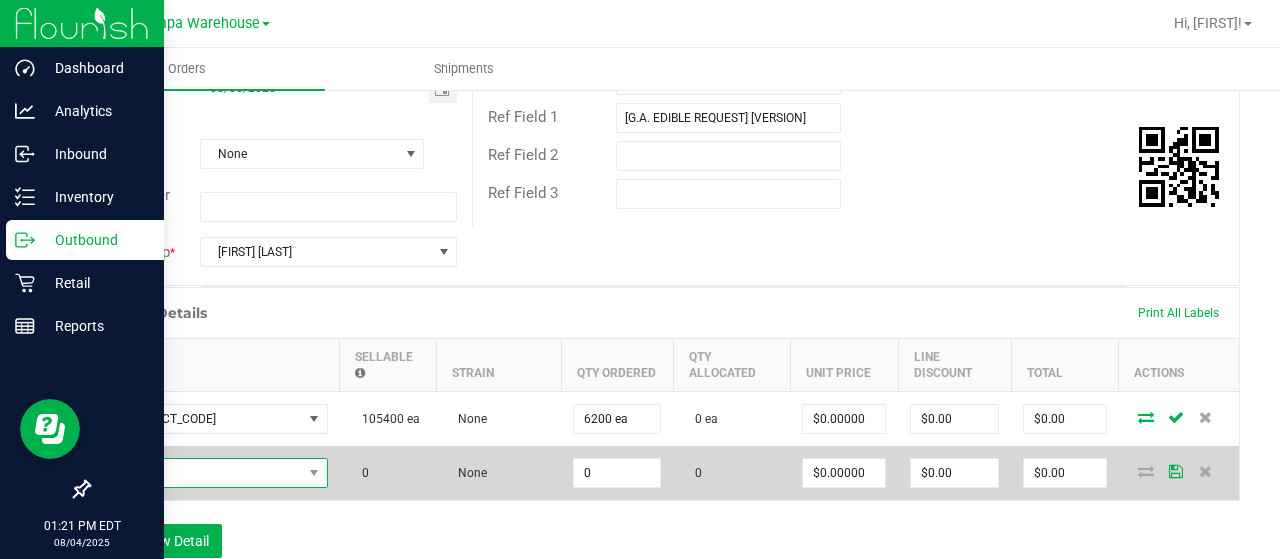 click at bounding box center (202, 473) 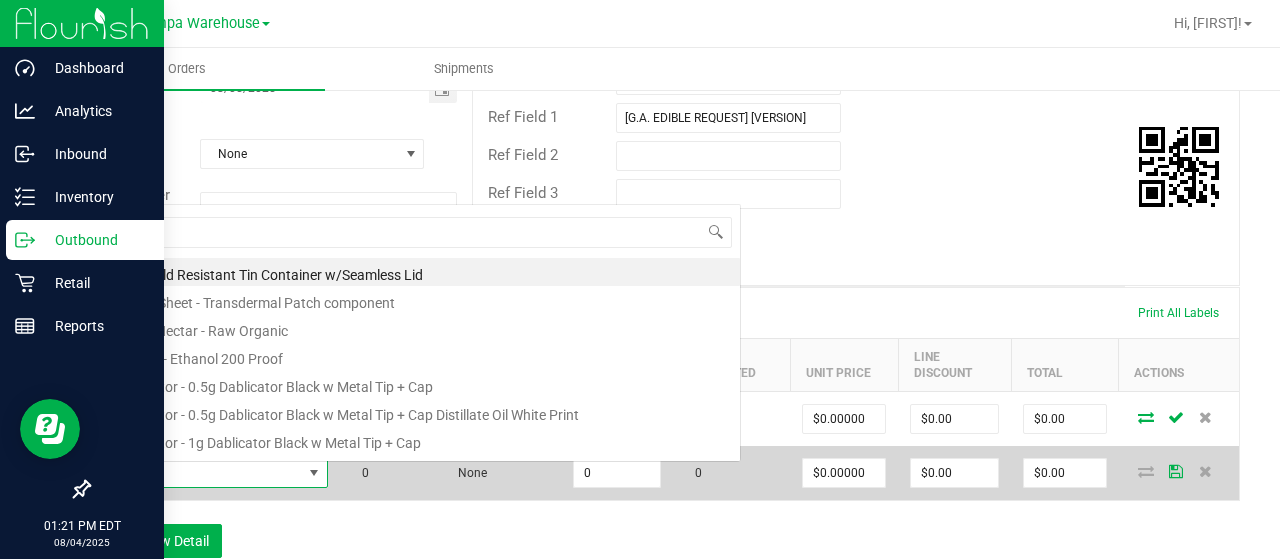 scroll, scrollTop: 0, scrollLeft: 0, axis: both 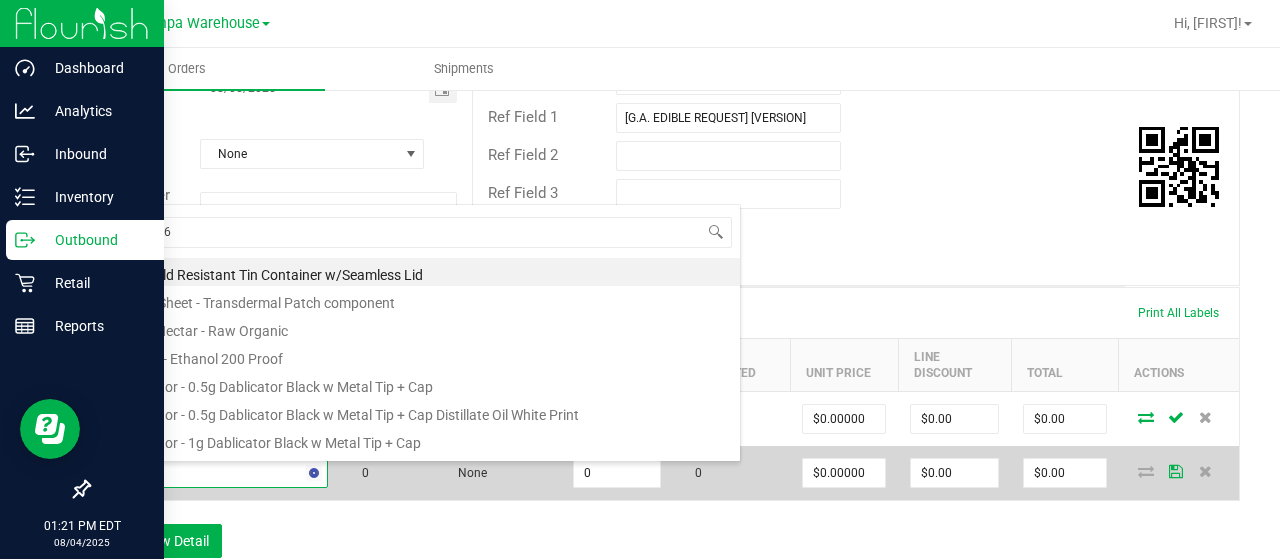 type on "[PRODUCT_CODE]" 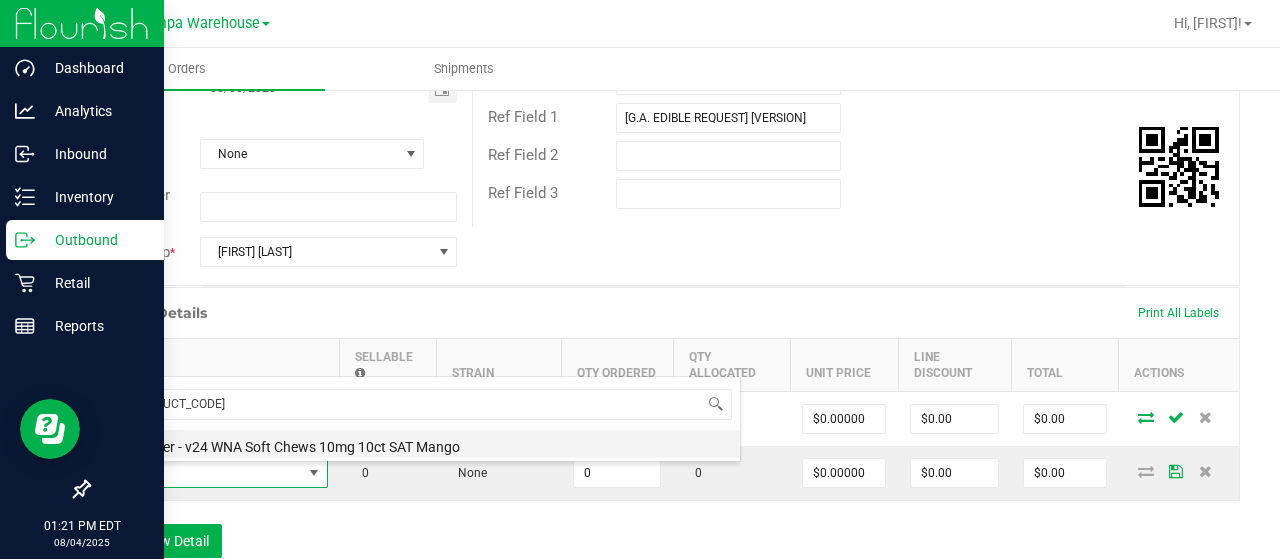 click on "Container - v24 WNA Soft Chews 10mg 10ct SAT Mango" at bounding box center (421, 444) 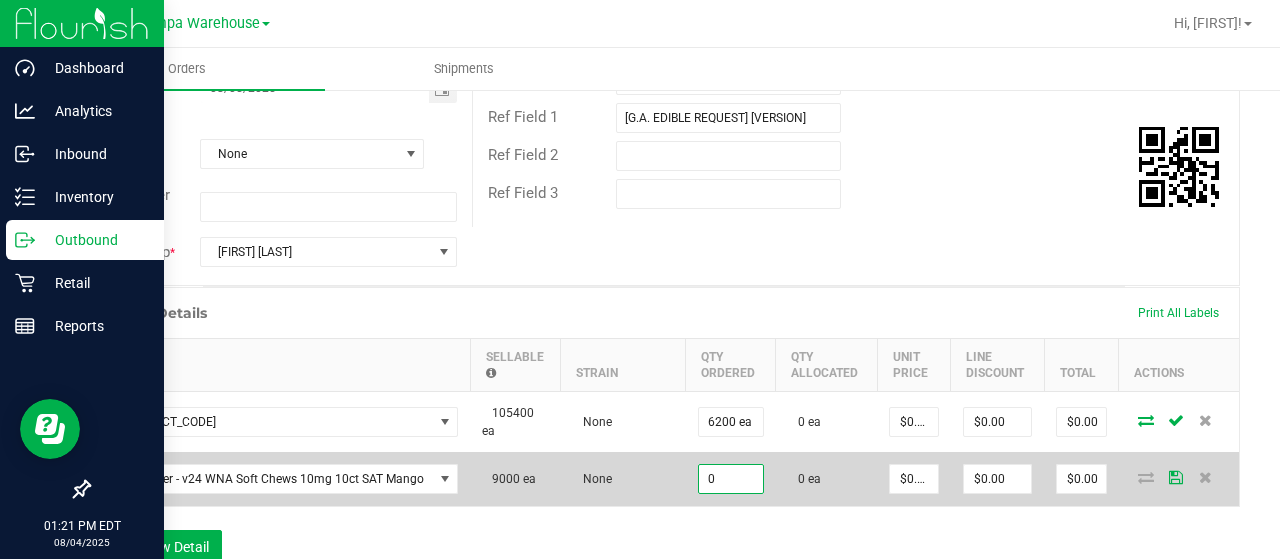 click on "0" at bounding box center [731, 479] 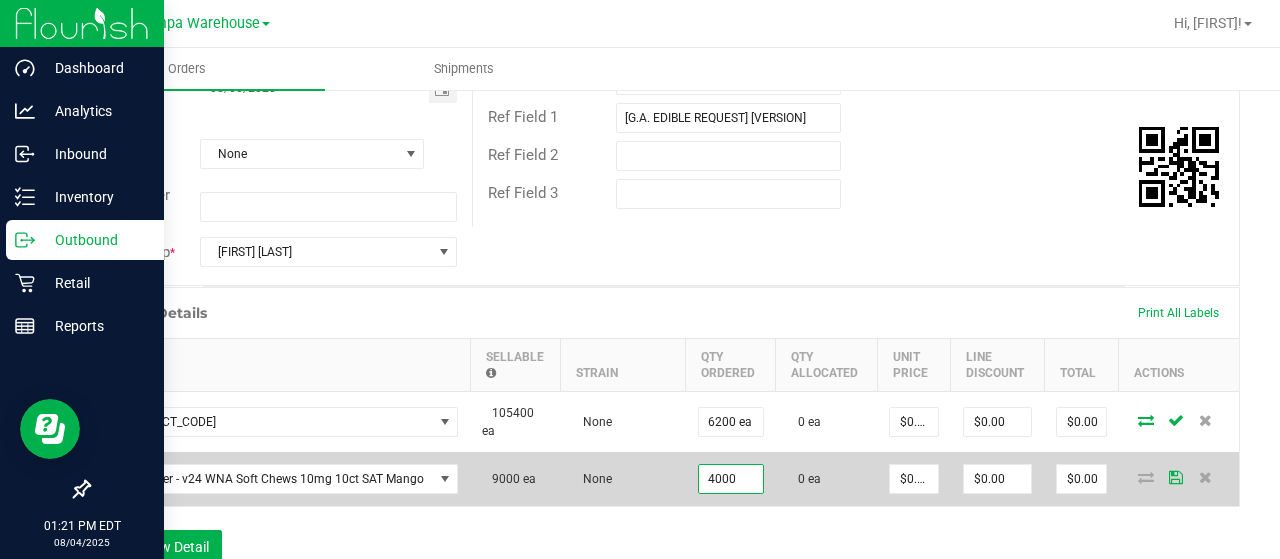 type on "4000 ea" 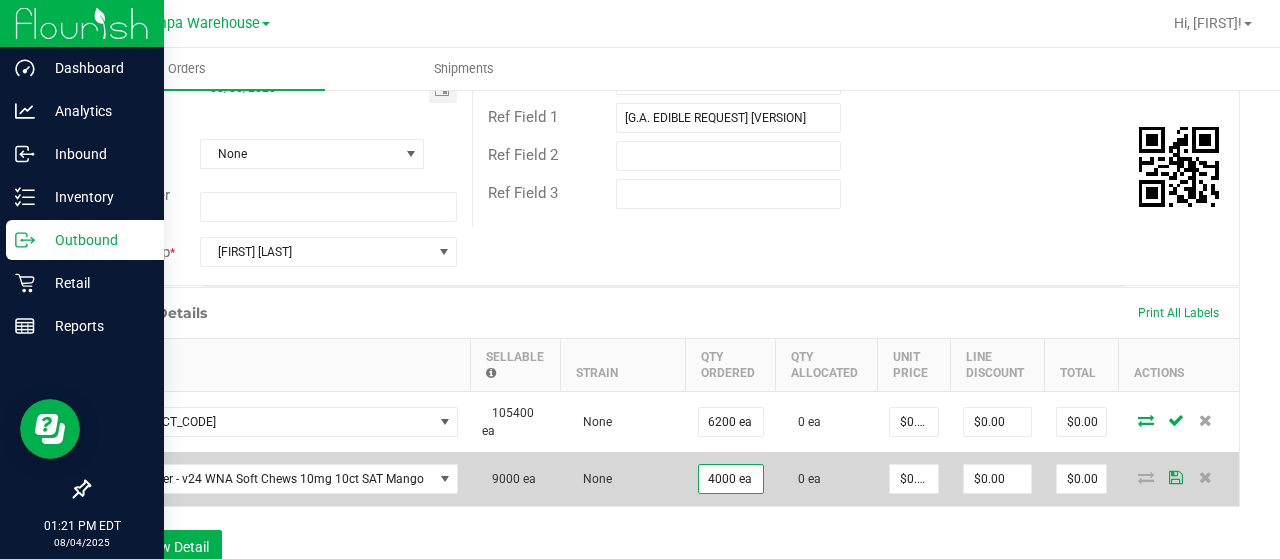 click on "None" at bounding box center (592, 479) 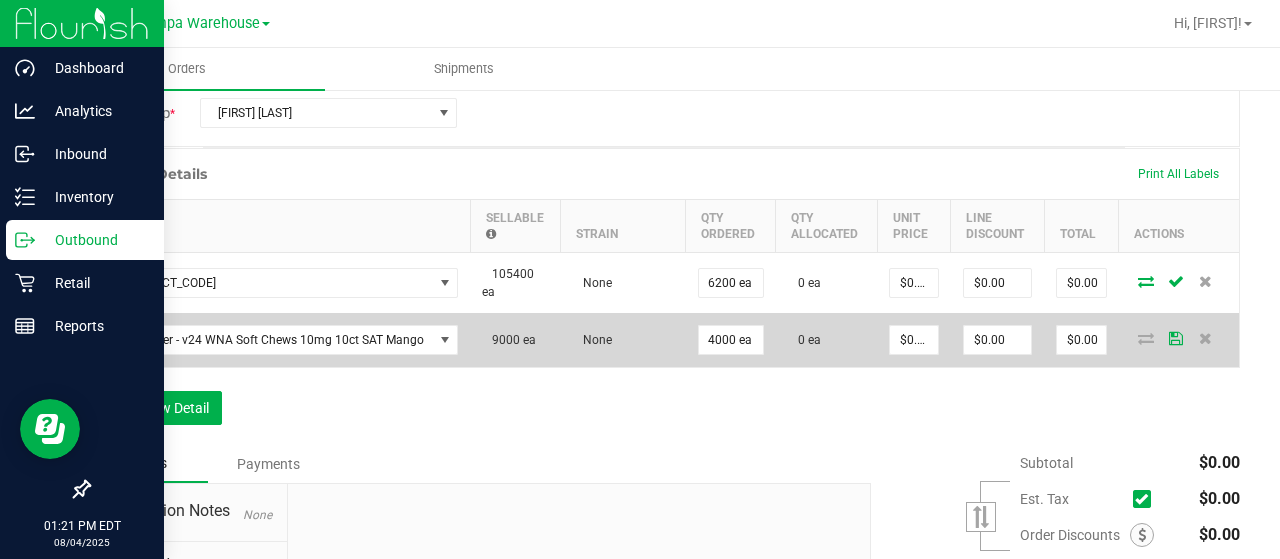 scroll, scrollTop: 503, scrollLeft: 0, axis: vertical 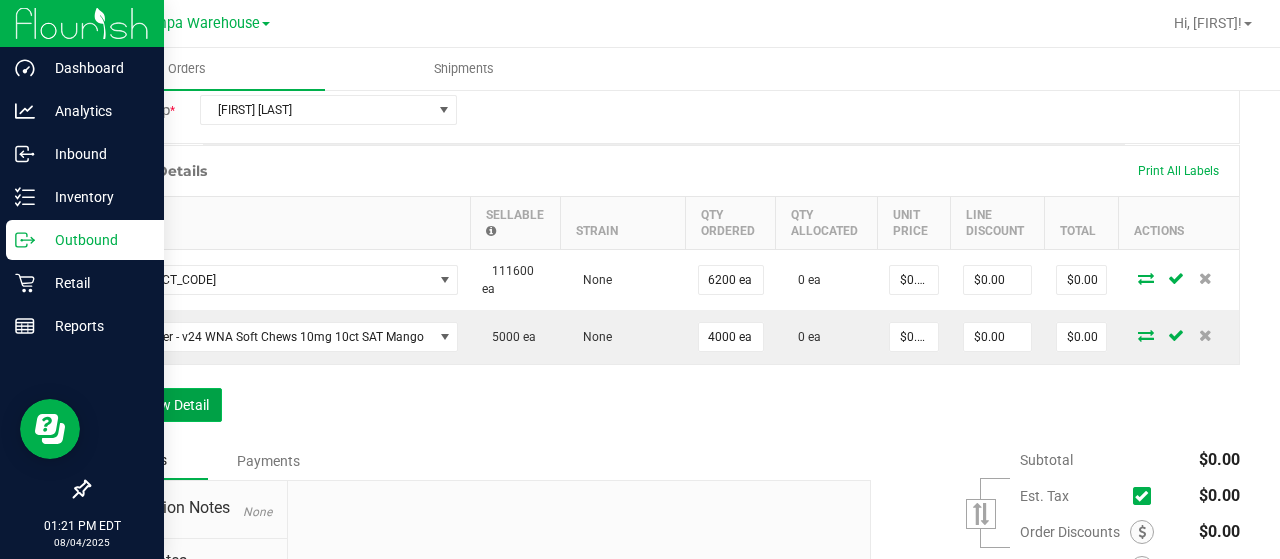 click on "Add New Detail" at bounding box center (155, 405) 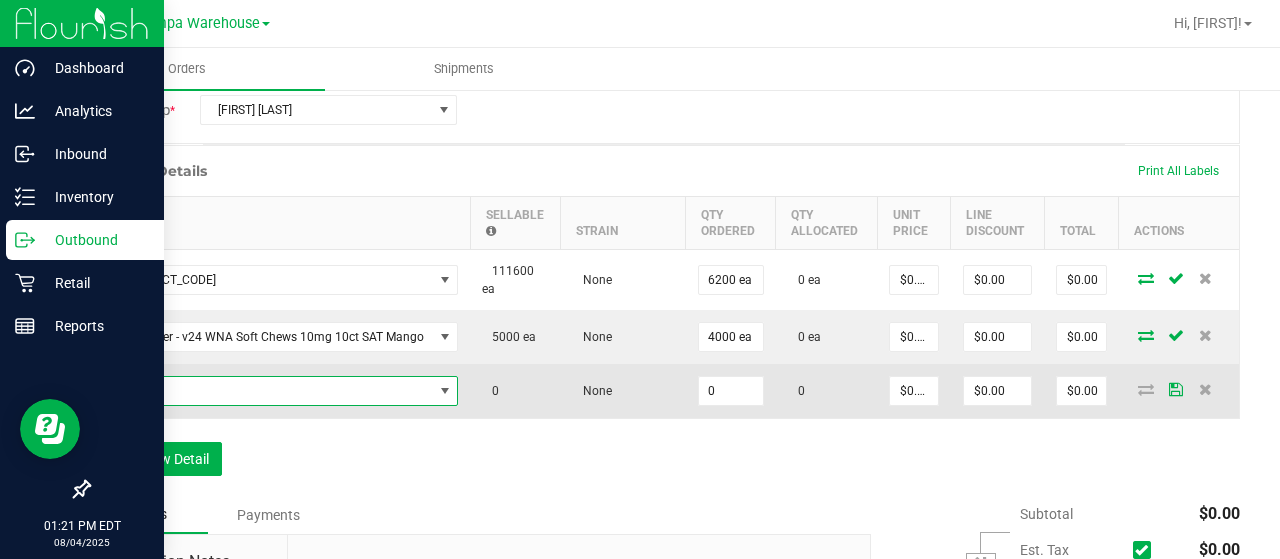 click at bounding box center [268, 391] 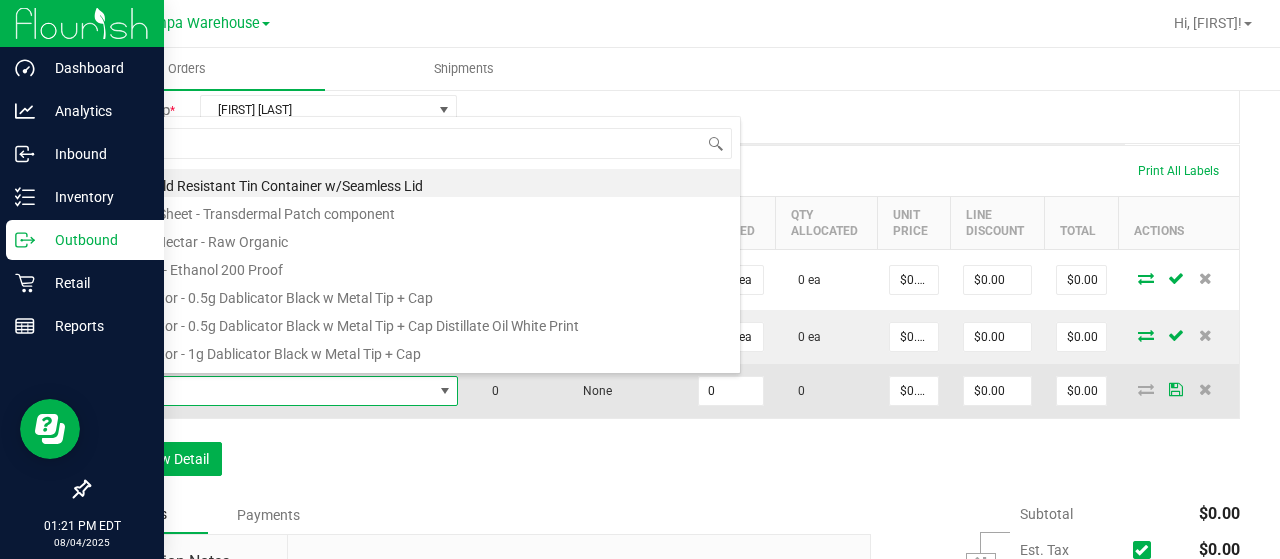 scroll, scrollTop: 99970, scrollLeft: 99487, axis: both 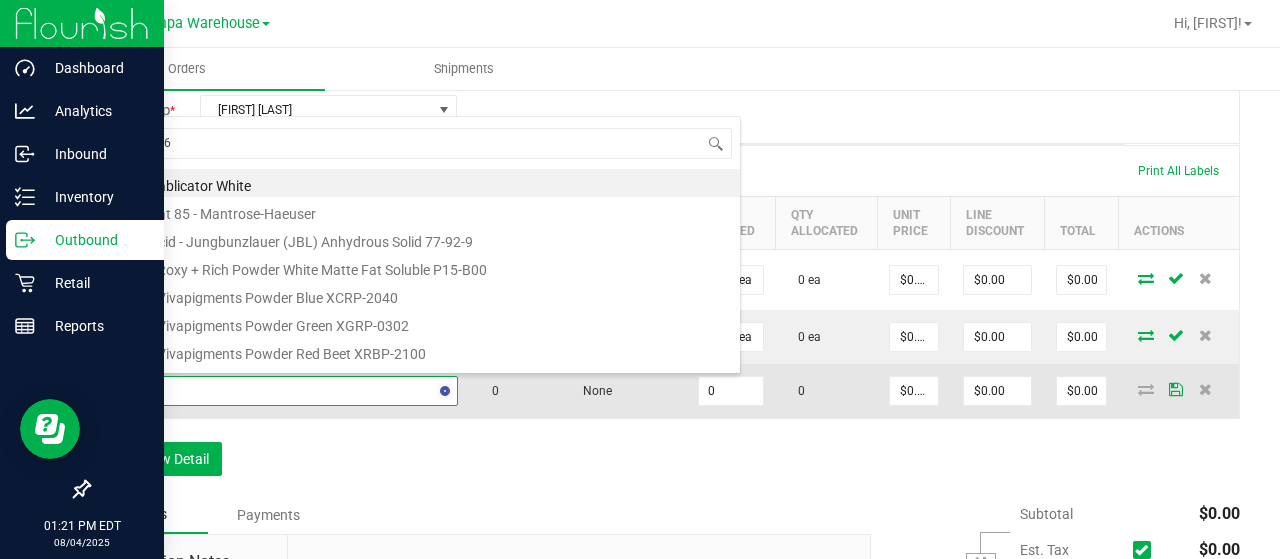 type on "3004167" 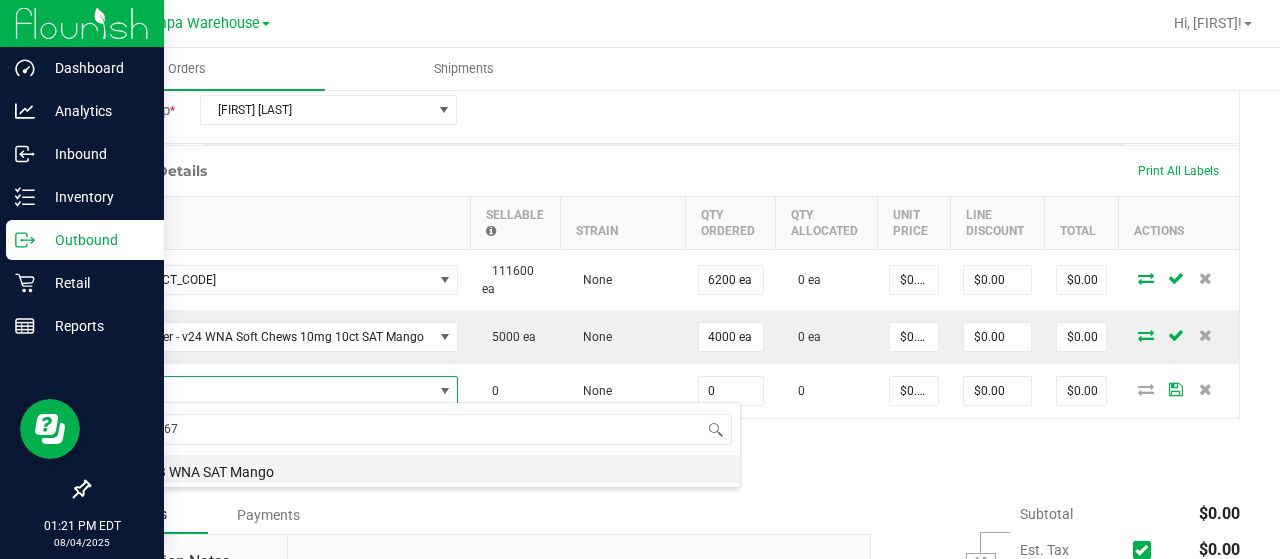 click on "Lid - v23 WNA SAT Mango" at bounding box center (421, 469) 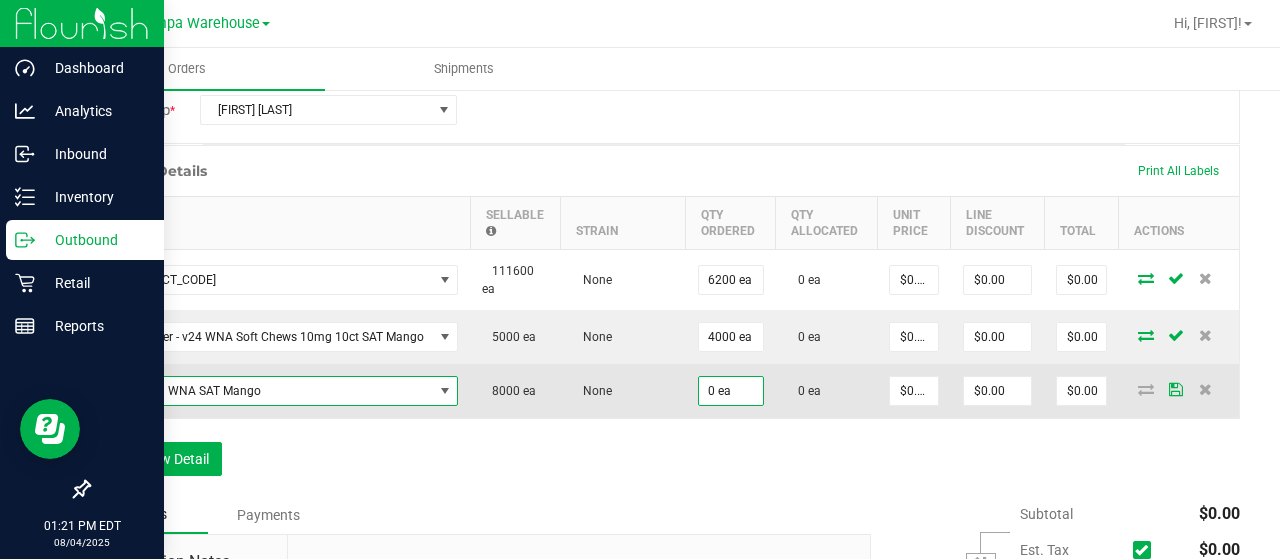 type on "0" 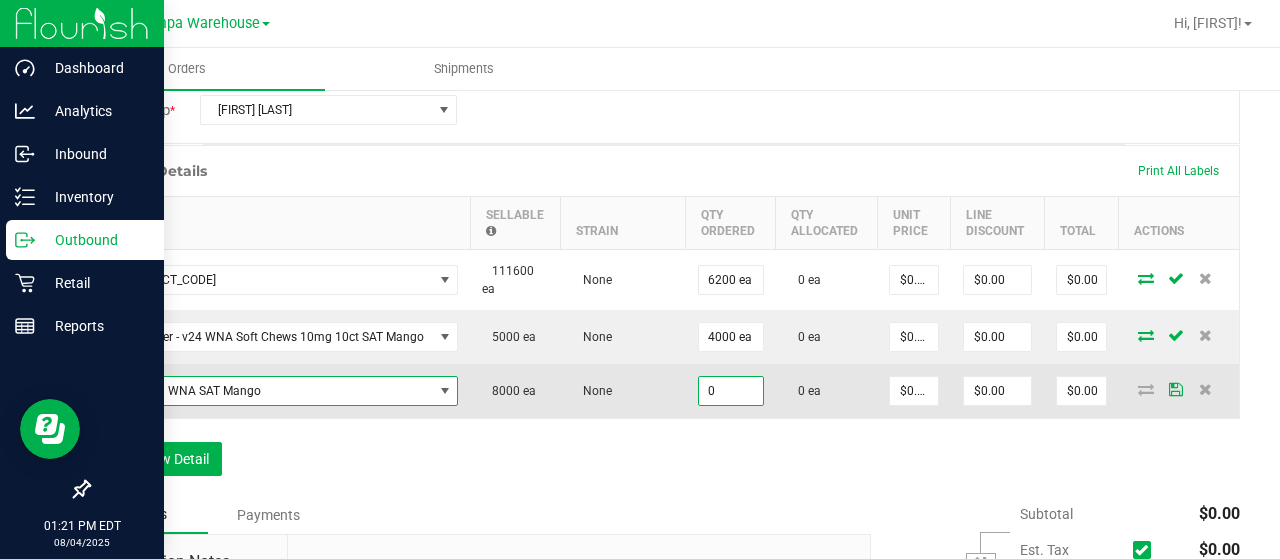 click on "0" at bounding box center (731, 391) 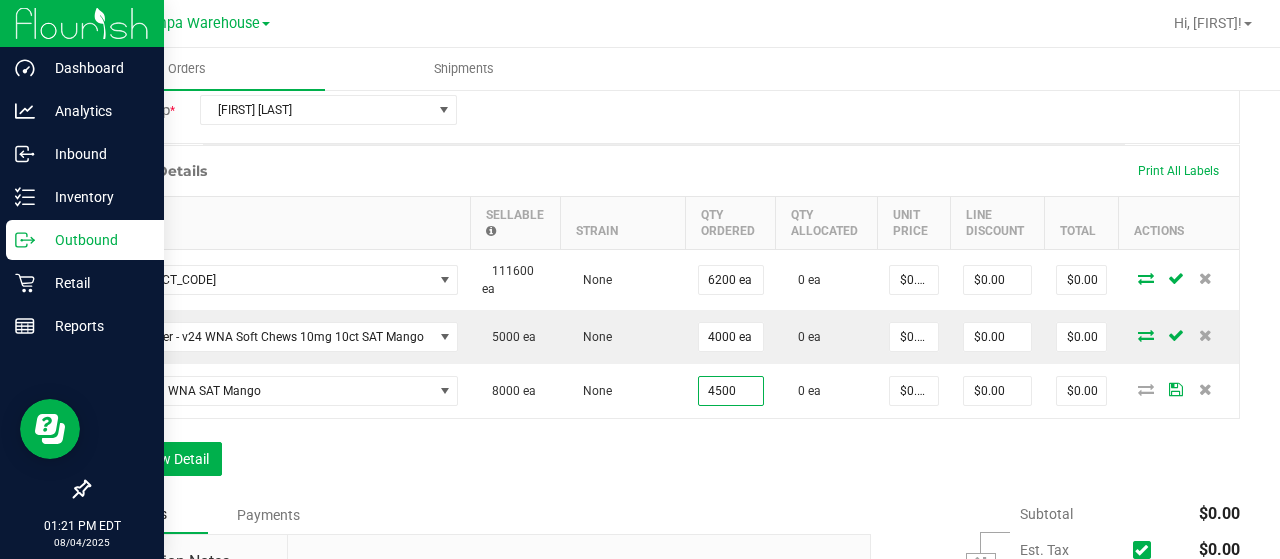 type on "4500 ea" 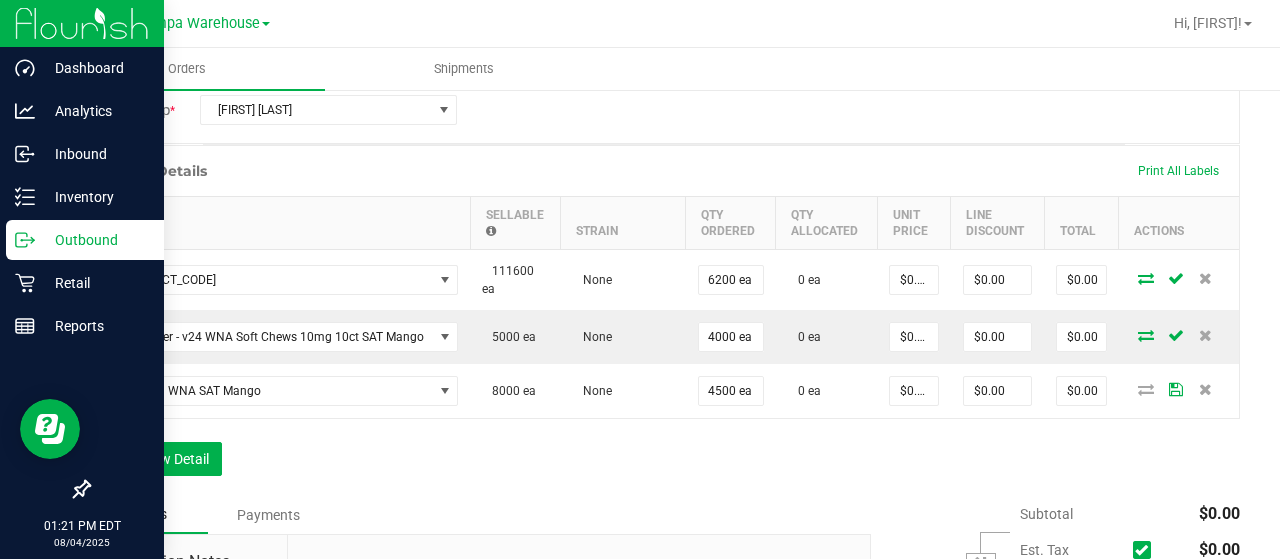 click on "Order Details Print All Labels Item  Sellable  Strain Qty Ordered Qty Allocated Unit Price Line Discount Total Actions Pouch - 3 Side Seal White PET-PET-PE 3.75W x 5.50H Top Tear THC Symbol PMS2035c  111600 ea   None  6200 ea  0 ea  $0.00000 $0.00 $0.00 Container - v24 WNA Soft Chews 10mg 10ct SAT Mango  5000 ea   None  4000 ea  0 ea  $0.00000 $0.00 $0.00 Lid - v23 WNA SAT Mango  8000 ea   None  4500 ea  0 ea  $0.00000 $0.00 $0.00
Add New Detail" at bounding box center (664, 320) 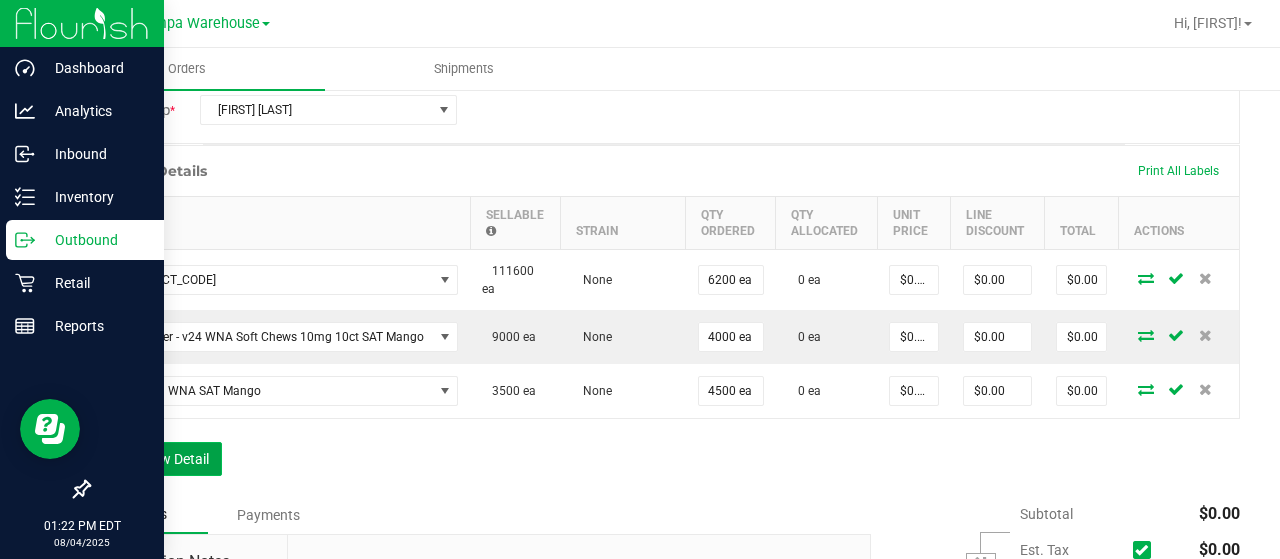 click on "Add New Detail" at bounding box center [155, 459] 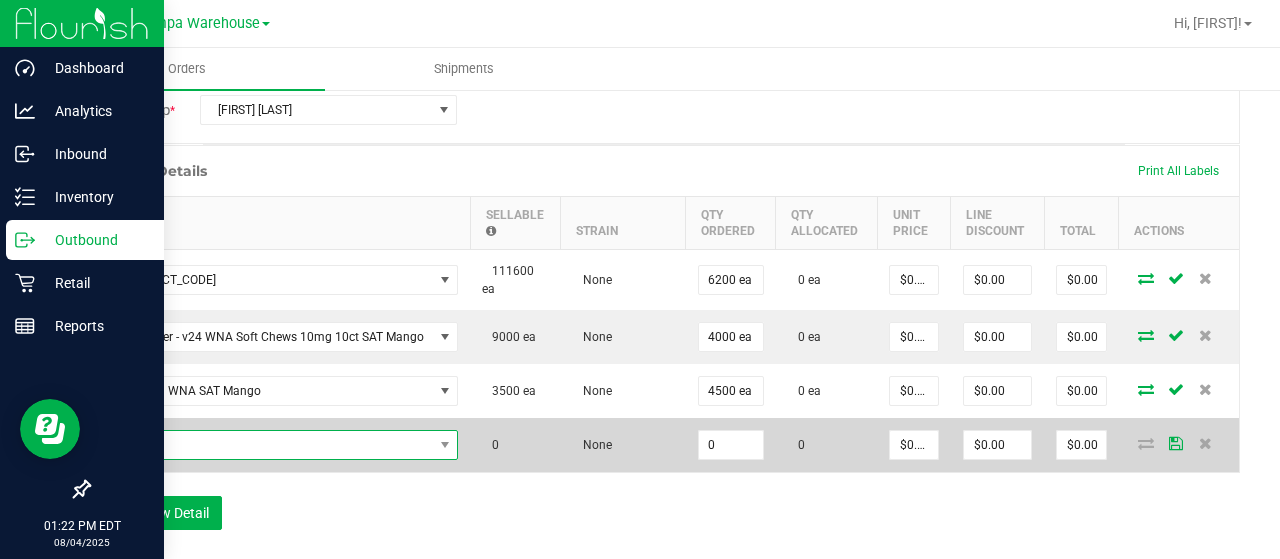 click at bounding box center [268, 445] 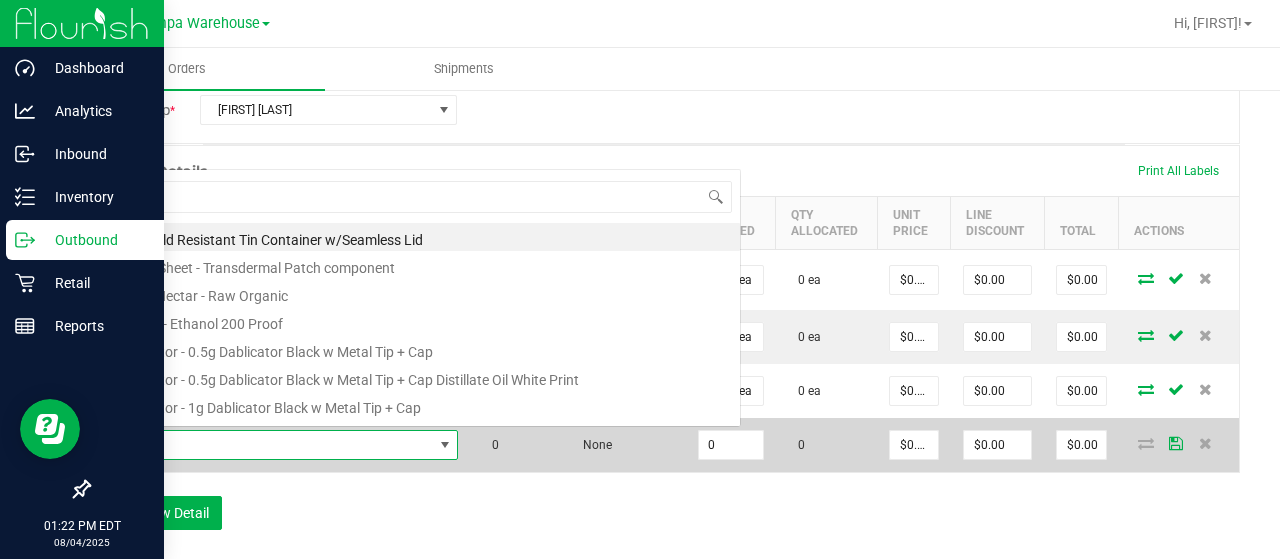 scroll, scrollTop: 0, scrollLeft: 0, axis: both 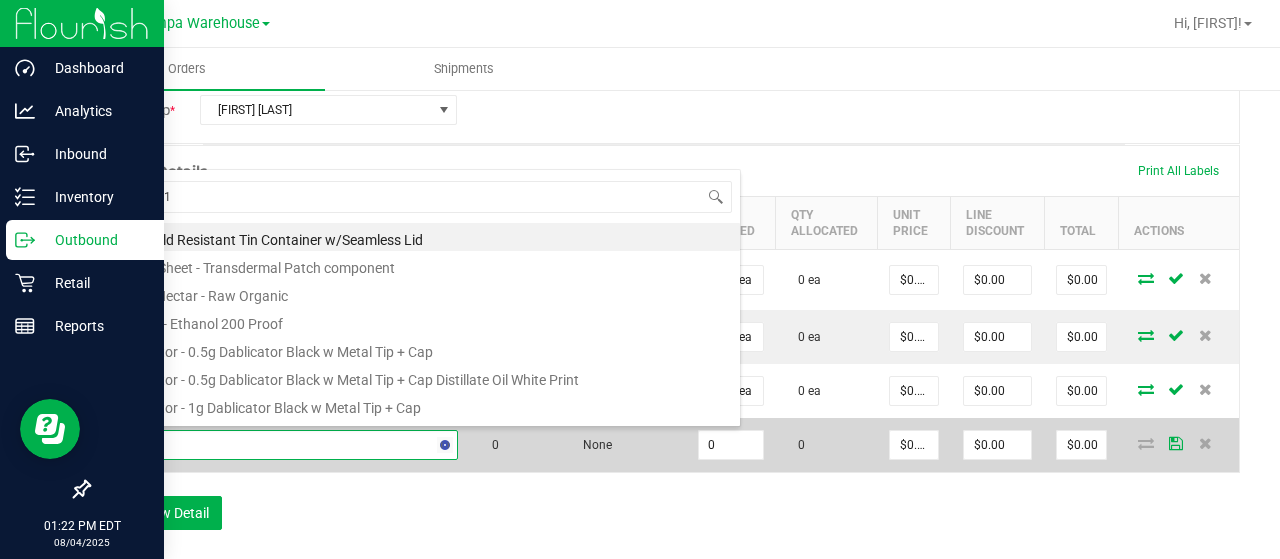 type on "3000519" 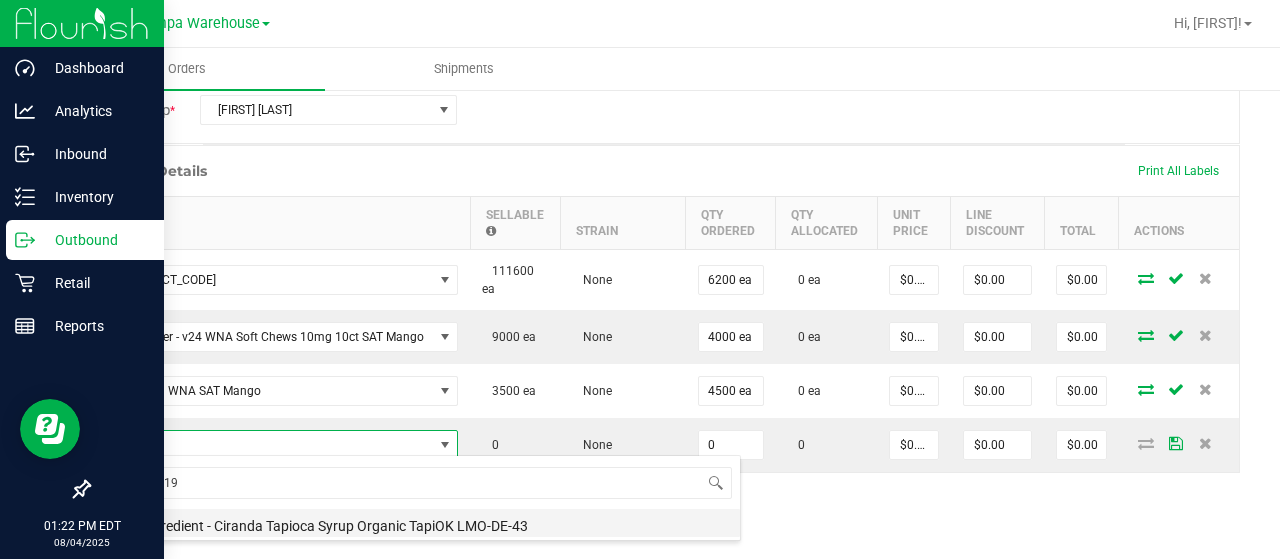 click on "Wet Ingredient - Ciranda Tapioca Syrup Organic TapiOK LMO-DE-43" at bounding box center [421, 523] 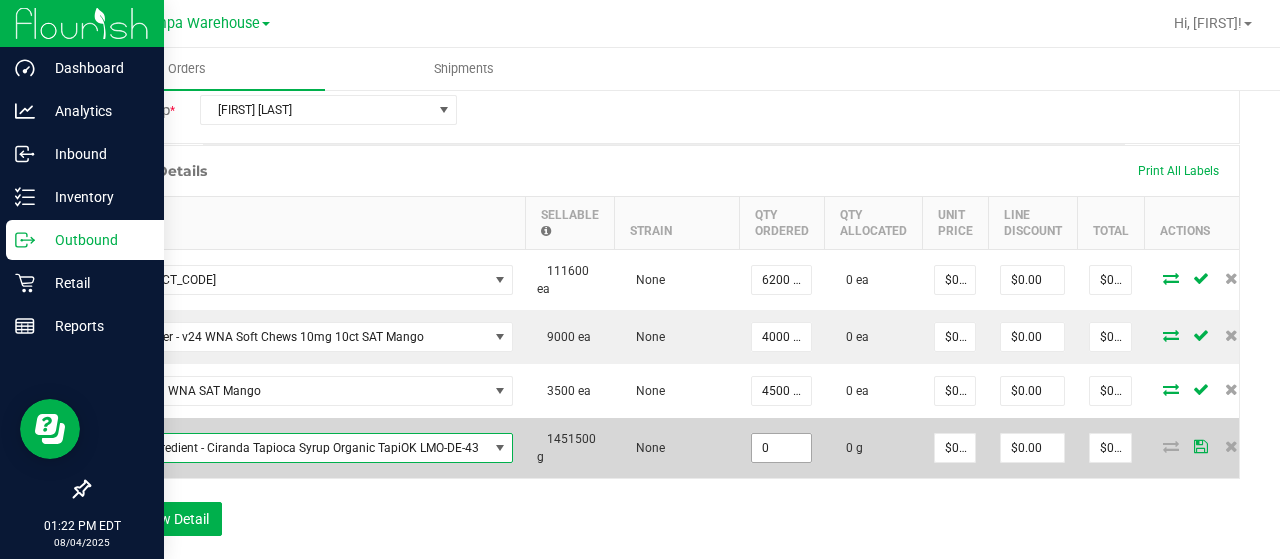 click on "0" at bounding box center (781, 448) 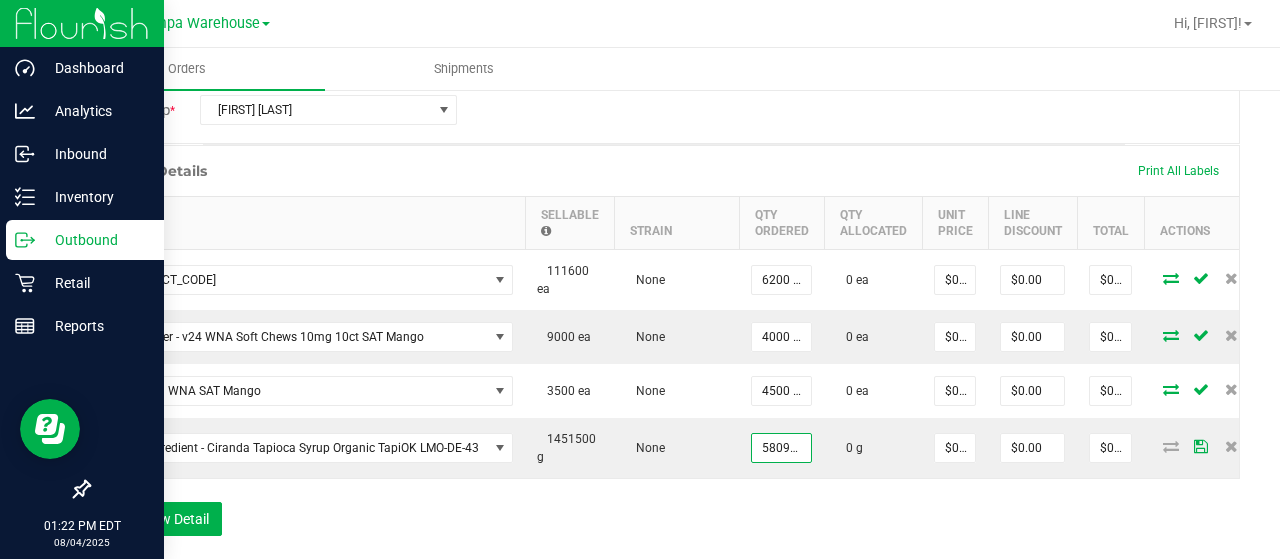 type on "580900.0000 g" 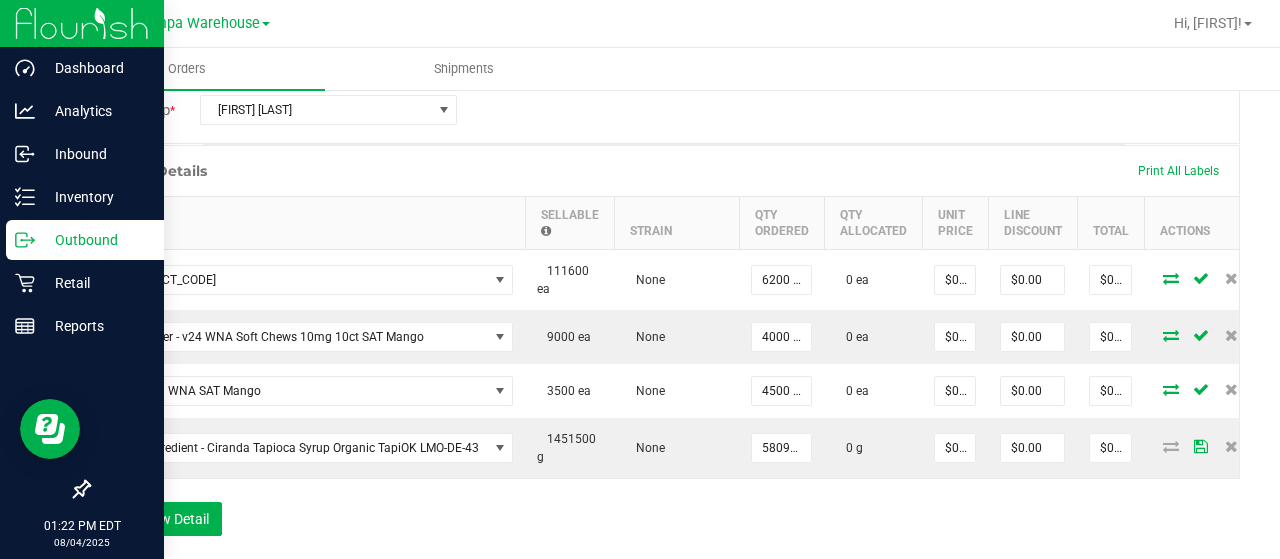 click on "Order Details Print All Labels Item Sellable Strain Qty Ordered Qty Allocated Unit Price Line Discount Total Actions Pouch - 3 Side Seal White PET-PET-PE 3.75W x 5.50H Top Tear THC Symbol PMS2035c 111600 ea None 6200 ea 0 ea $0.00000 $0.00 $0.00 Container - v24 WNA Soft Chews 10mg 10ct SAT Mango 9000 ea None 4000 ea 0 ea $0.00000 $0.00 $0.00 Lid - v23 WNA SAT Mango 3500 ea None 4500 ea 0 ea $0.00000 $0.00 $0.00 Wet Ingredient - Ciranda Tapioca Syrup Organic TapiOK LMO-DE-43 1451500 g None 580900.0000 g 0 g $0.00000 $0.00 $0.00
Add New Detail" at bounding box center [664, 350] 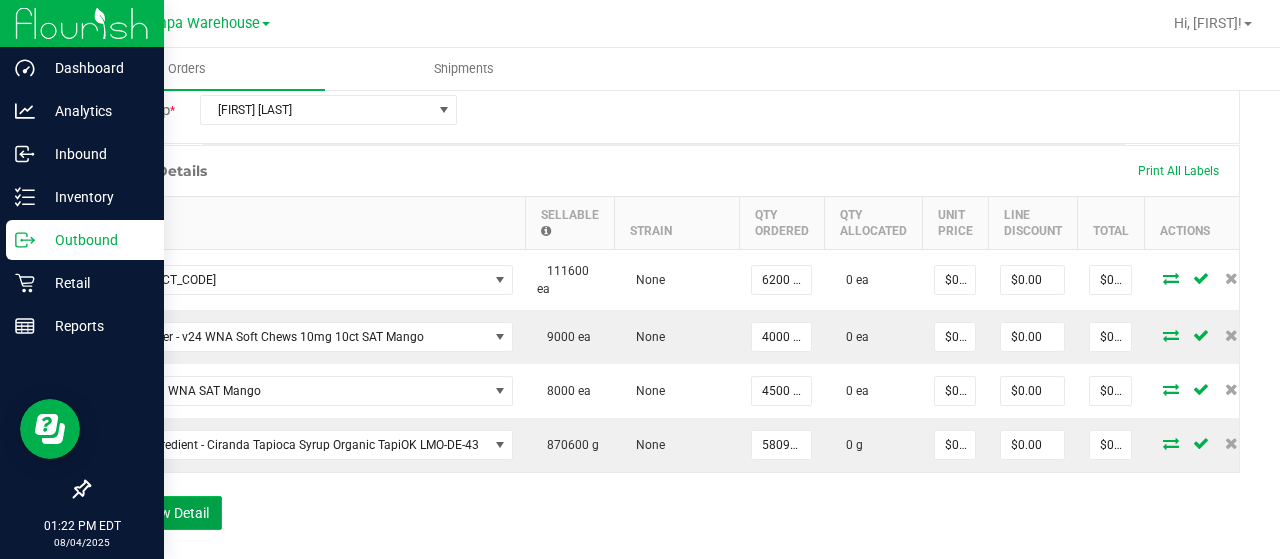 click on "Add New Detail" at bounding box center [155, 513] 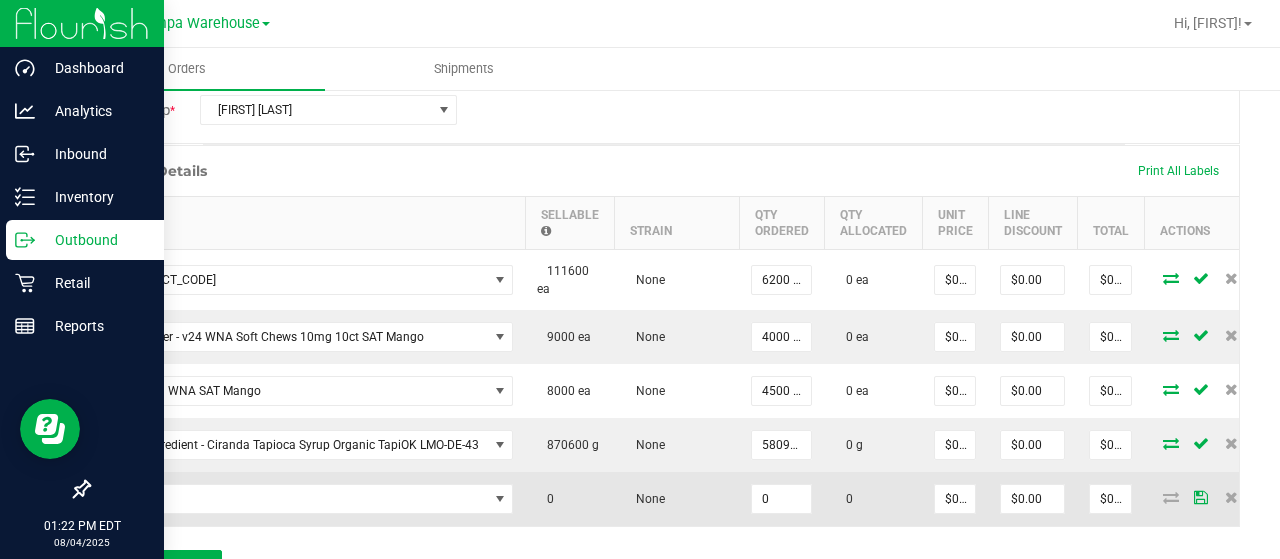click at bounding box center [308, 499] 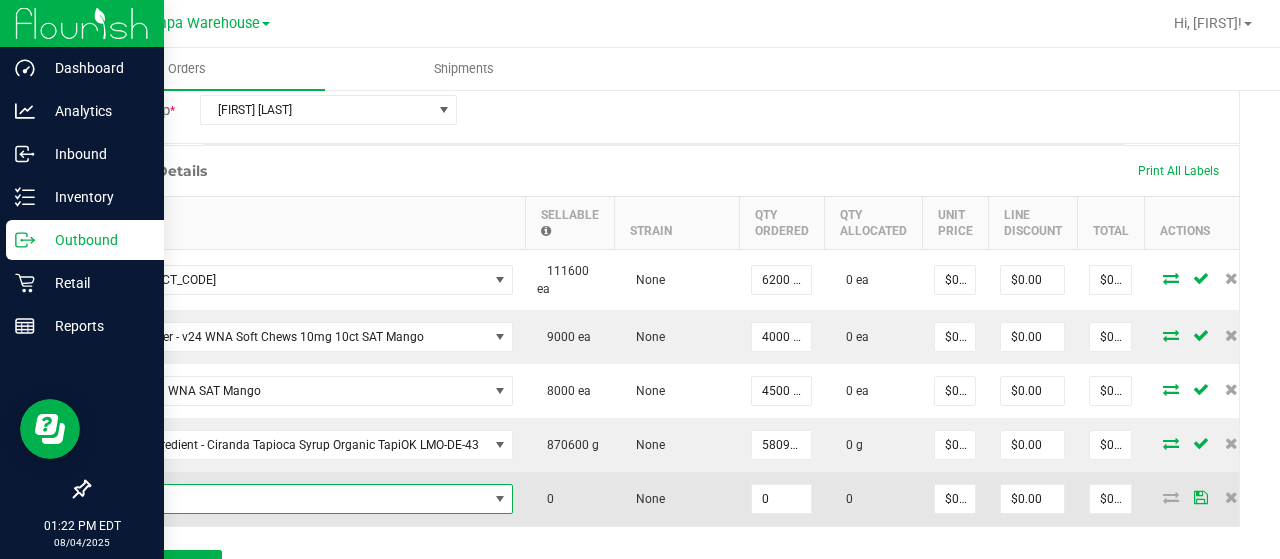 click at bounding box center [295, 499] 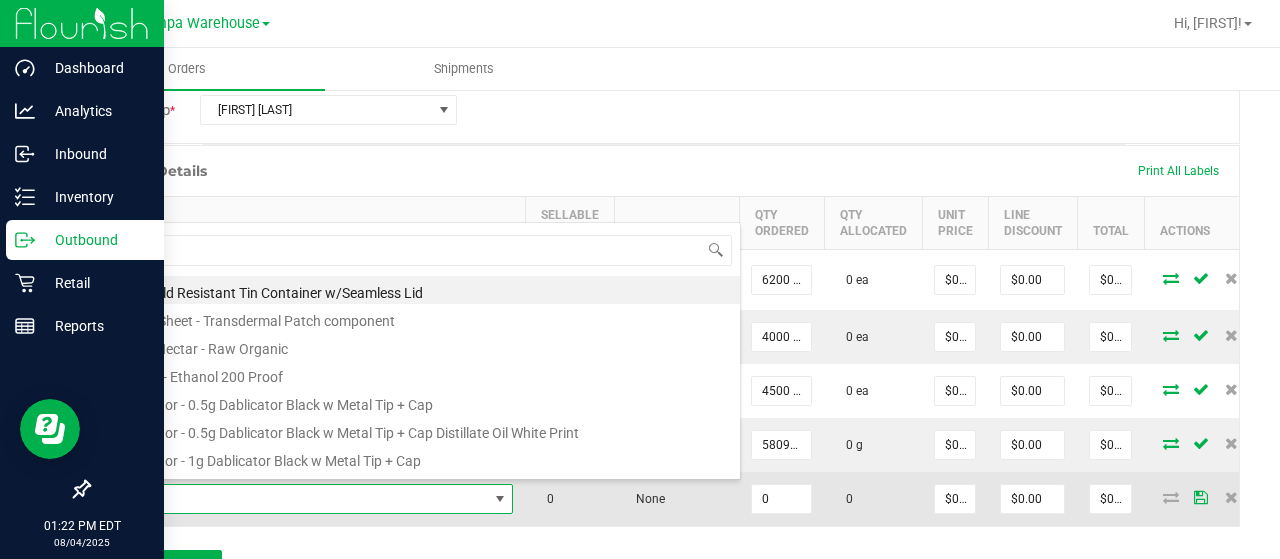 scroll, scrollTop: 99970, scrollLeft: 99487, axis: both 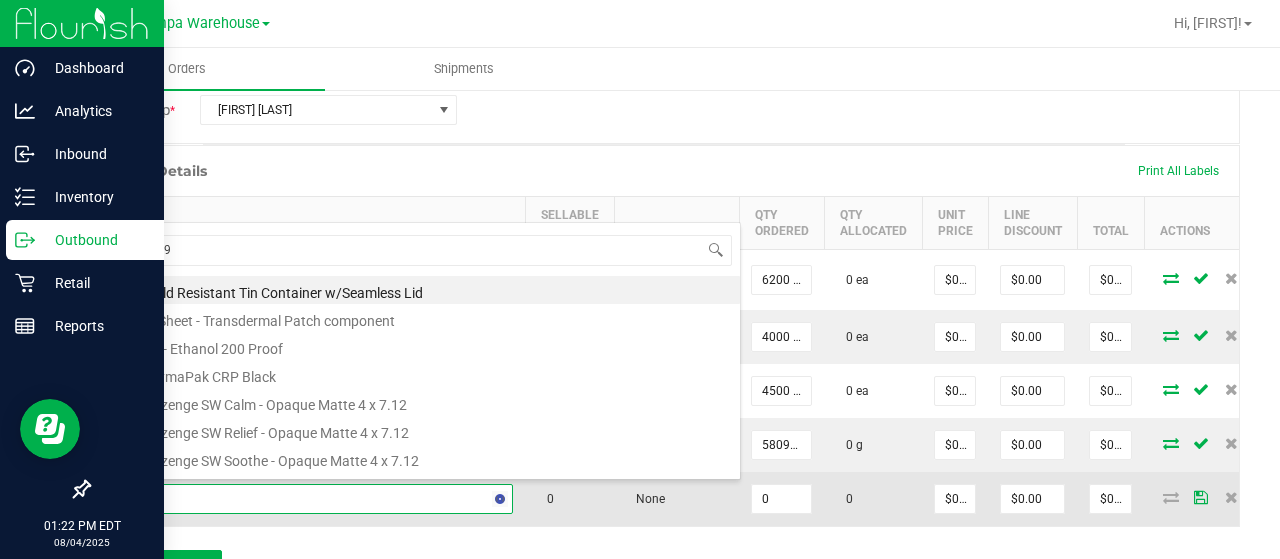 type on "[PRODUCT_CODE]" 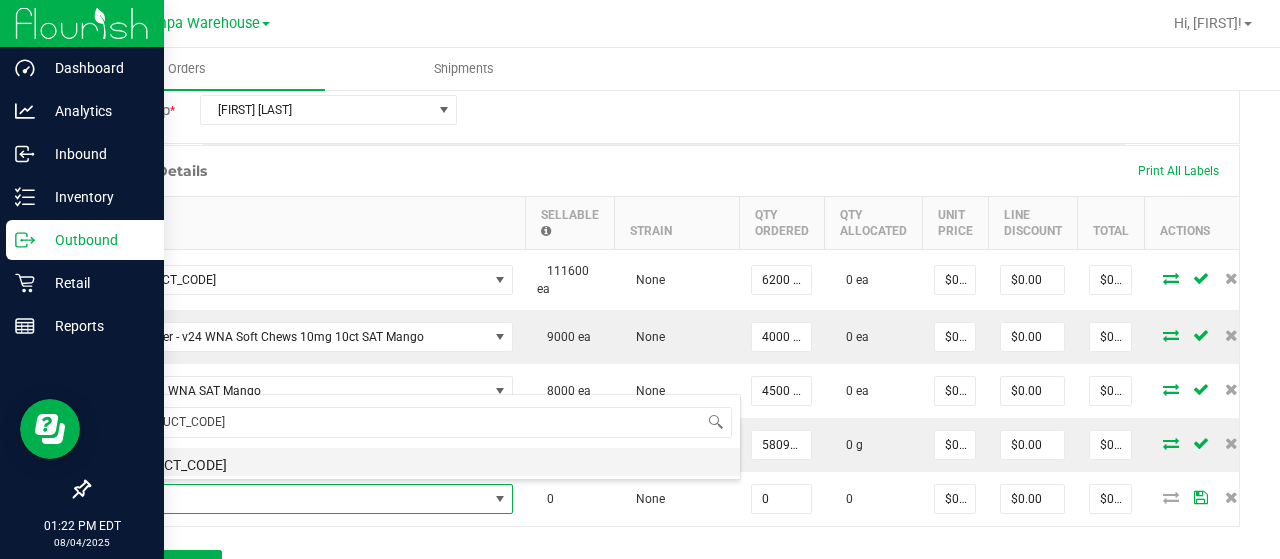 click on "[PRODUCT_CODE]" at bounding box center (421, 462) 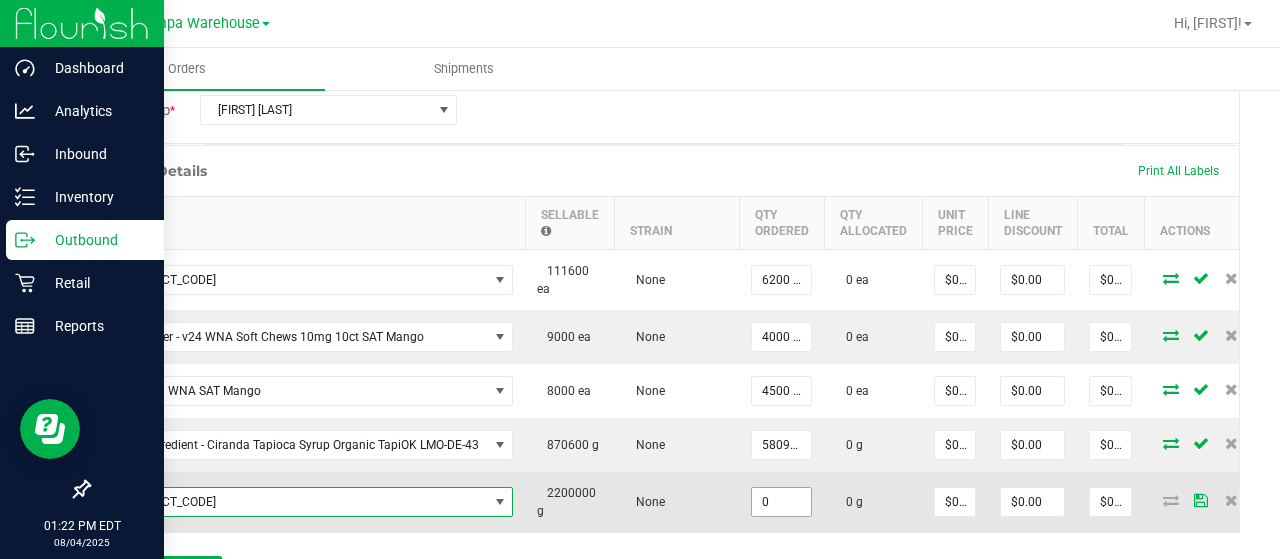 click on "0" at bounding box center [781, 502] 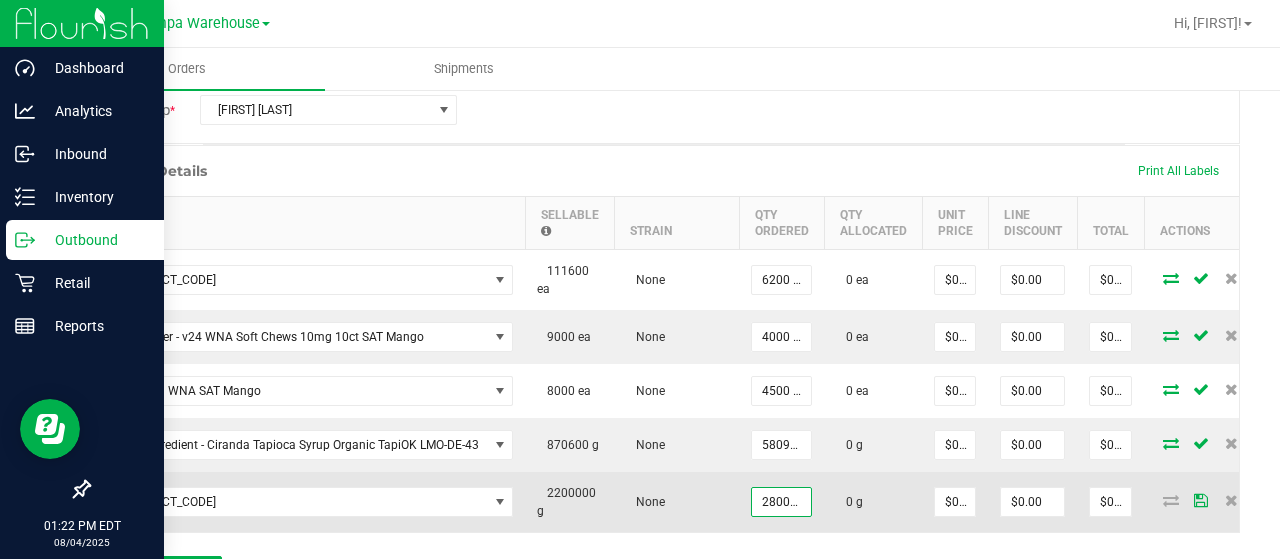 type on "280000.0000 g" 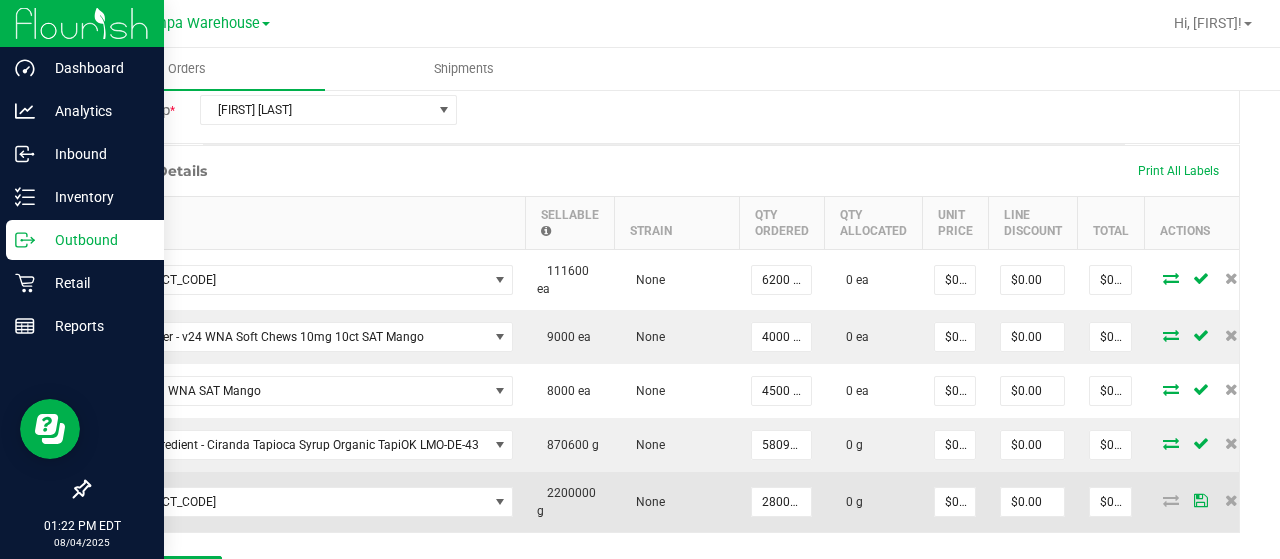 click on "None" at bounding box center [676, 502] 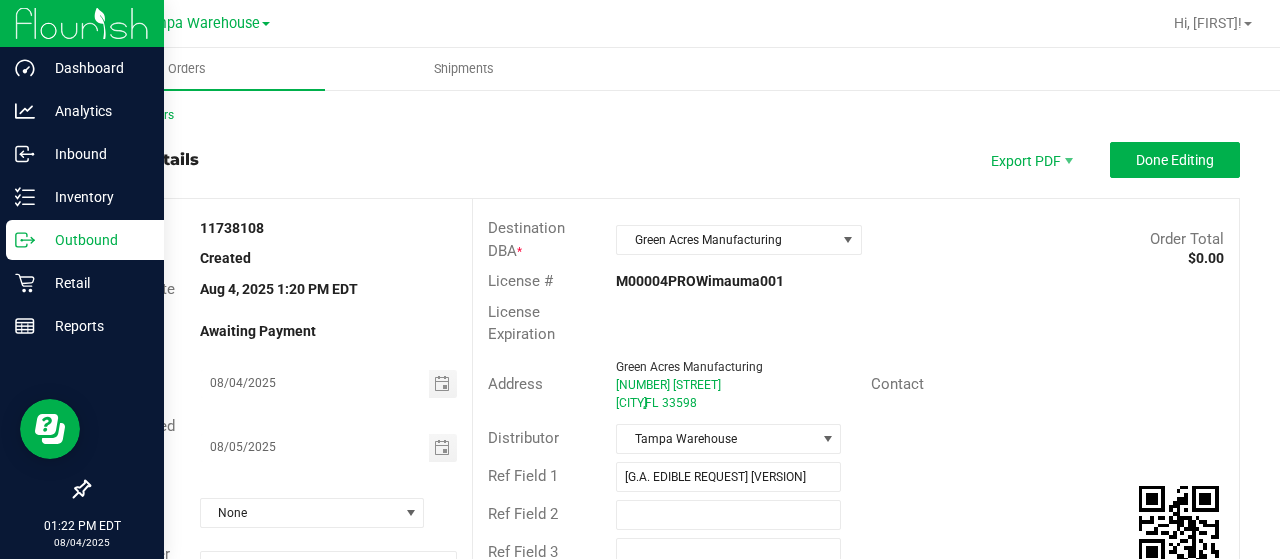 scroll, scrollTop: 0, scrollLeft: 0, axis: both 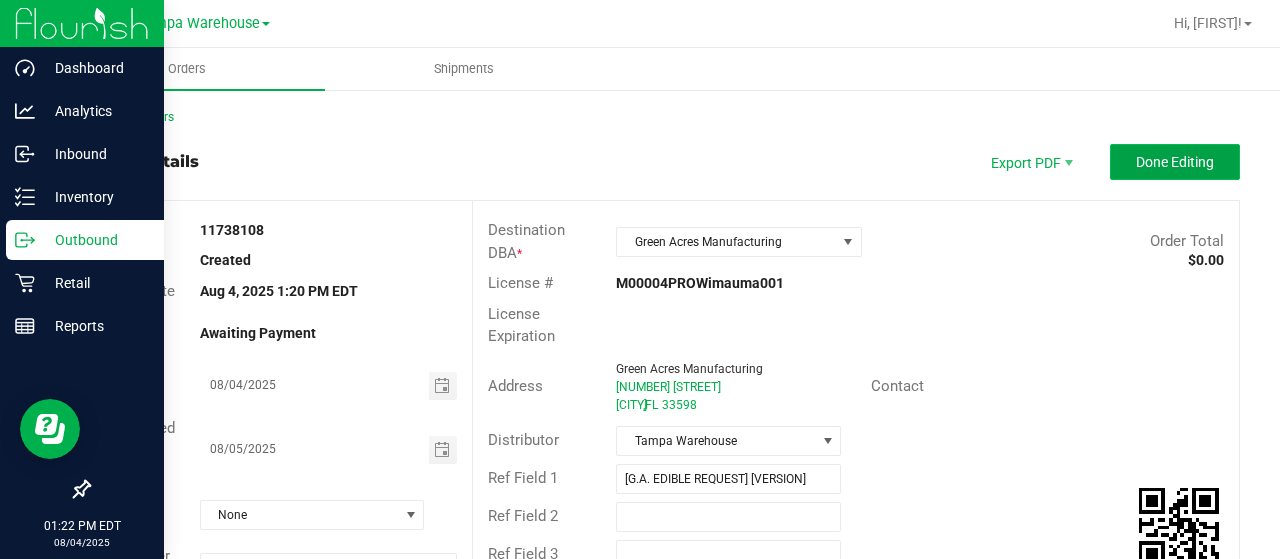 click on "Done Editing" at bounding box center [1175, 162] 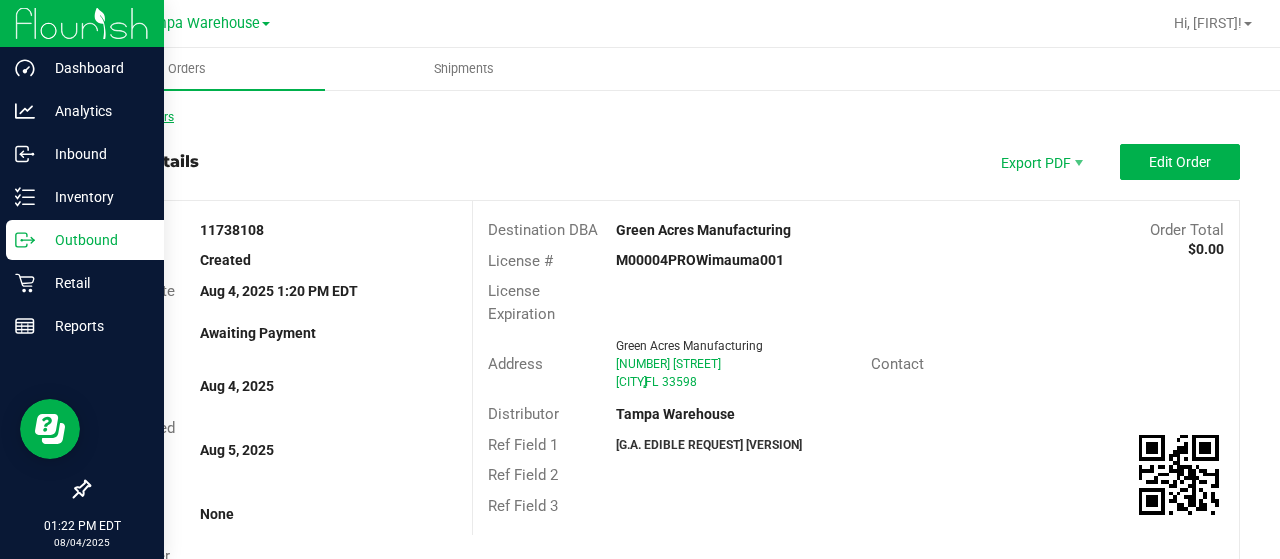 click on "Back to Orders" at bounding box center [131, 117] 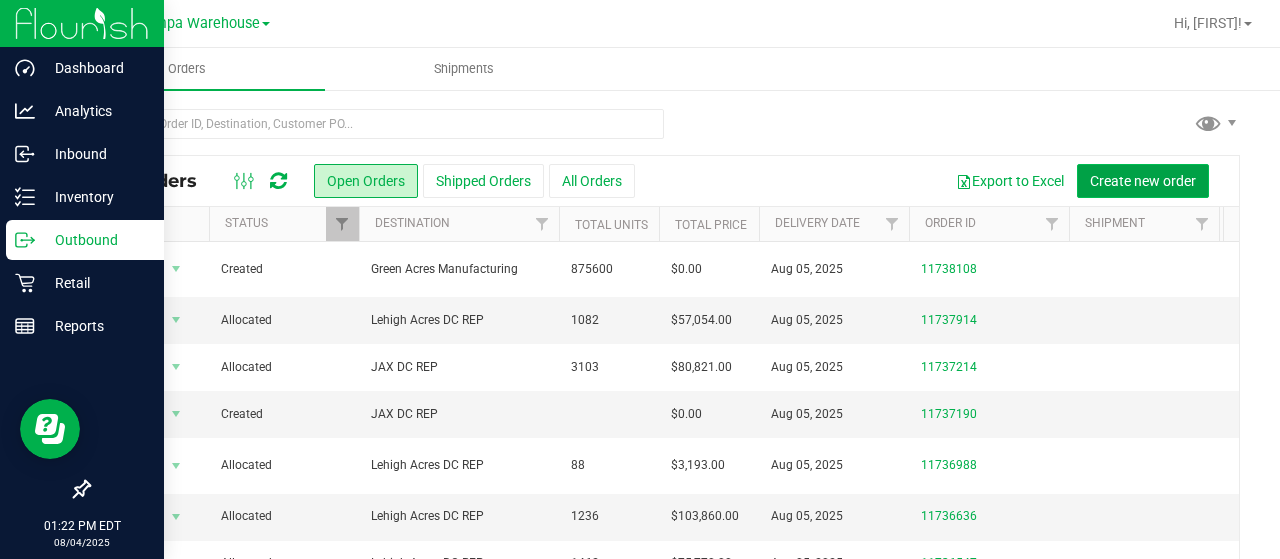 click on "Create new order" at bounding box center (1143, 181) 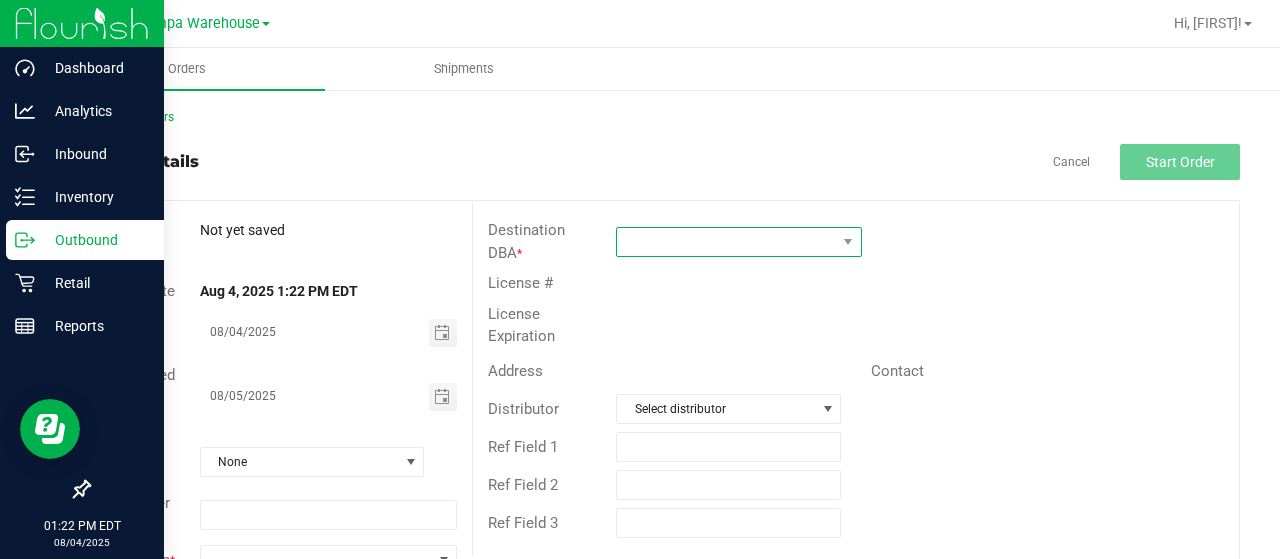 click at bounding box center (726, 242) 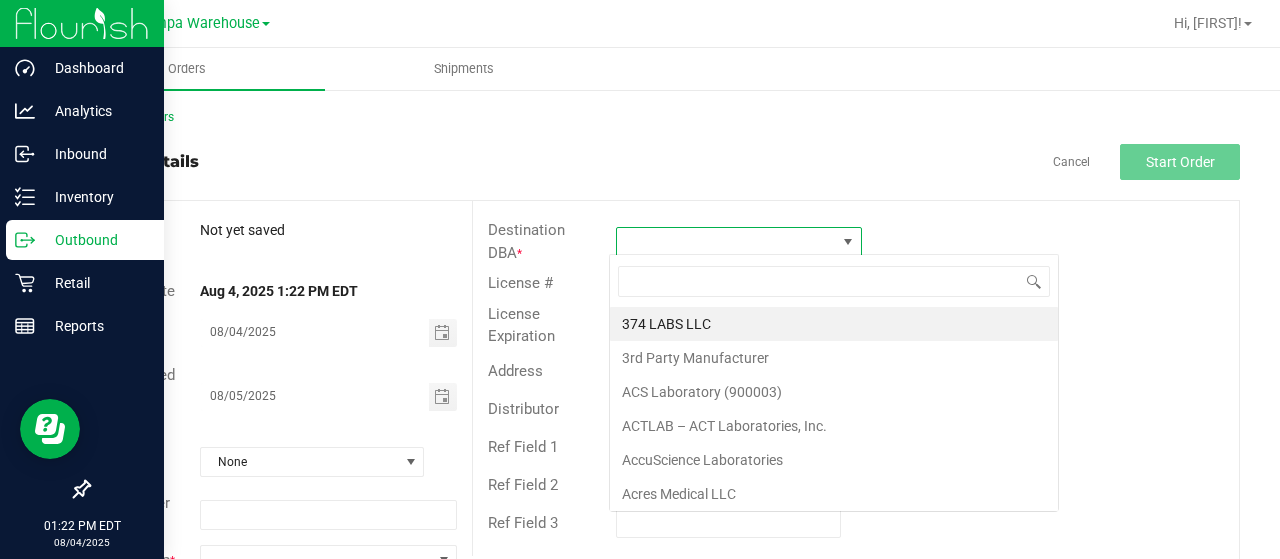 scroll, scrollTop: 99970, scrollLeft: 99758, axis: both 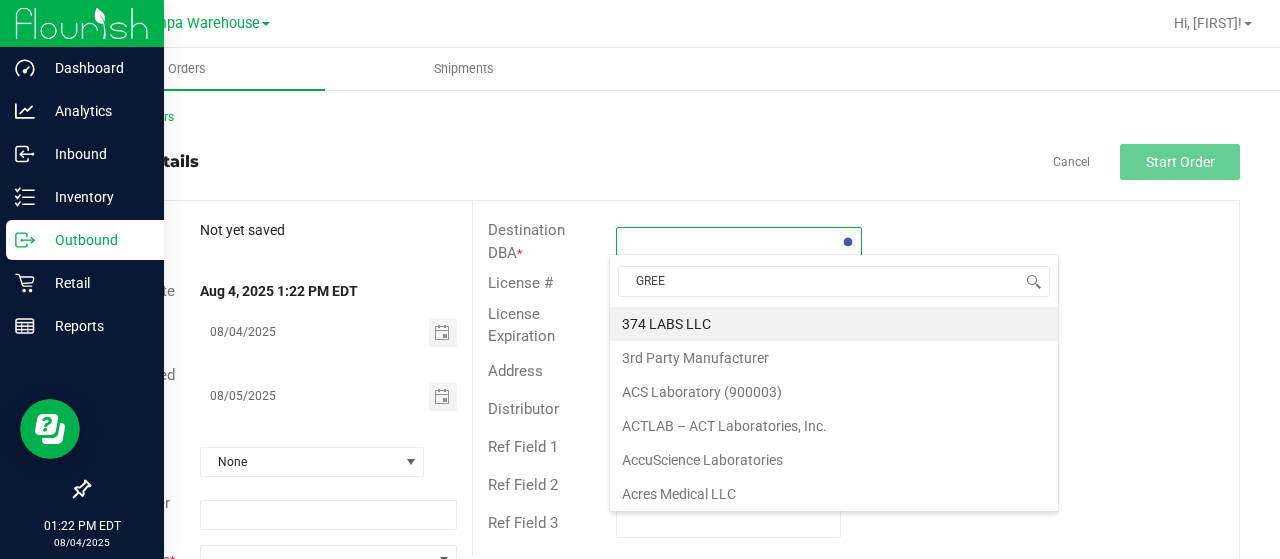 type on "GREEN" 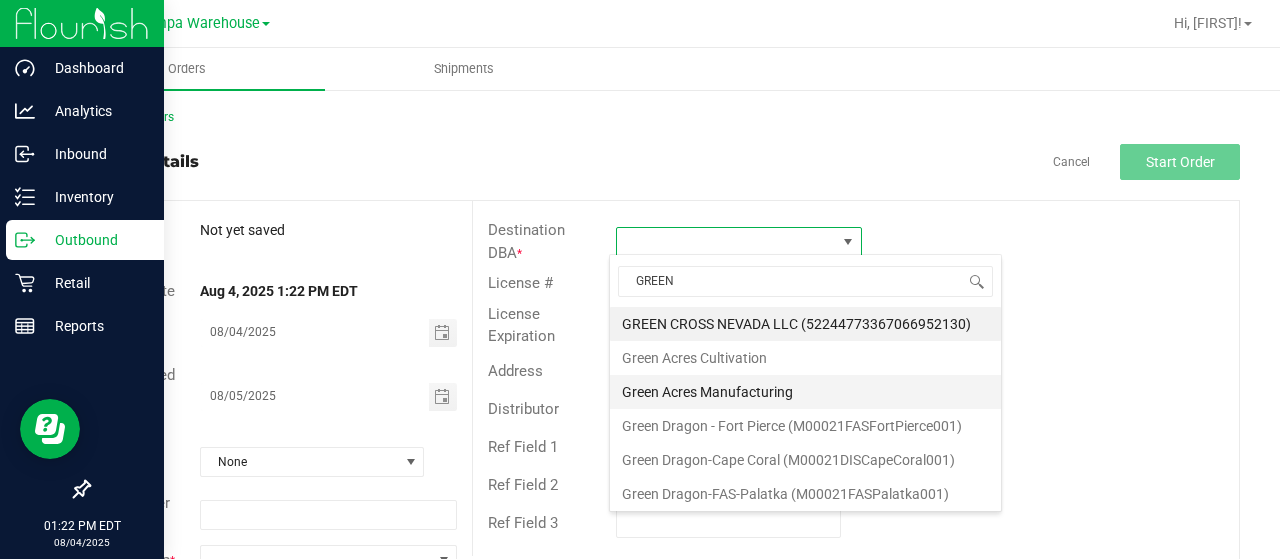 click on "Green Acres Manufacturing" at bounding box center [805, 392] 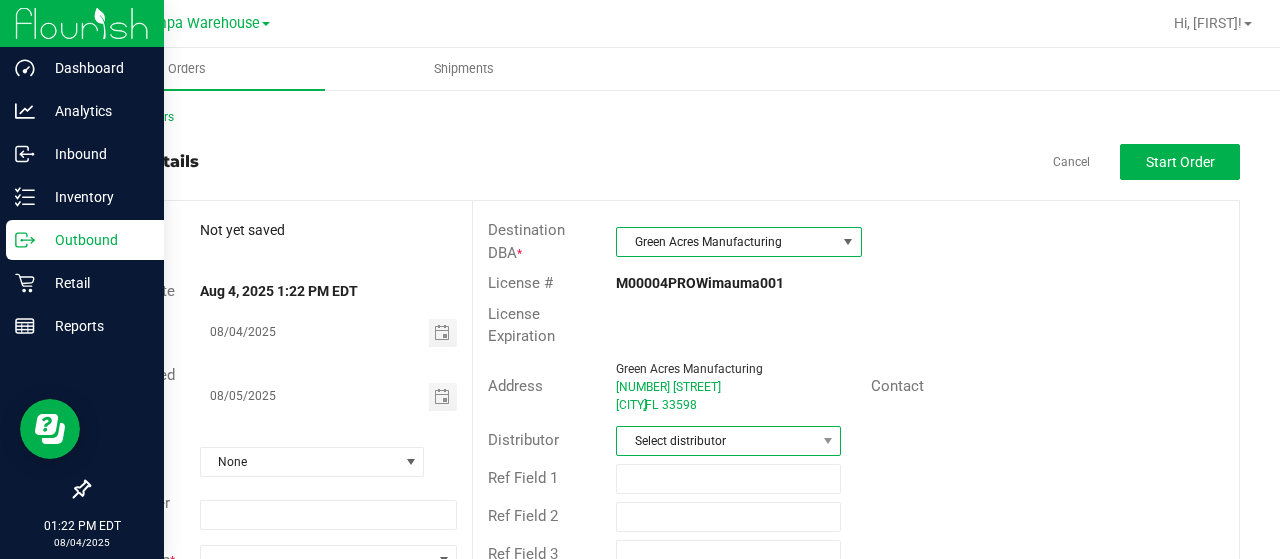 click on "Select distributor" at bounding box center [716, 441] 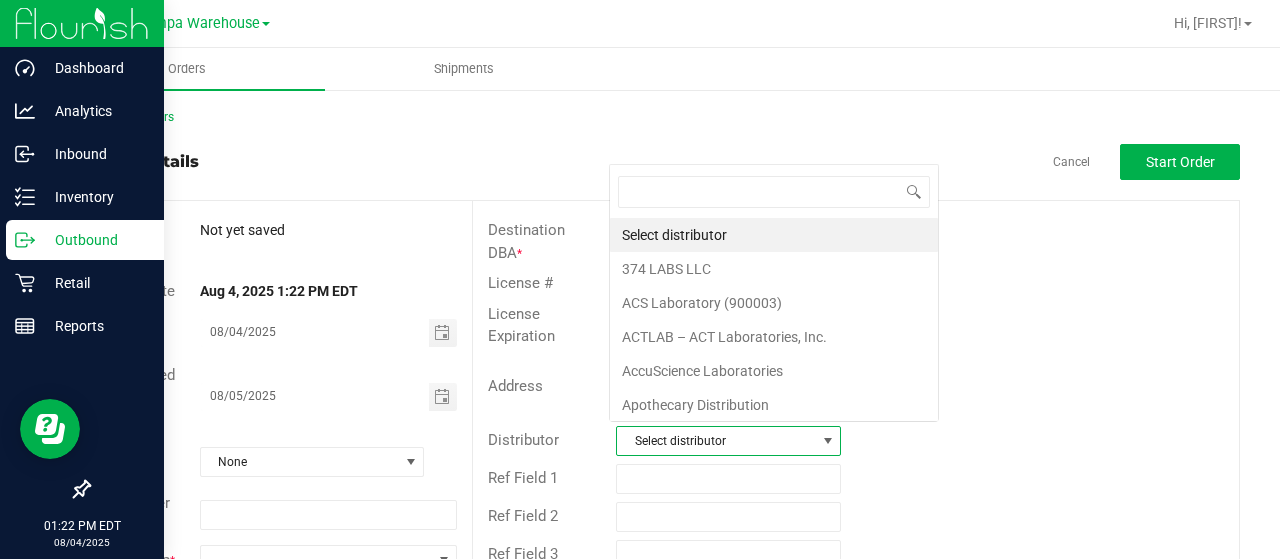 scroll, scrollTop: 0, scrollLeft: 0, axis: both 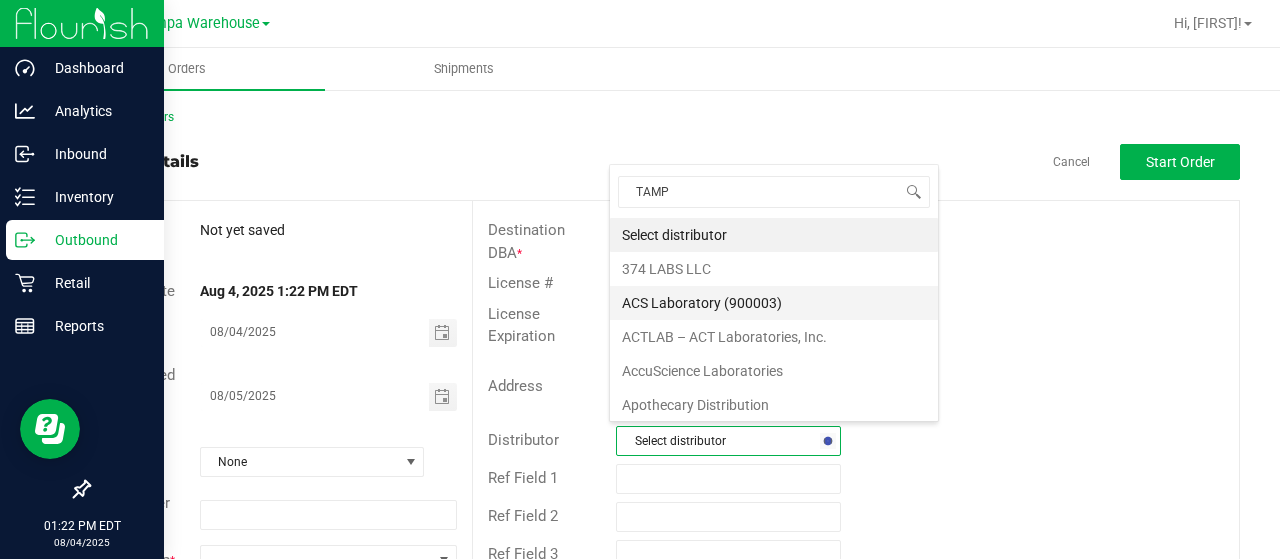 type on "[CITY]" 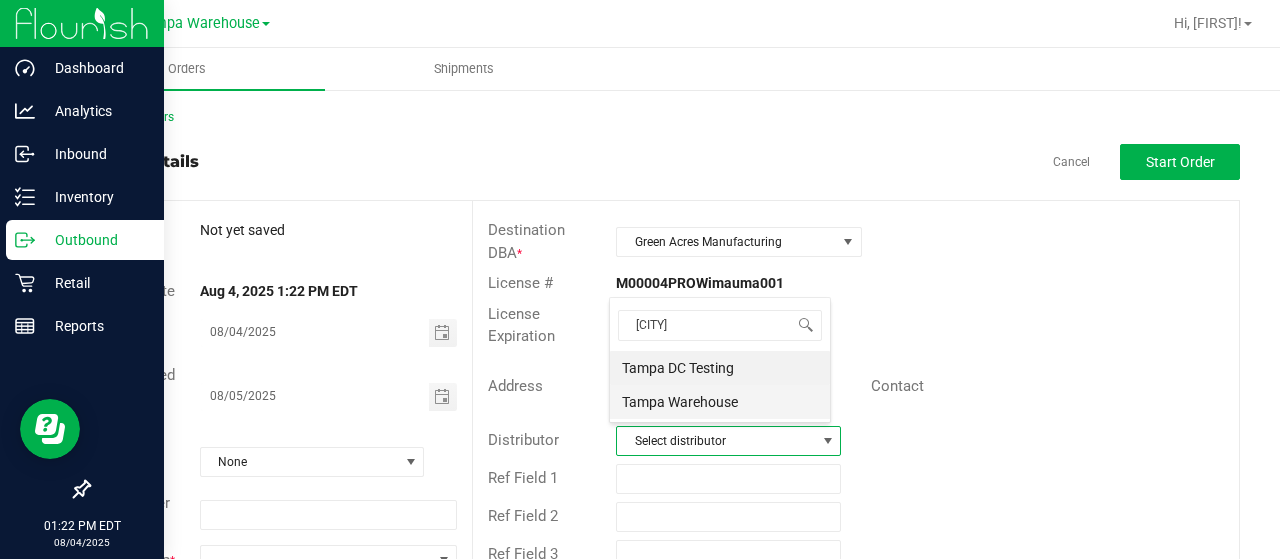 click on "Tampa Warehouse" at bounding box center [720, 402] 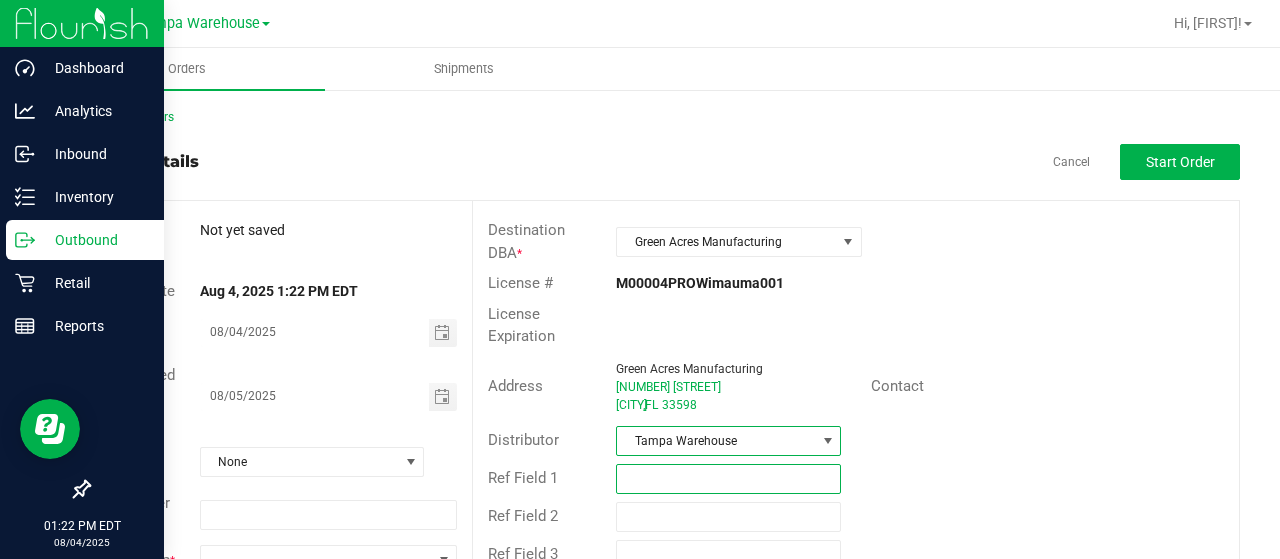 click at bounding box center (728, 479) 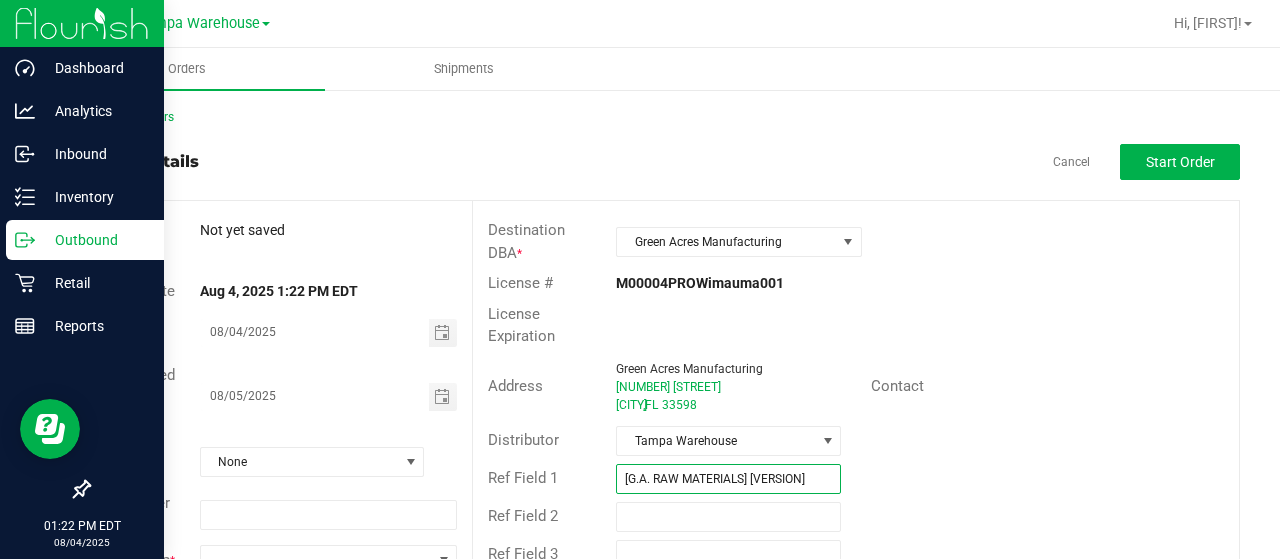 scroll, scrollTop: 54, scrollLeft: 0, axis: vertical 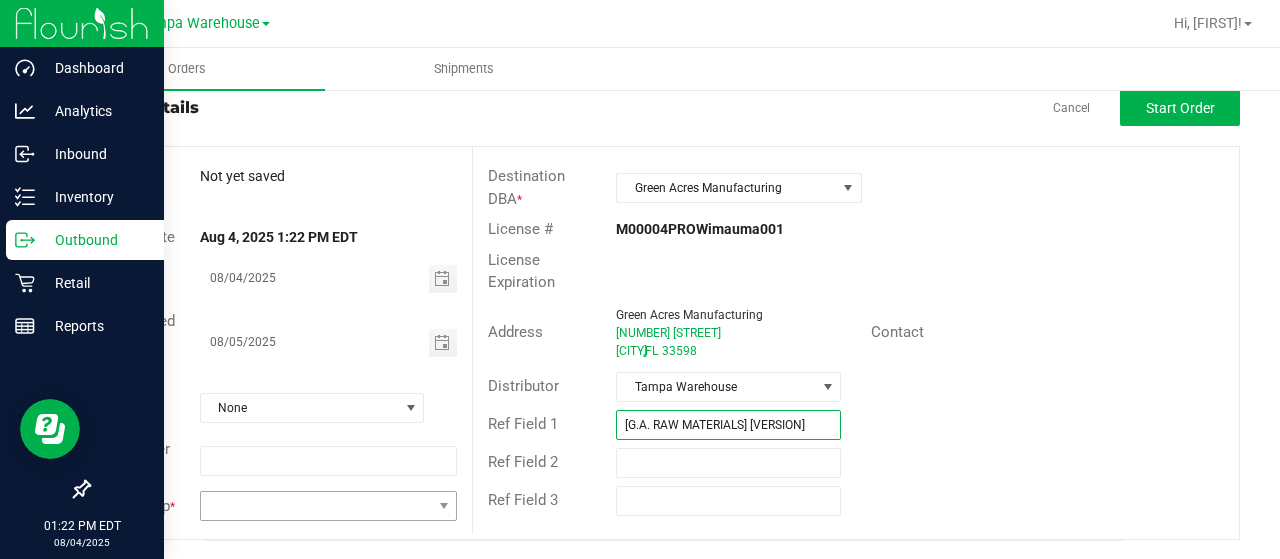 type on "[G.A. RAW MATERIALS] [VERSION]" 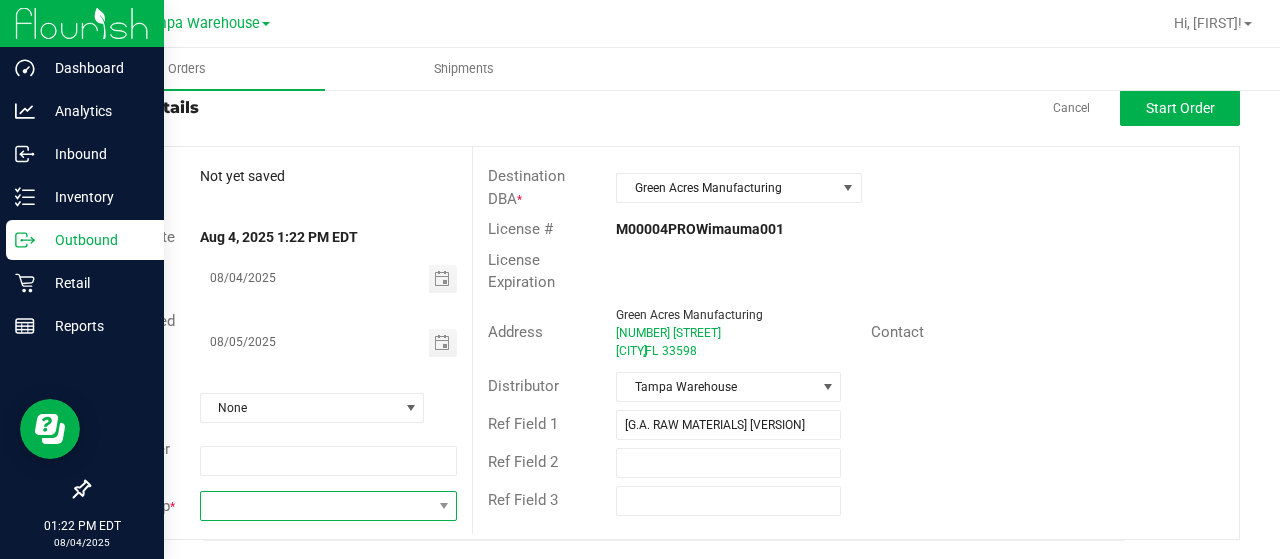 click at bounding box center (316, 506) 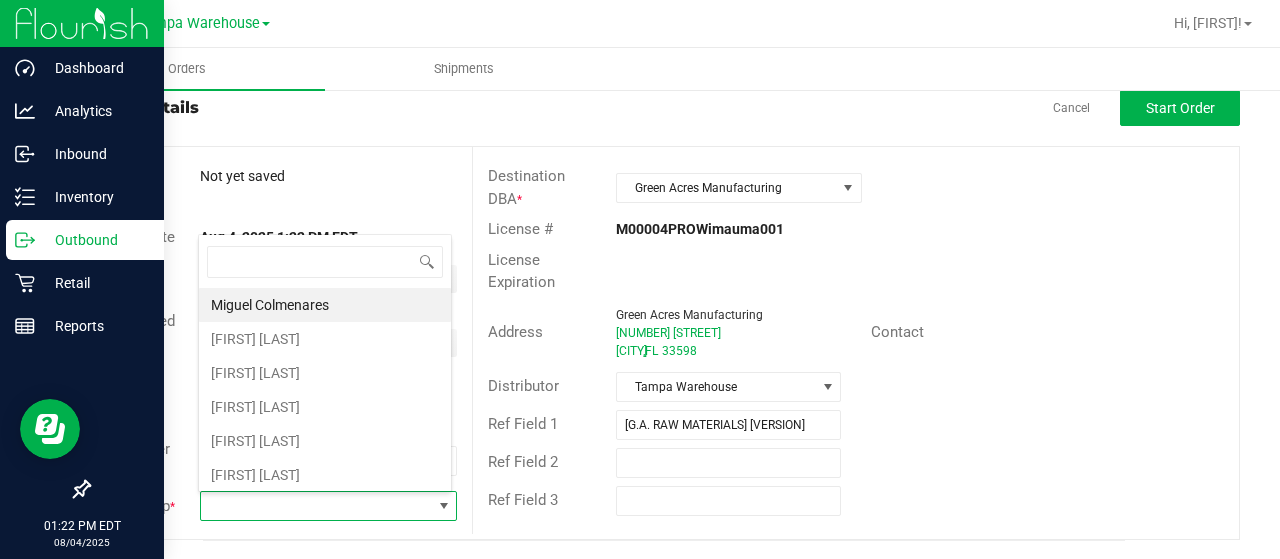 scroll, scrollTop: 99970, scrollLeft: 99746, axis: both 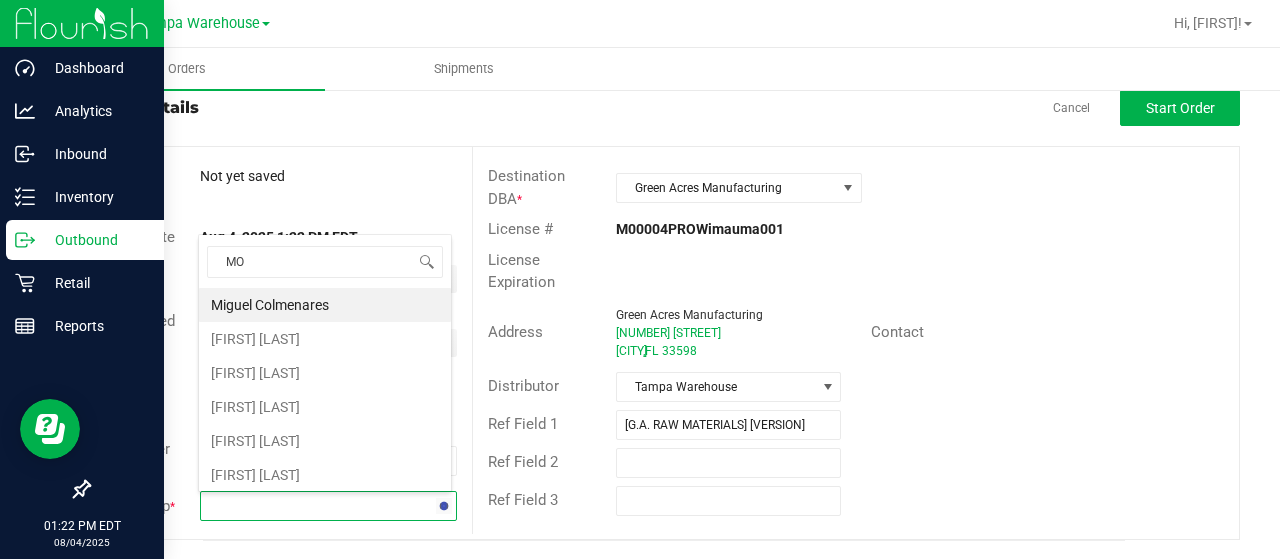 type on "MOR" 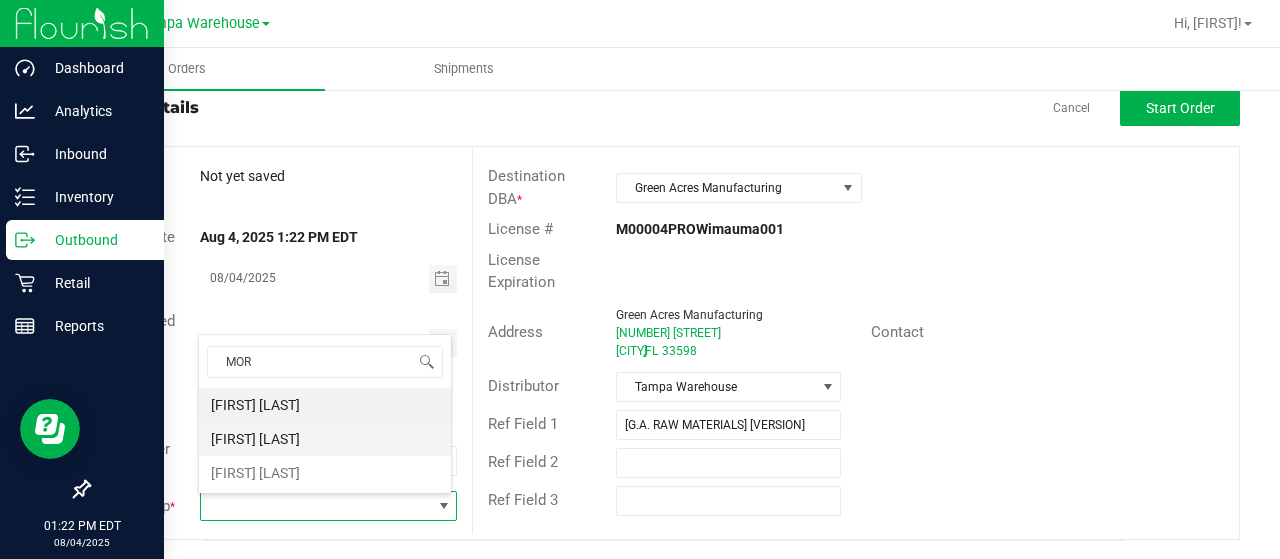 click on "[FIRST] [LAST]" at bounding box center [325, 439] 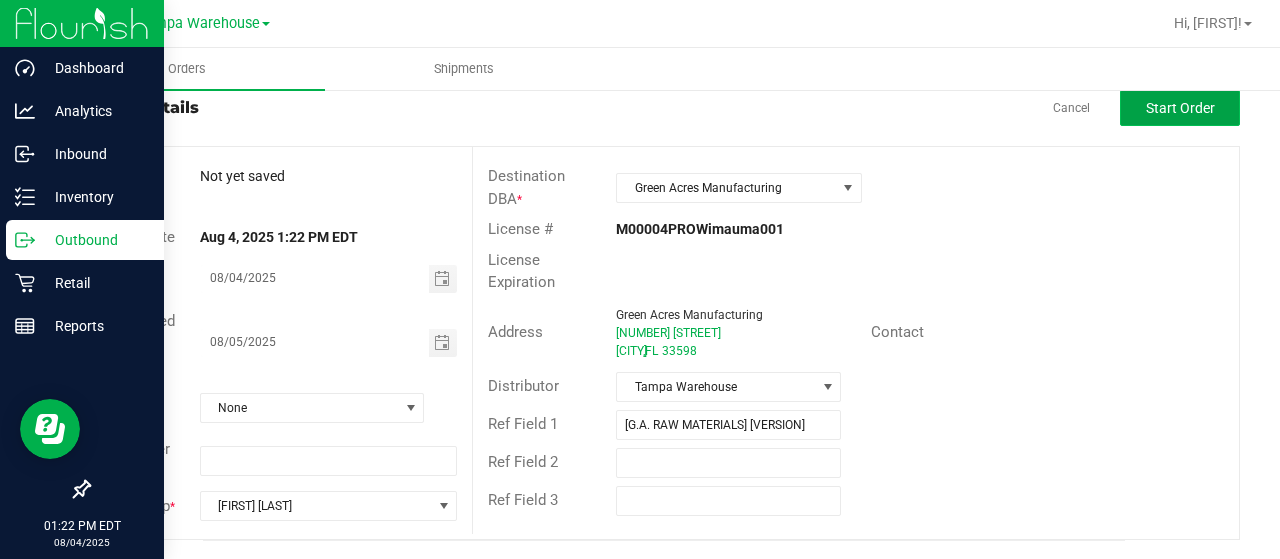 click on "Start Order" at bounding box center (1180, 108) 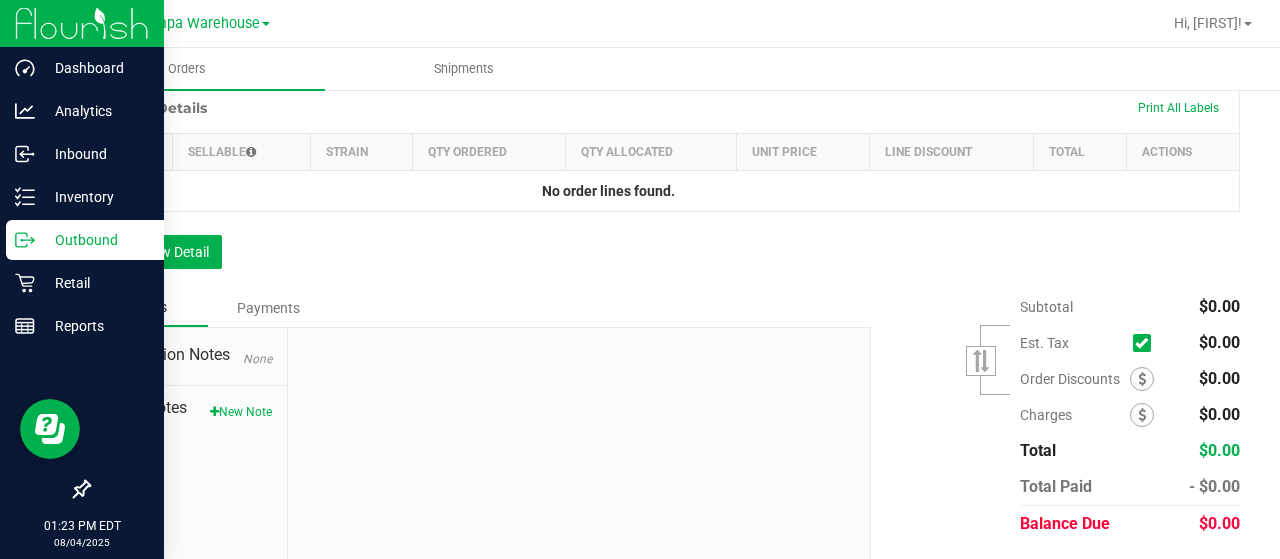 scroll, scrollTop: 566, scrollLeft: 0, axis: vertical 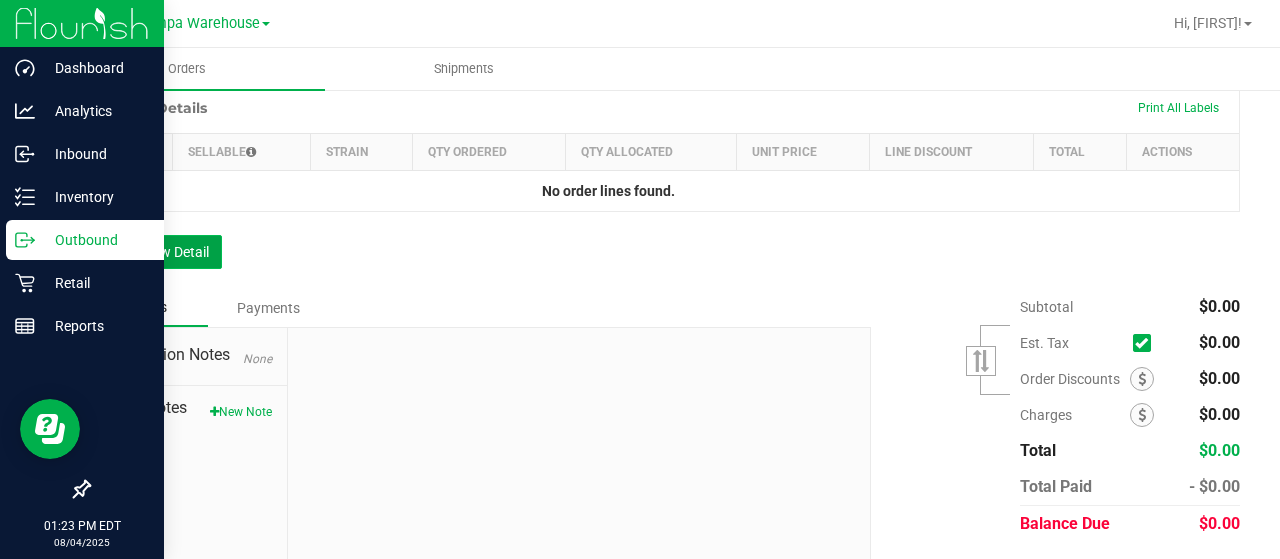click on "Add New Detail" at bounding box center [155, 252] 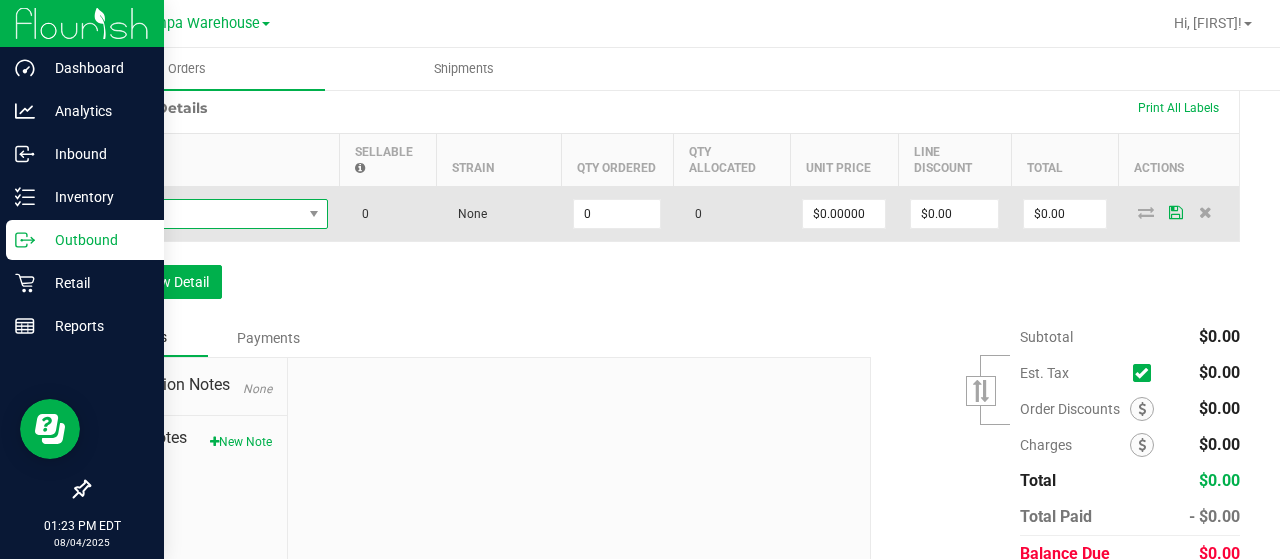 click at bounding box center (202, 214) 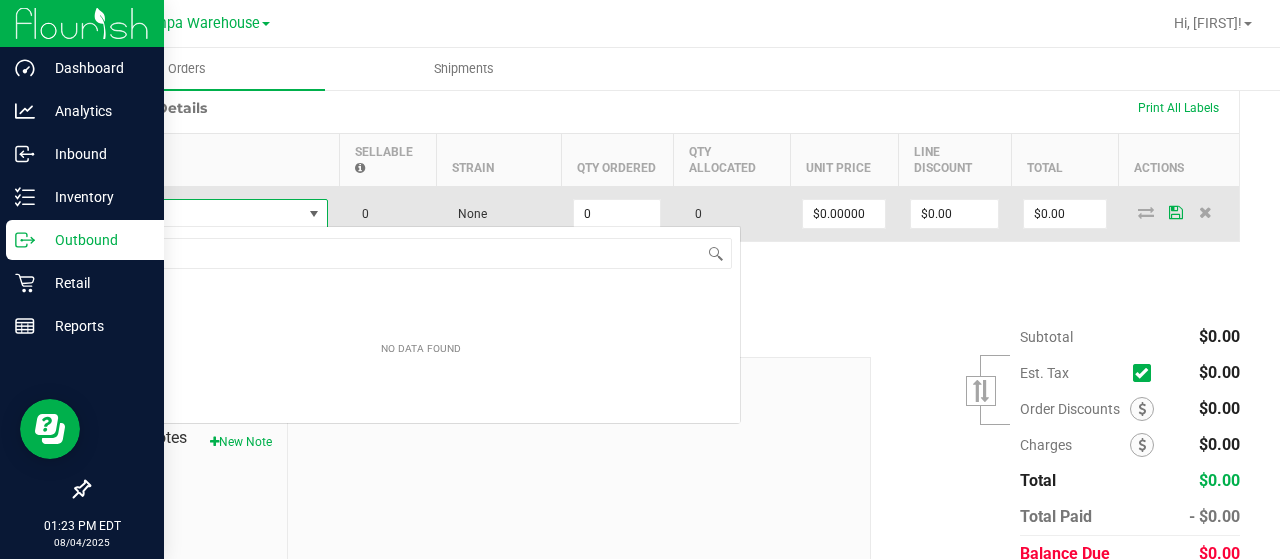 scroll, scrollTop: 99970, scrollLeft: 99774, axis: both 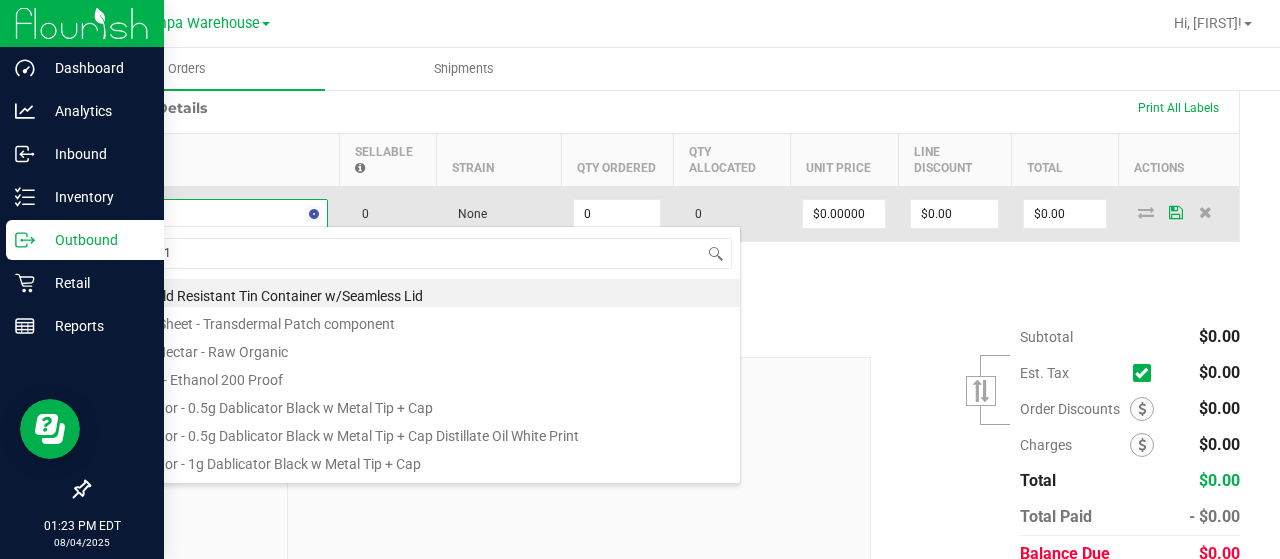 type on "3002512" 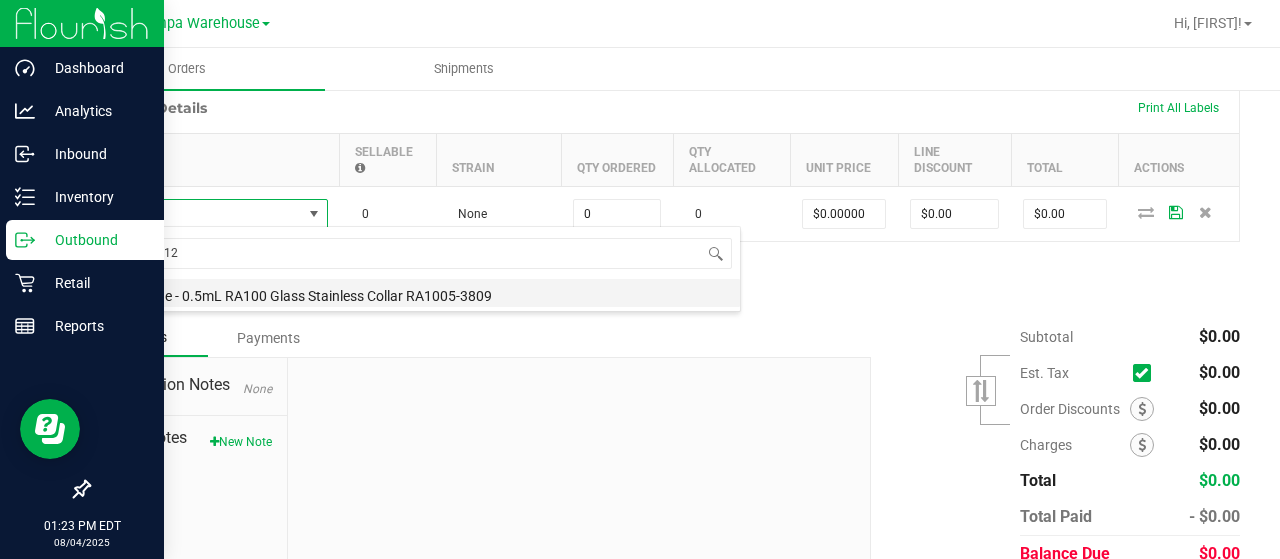 click on "Cartridge - 0.5mL RA100 Glass Stainless Collar RA1005-3809" at bounding box center [421, 293] 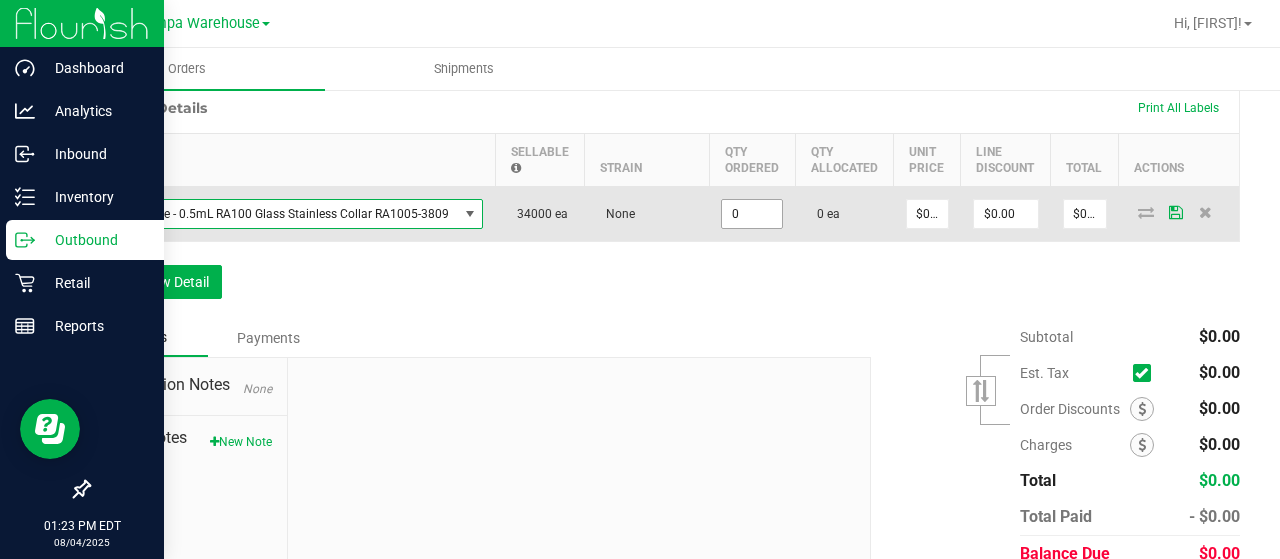 click on "0" at bounding box center [752, 214] 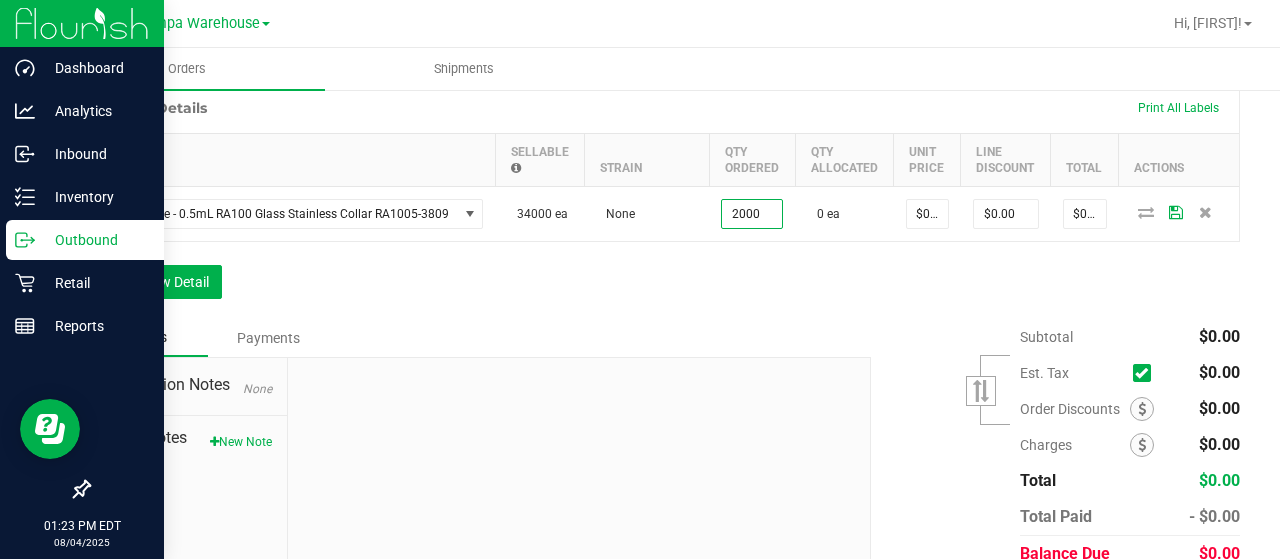type on "2000 ea" 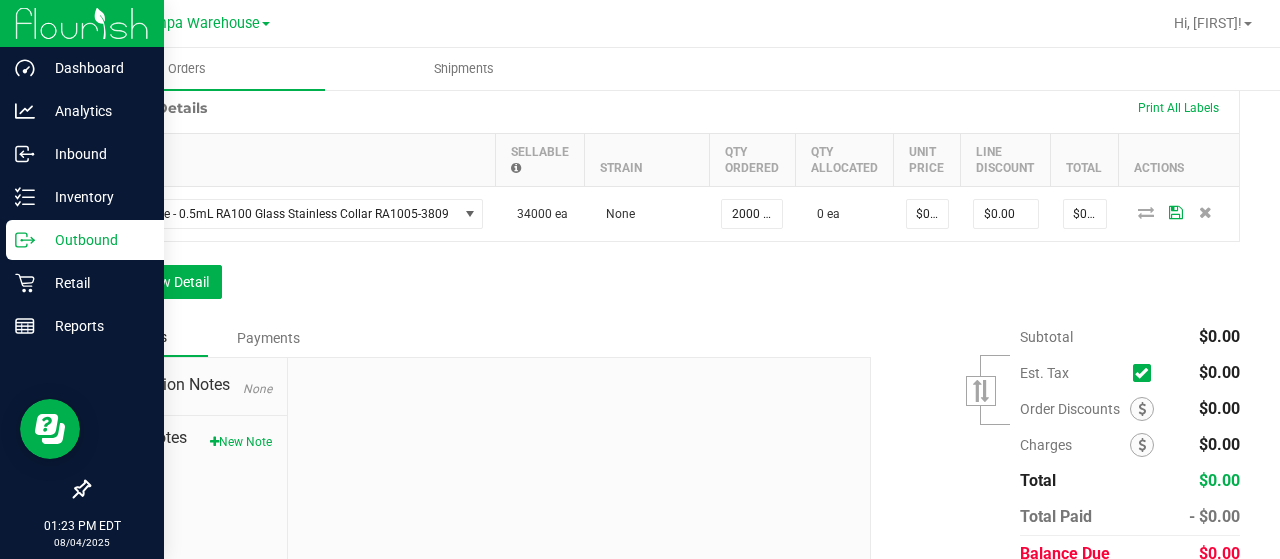 click on "Order Details Print All Labels Item Sellable Strain Qty Ordered Qty Allocated Unit Price Line Discount Total Actions Cartridge - 0.5mL RA100 Glass Stainless Collar RA1005-3809 34000 ea None 2000 ea 0 ea $0.00000 $0.00 $0.00
Add New Detail" at bounding box center (664, 200) 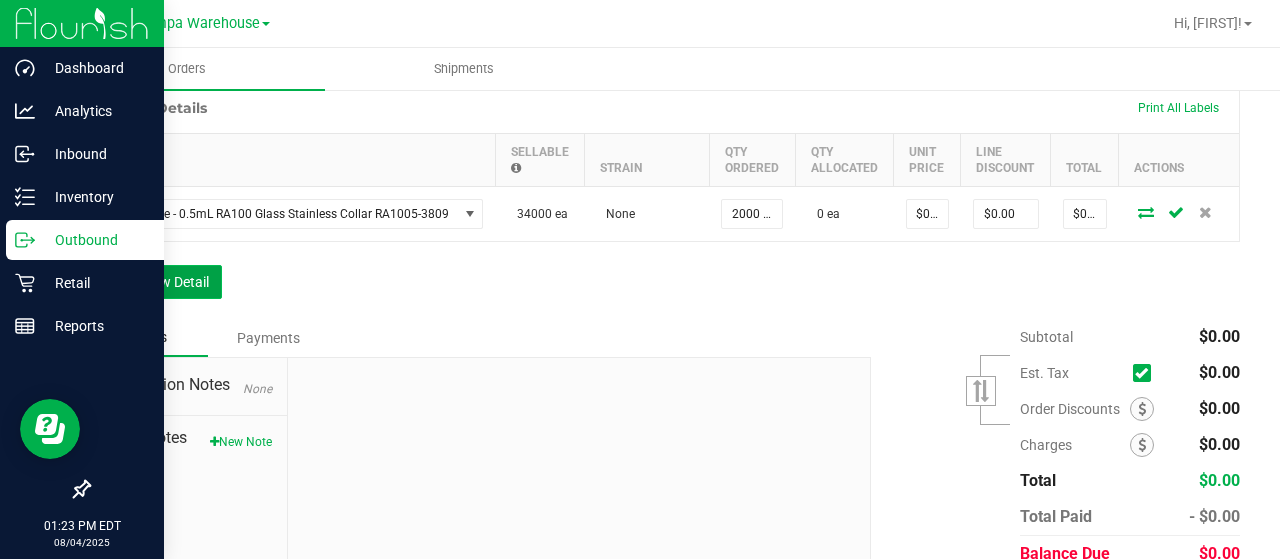 click on "Add New Detail" at bounding box center (155, 282) 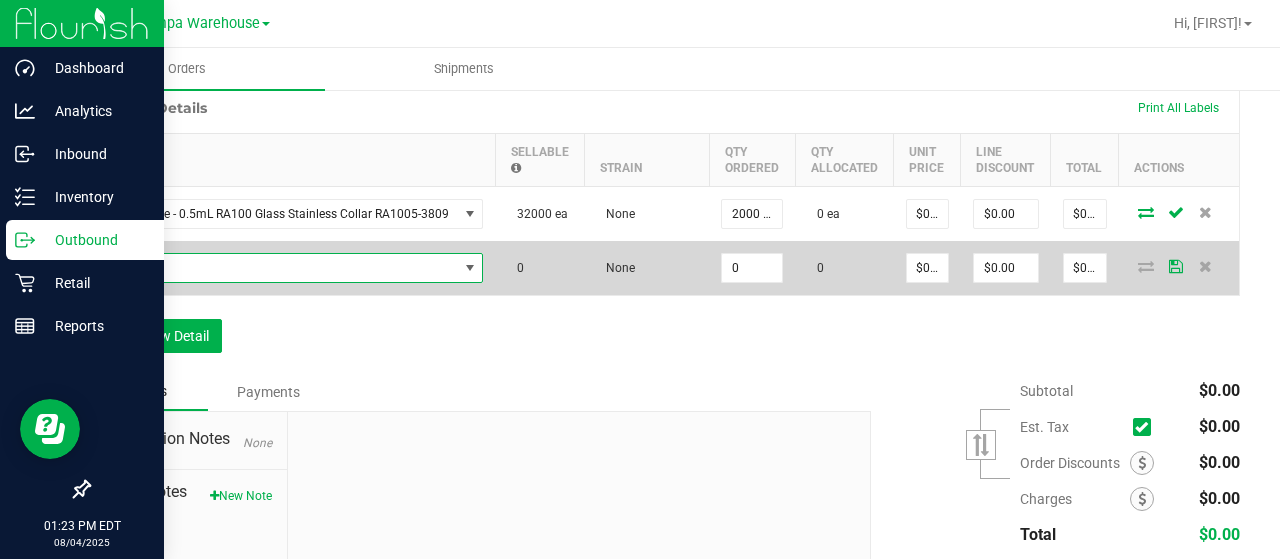 click at bounding box center (280, 268) 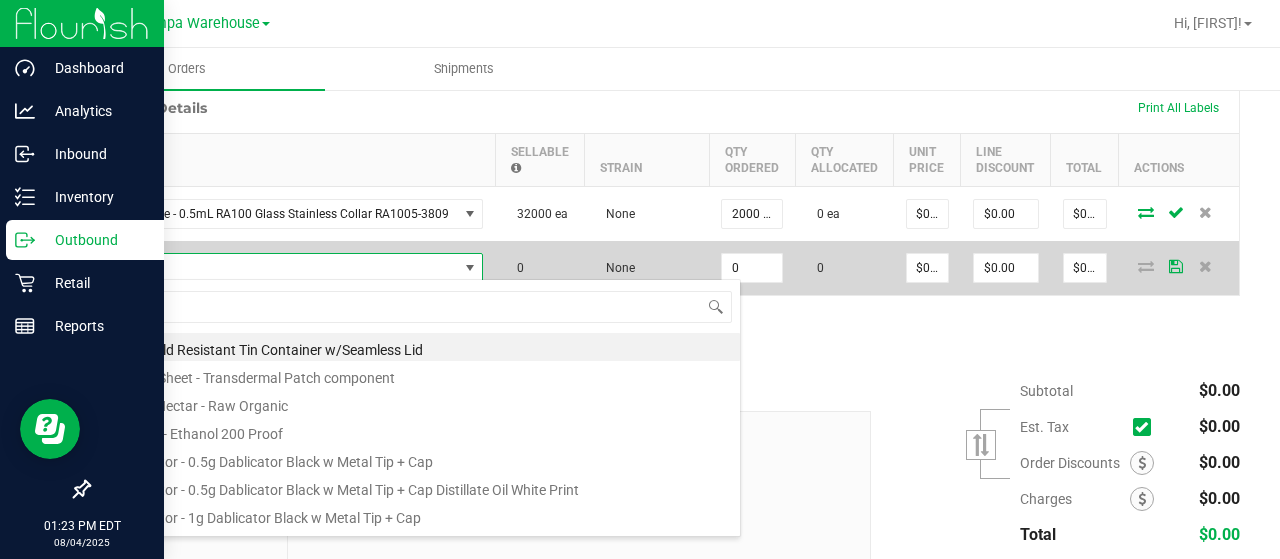 scroll, scrollTop: 99970, scrollLeft: 99622, axis: both 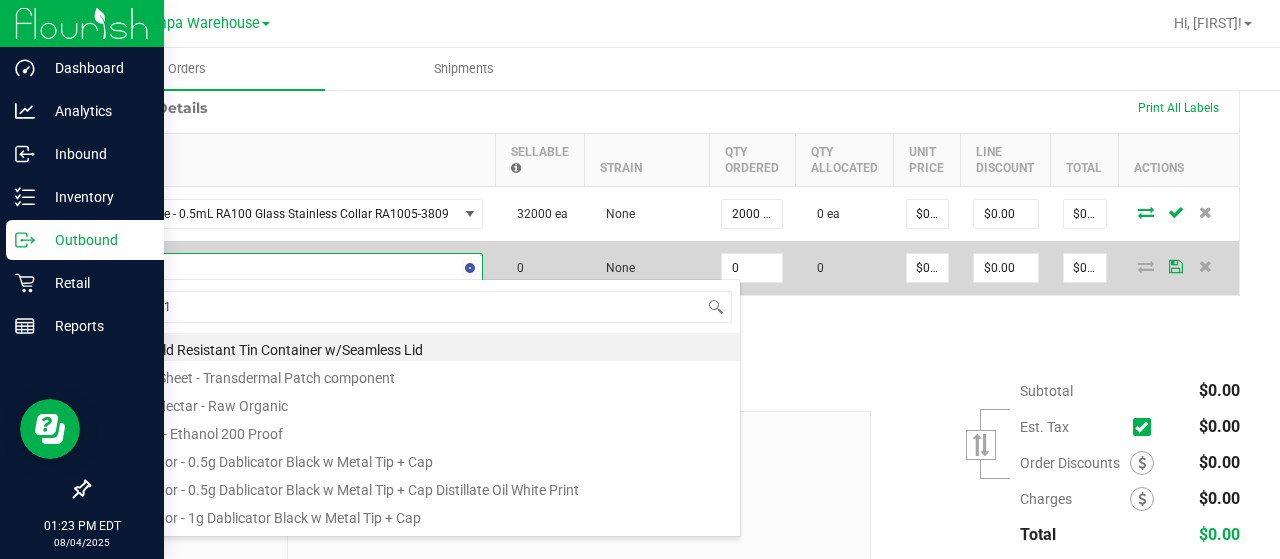 type on "3002513" 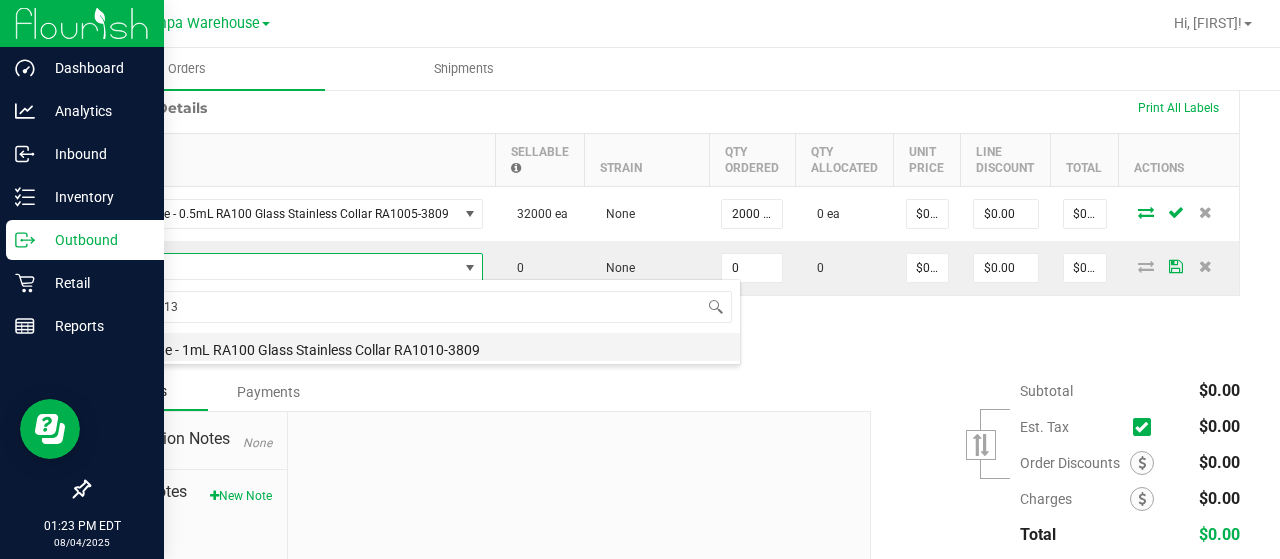 click on "Cartridge - 1mL RA100 Glass Stainless Collar RA1010-3809" at bounding box center [421, 347] 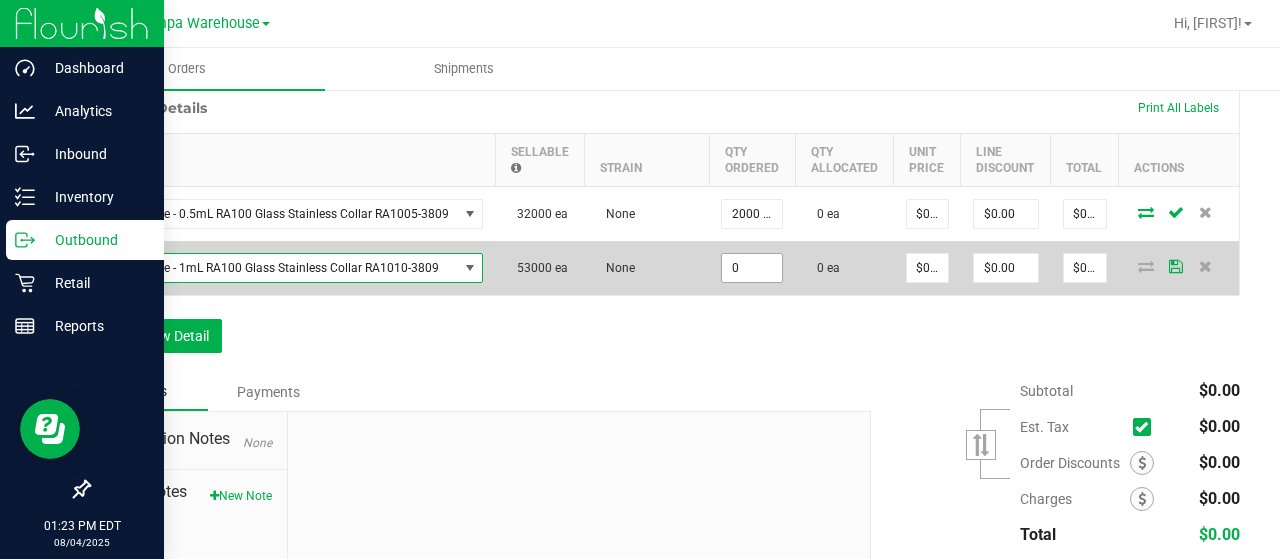 click on "0" at bounding box center [752, 268] 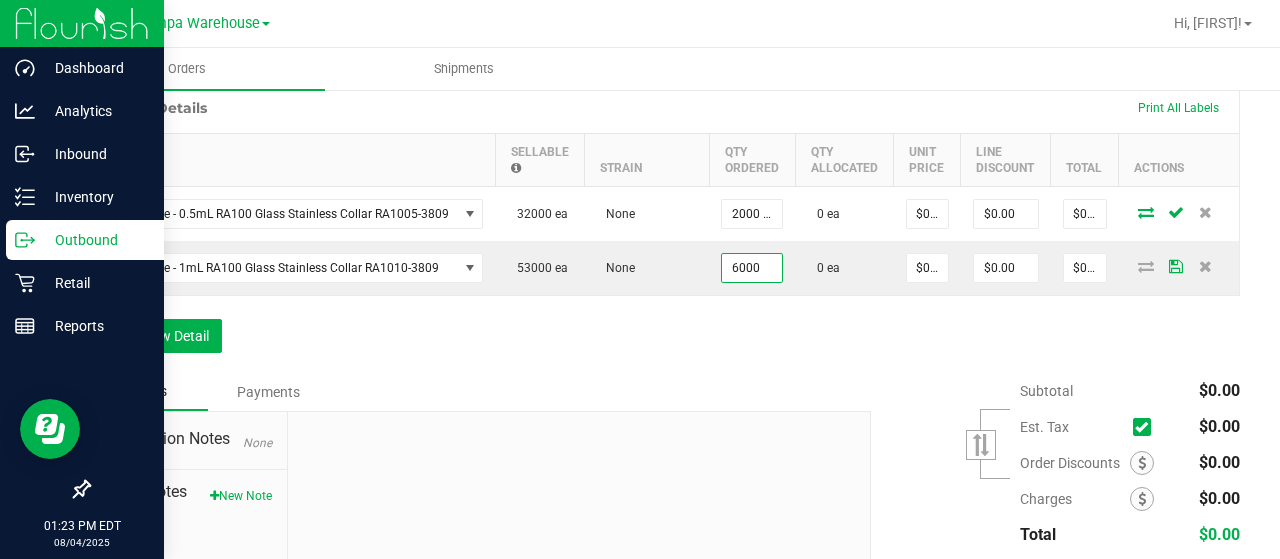 type on "6000 ea" 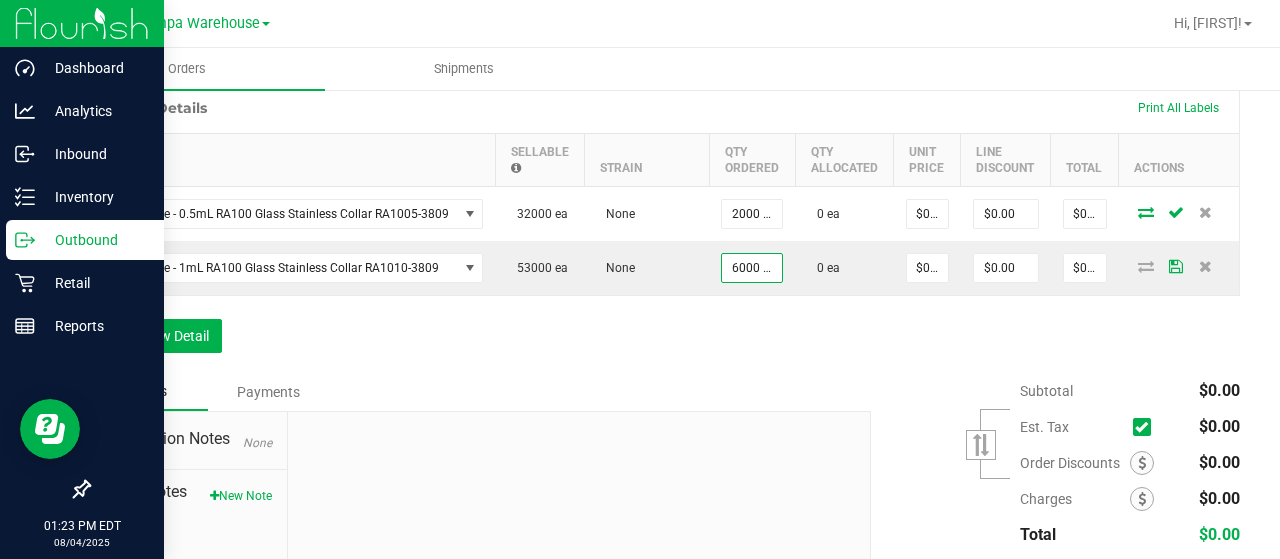 click on "Notes
Payments" at bounding box center (472, 392) 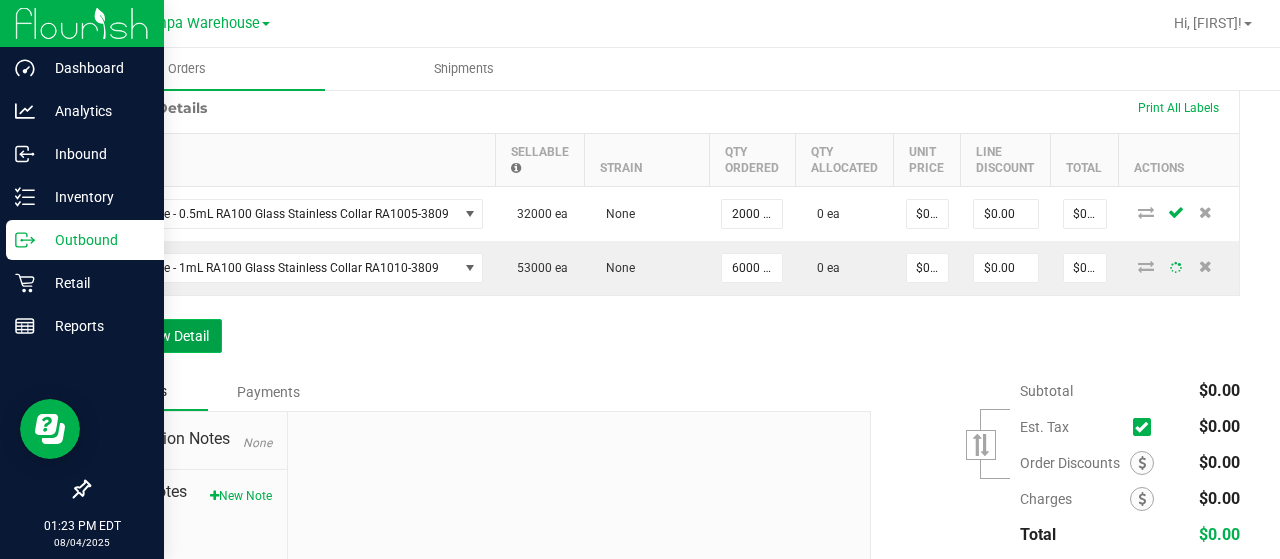 click at bounding box center (106, 336) 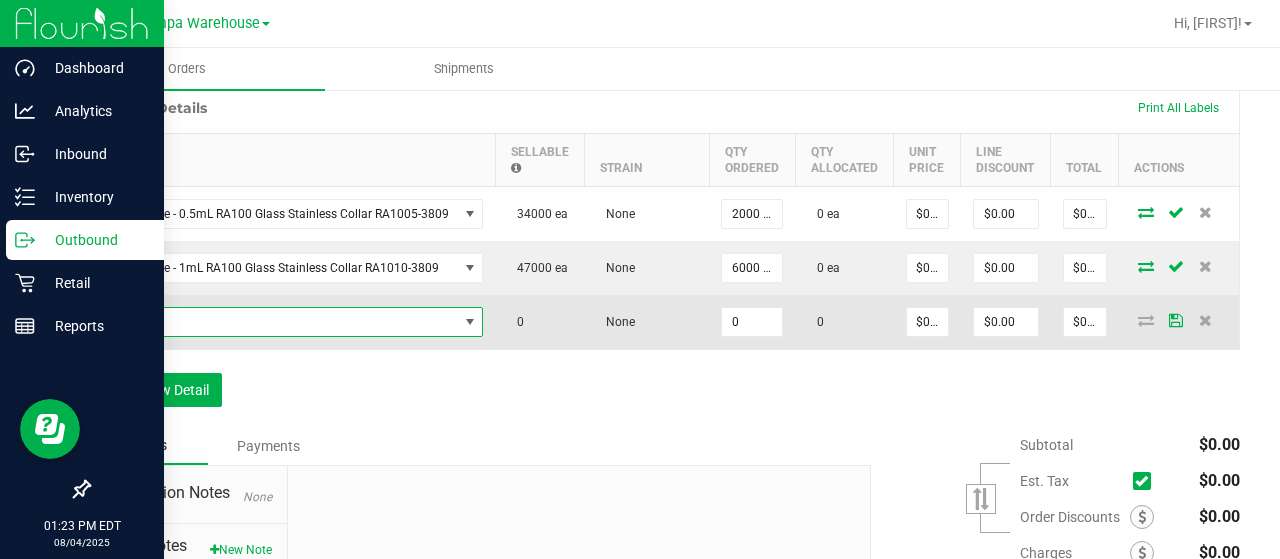click at bounding box center [280, 322] 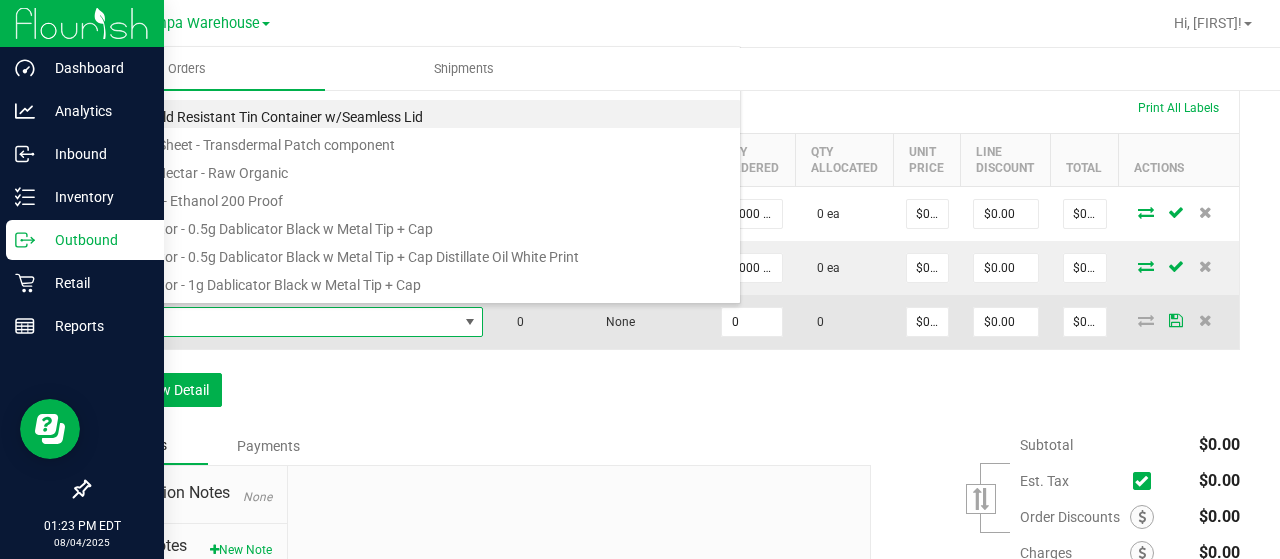 scroll, scrollTop: 99970, scrollLeft: 99622, axis: both 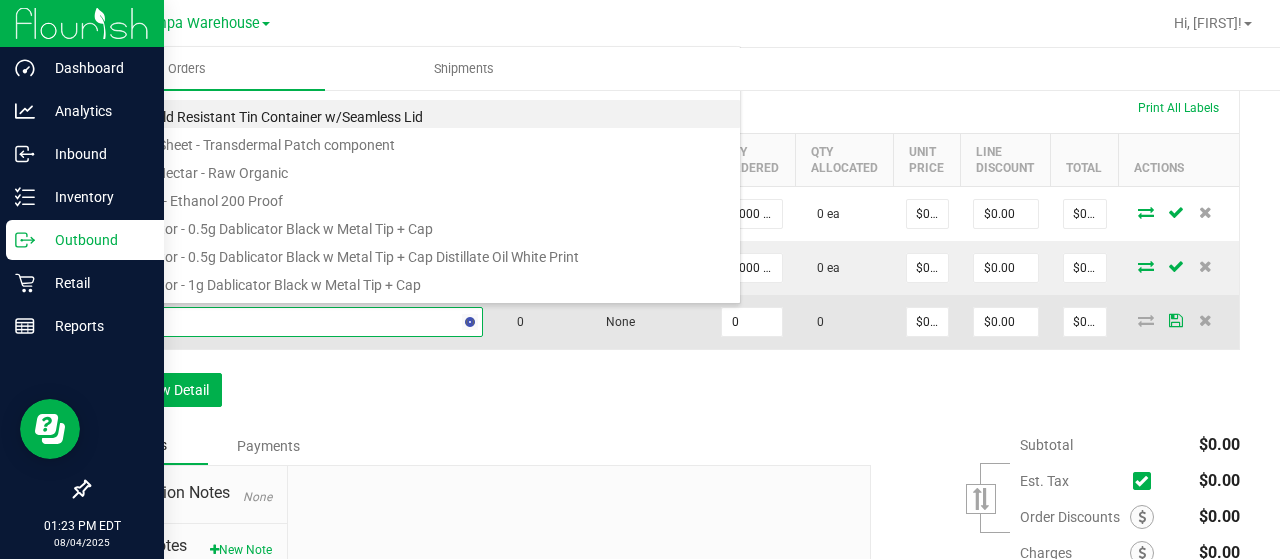 type on "3004371" 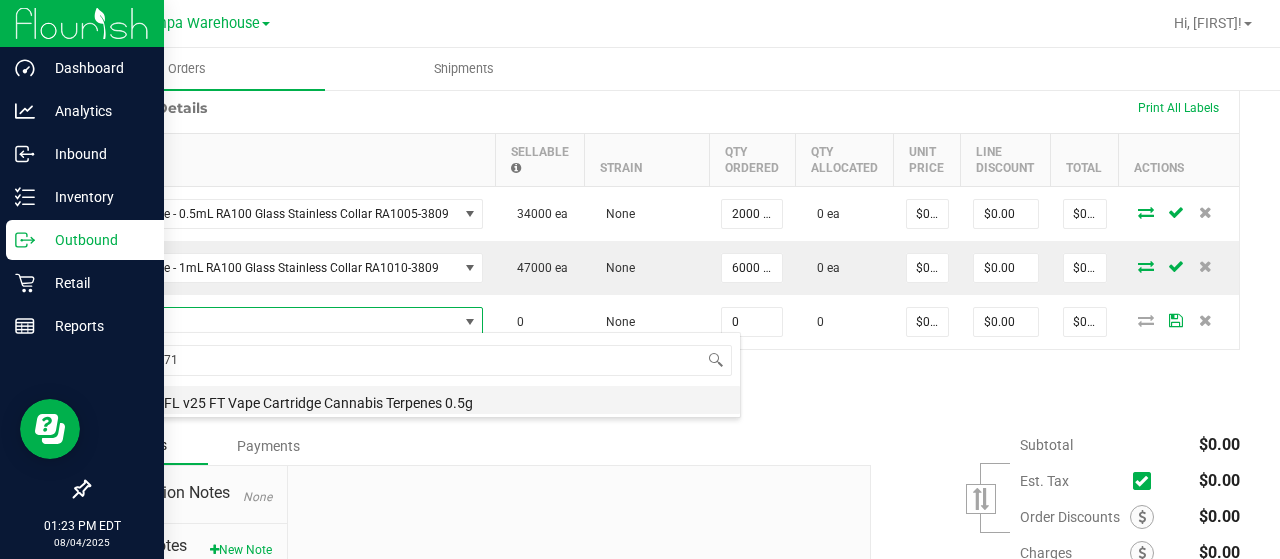 click on "Pouch - FL v25 FT Vape Cartridge Cannabis Terpenes 0.5g" at bounding box center (421, 400) 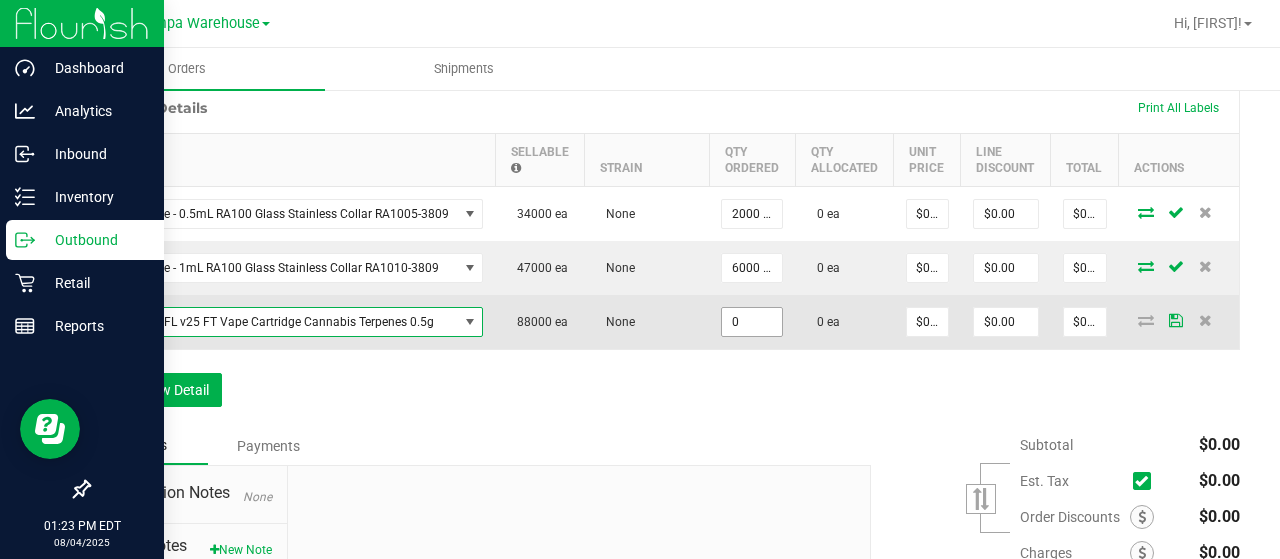 click on "0" at bounding box center [752, 322] 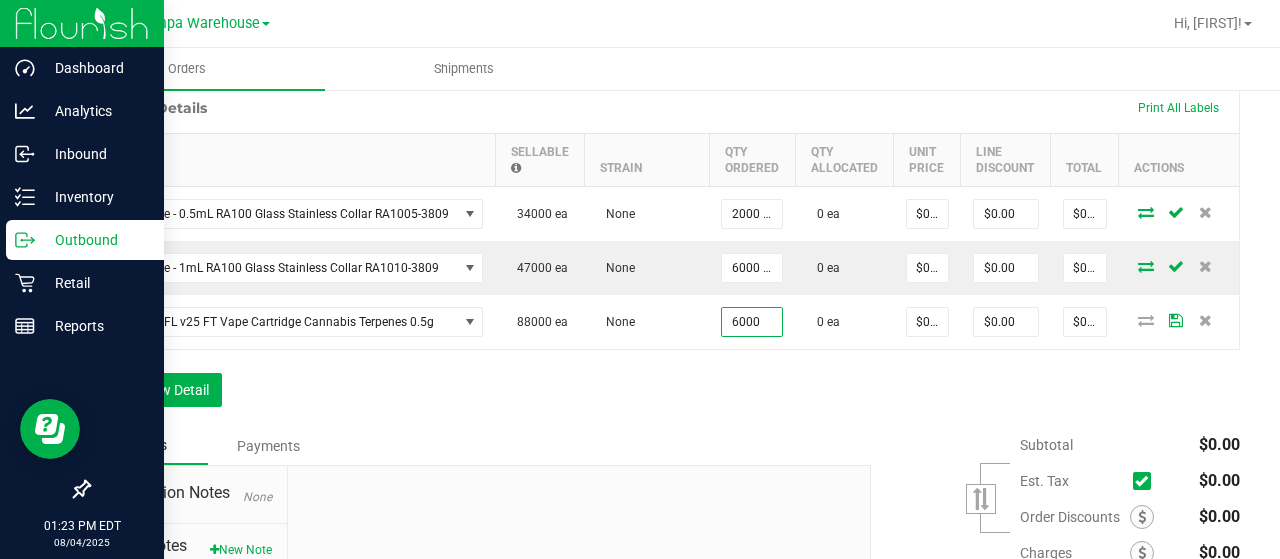 type on "6000 ea" 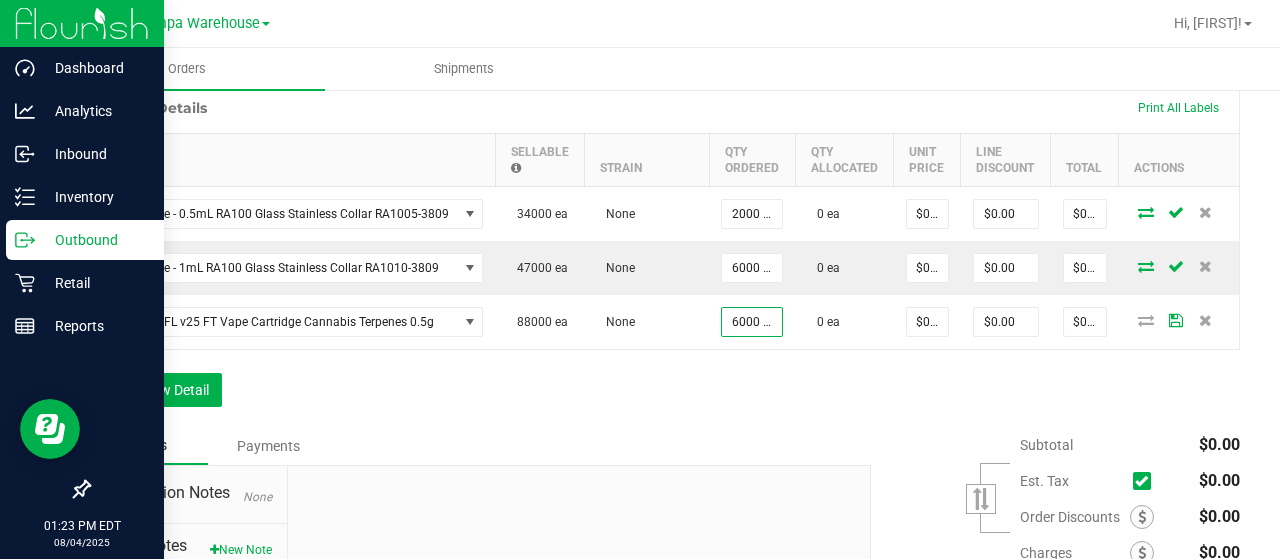 click on "Notes
Payments" at bounding box center (472, 446) 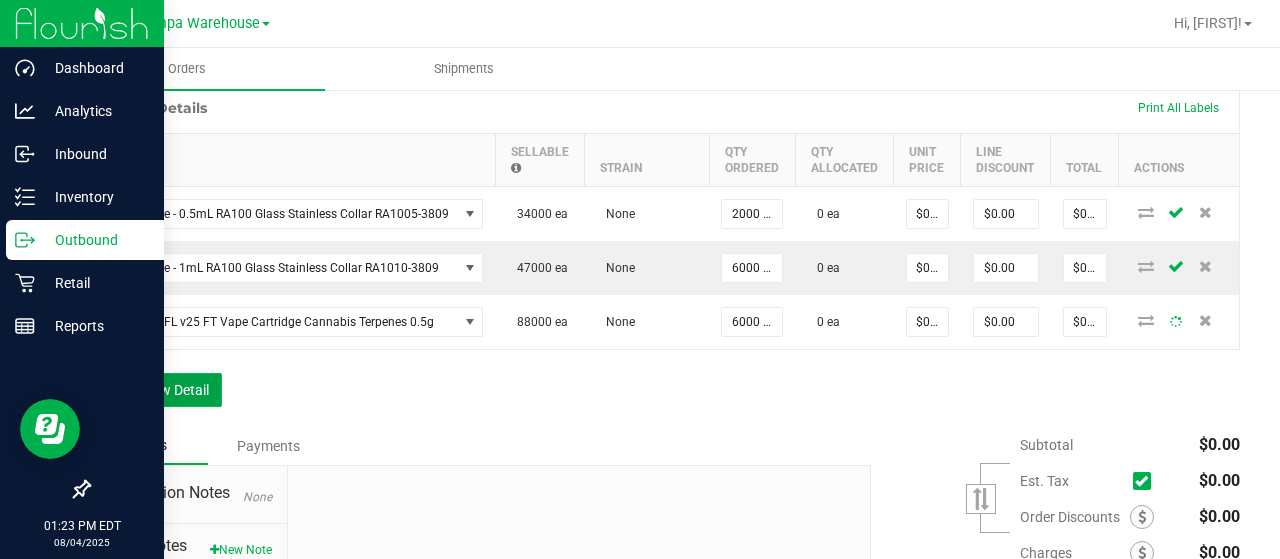 click on "Add New Detail" at bounding box center [155, 390] 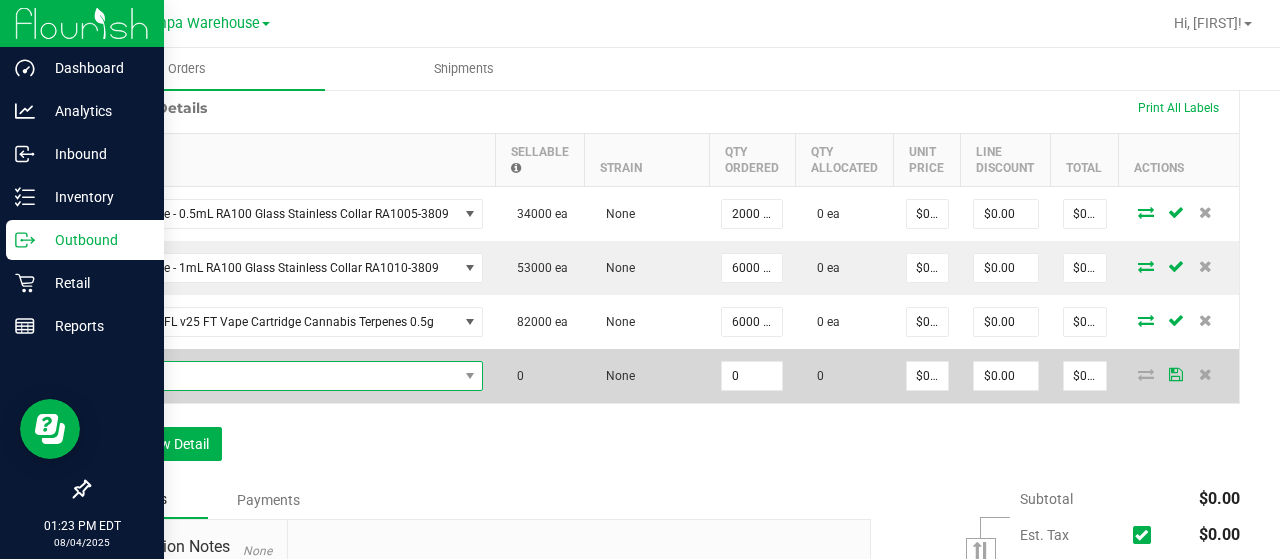 click at bounding box center [280, 376] 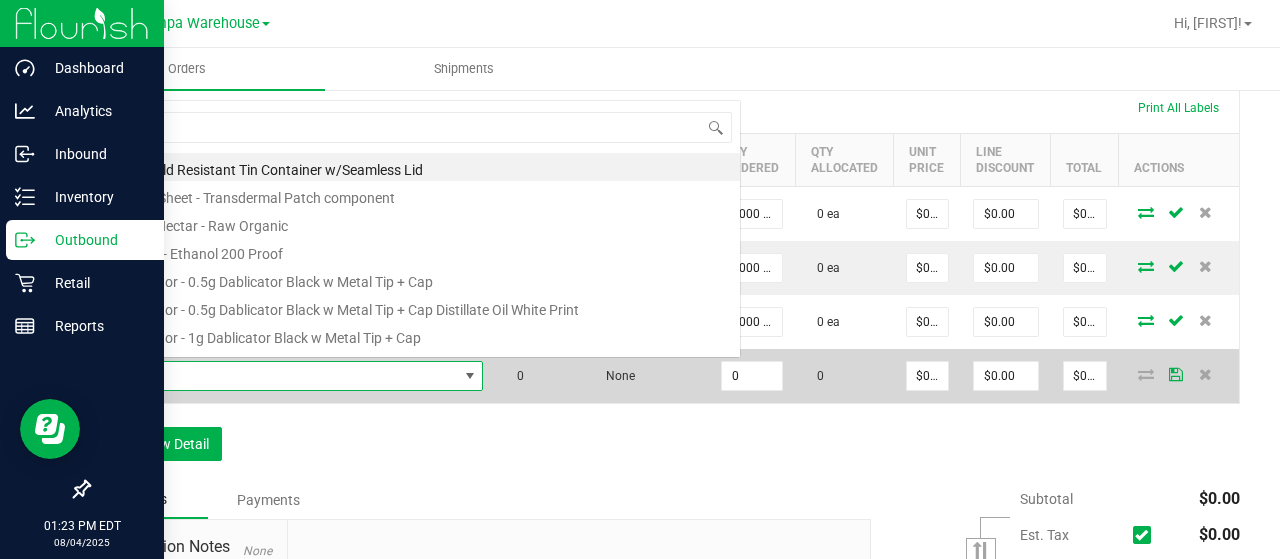scroll, scrollTop: 0, scrollLeft: 0, axis: both 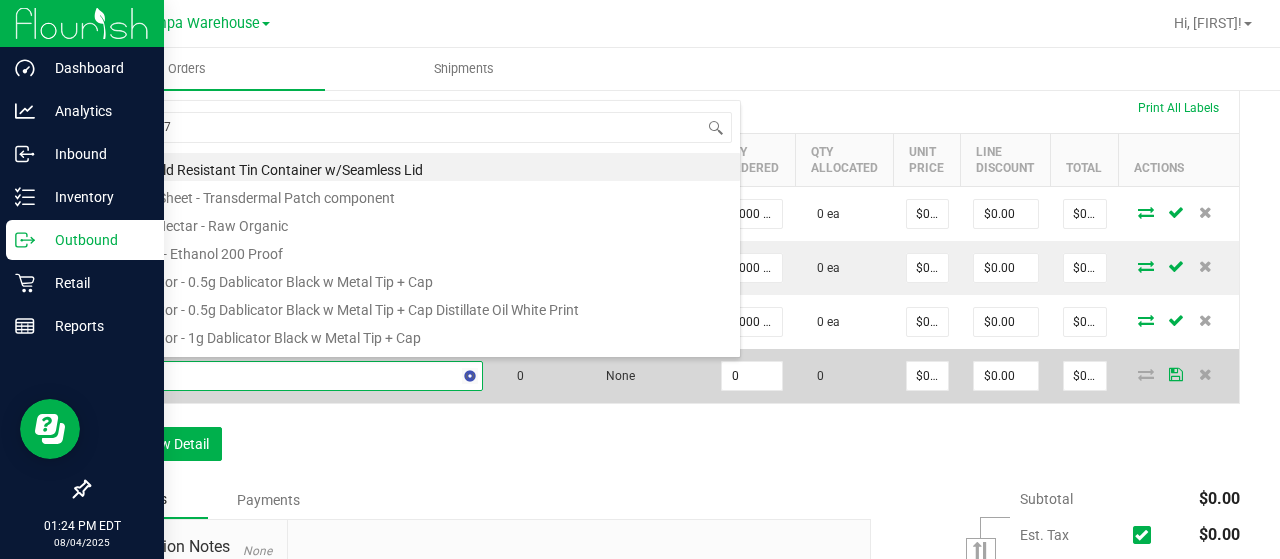 type on "3004270" 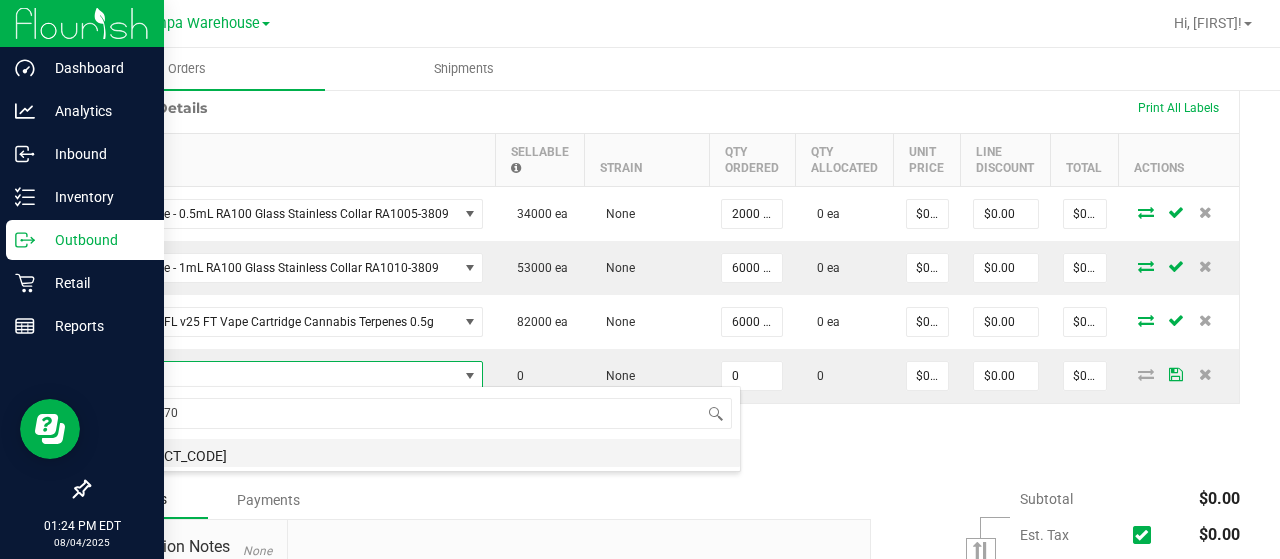 click on "[PRODUCT_CODE]" at bounding box center [421, 453] 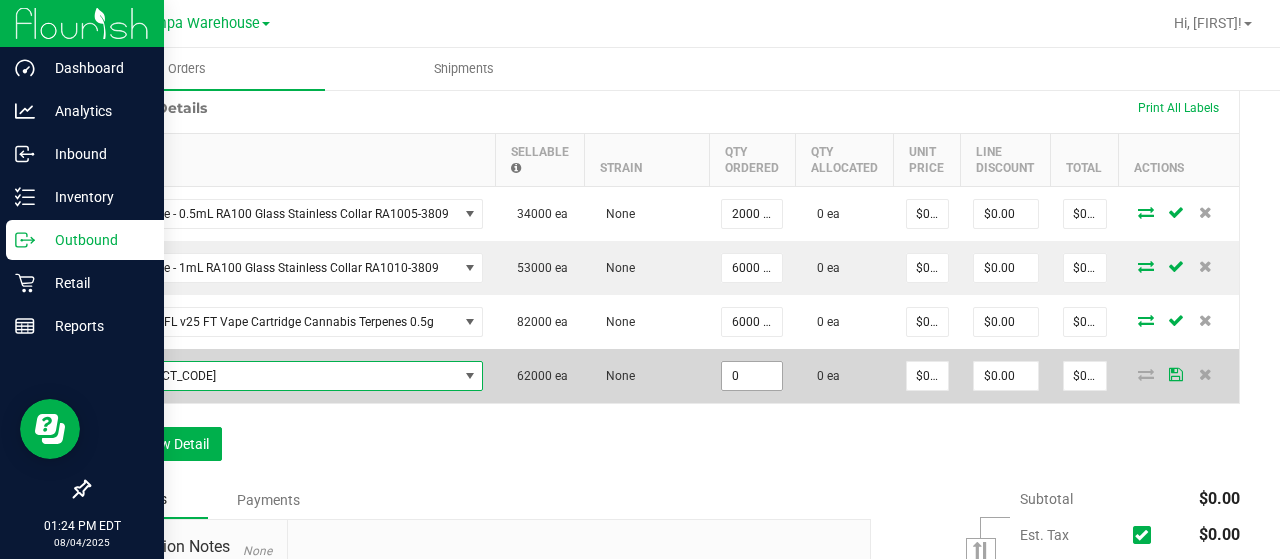 click on "0" at bounding box center [752, 376] 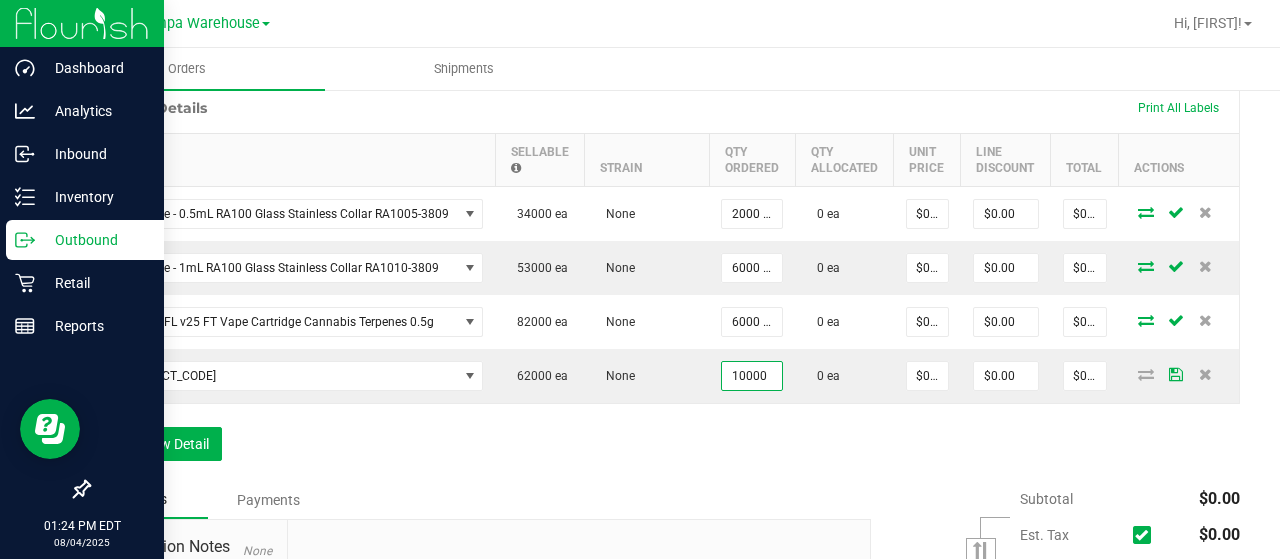 type on "10000 ea" 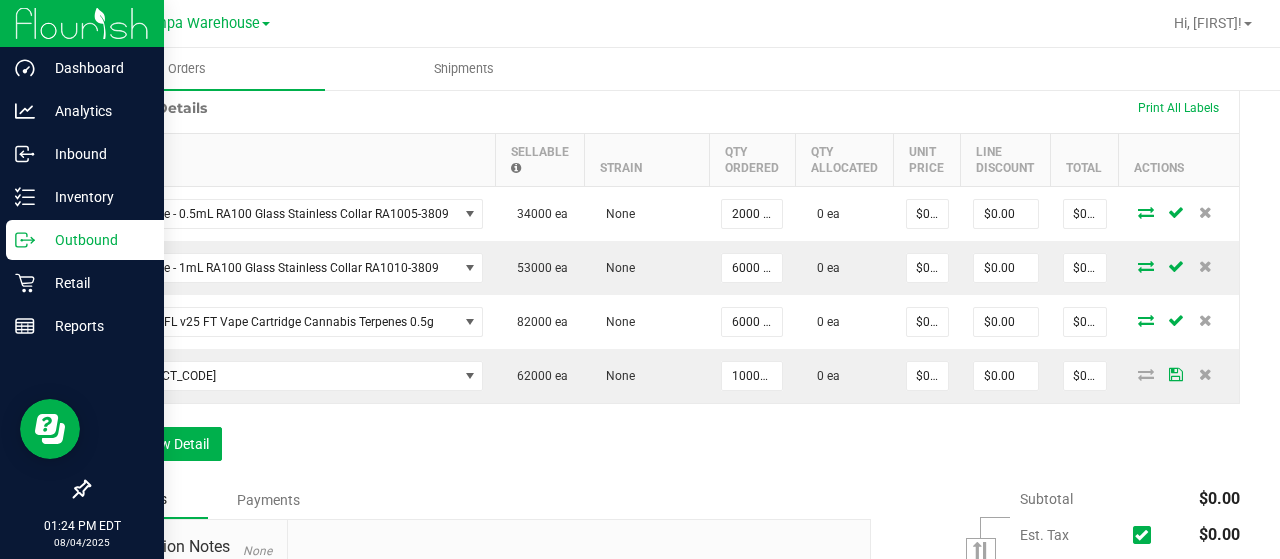 click on "Order Details Print All Labels Item Sellable Strain Qty Ordered Qty Allocated Unit Price Line Discount Total Actions Cartridge - 0.5mL RA100 Glass Stainless Collar RA1005-3809 34000 ea None 2000 ea 0 ea $0.00000 $0.00 $0.00 Cartridge - 1mL RA100 Glass Stainless Collar RA1010-3809 53000 ea None 6000 ea 0 ea $0.00000 $0.00 $0.00 Pouch - FL v25 FT Vape Cartridge Cannabis Terpenes 0.5g 82000 ea None 6000 ea 0 ea $0.00000 $0.00 $0.00 Pouch - FL v25 FT Vape Cartridge Cannabis Terpenes 1g 62000 ea None 10000 ea 0 ea $0.00000 $0.00 $0.00
Add New Detail" at bounding box center [664, 281] 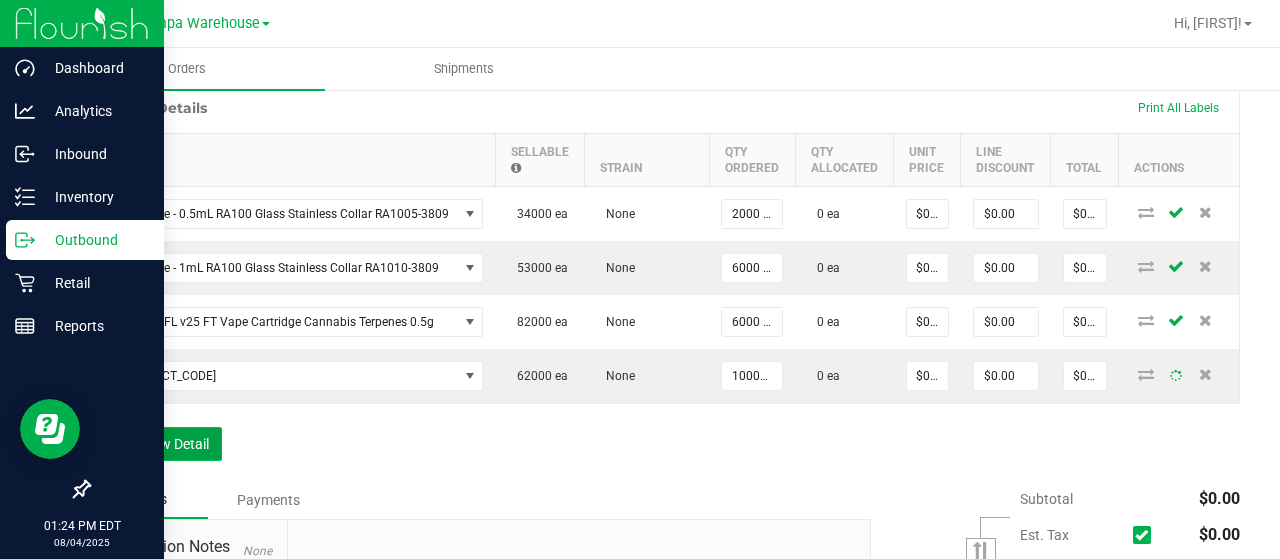 click on "Add New Detail" at bounding box center [155, 444] 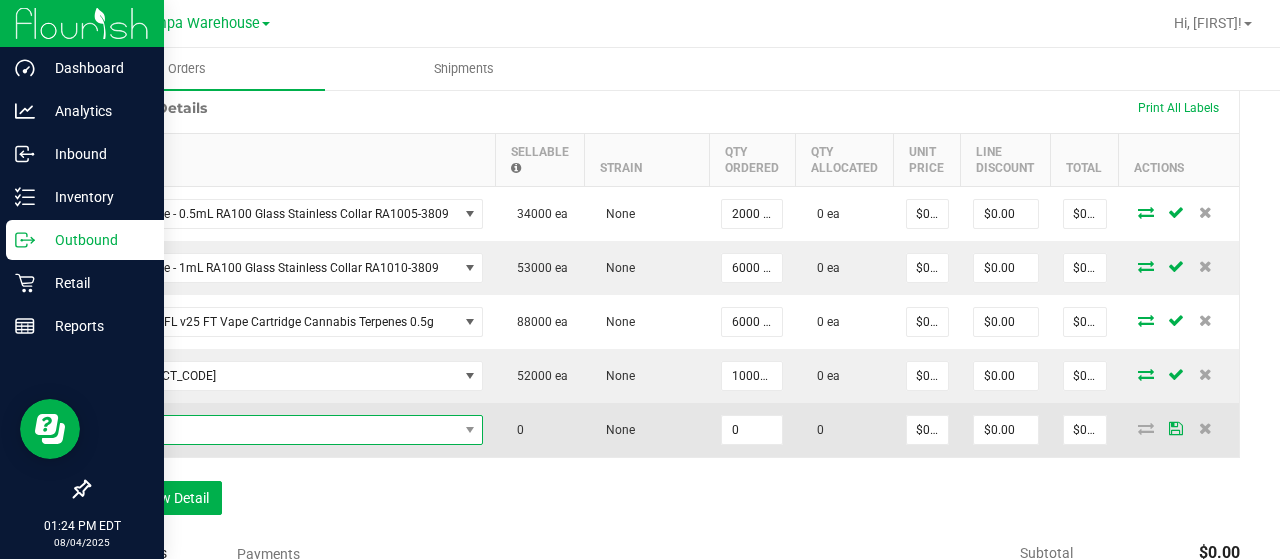 click at bounding box center (280, 430) 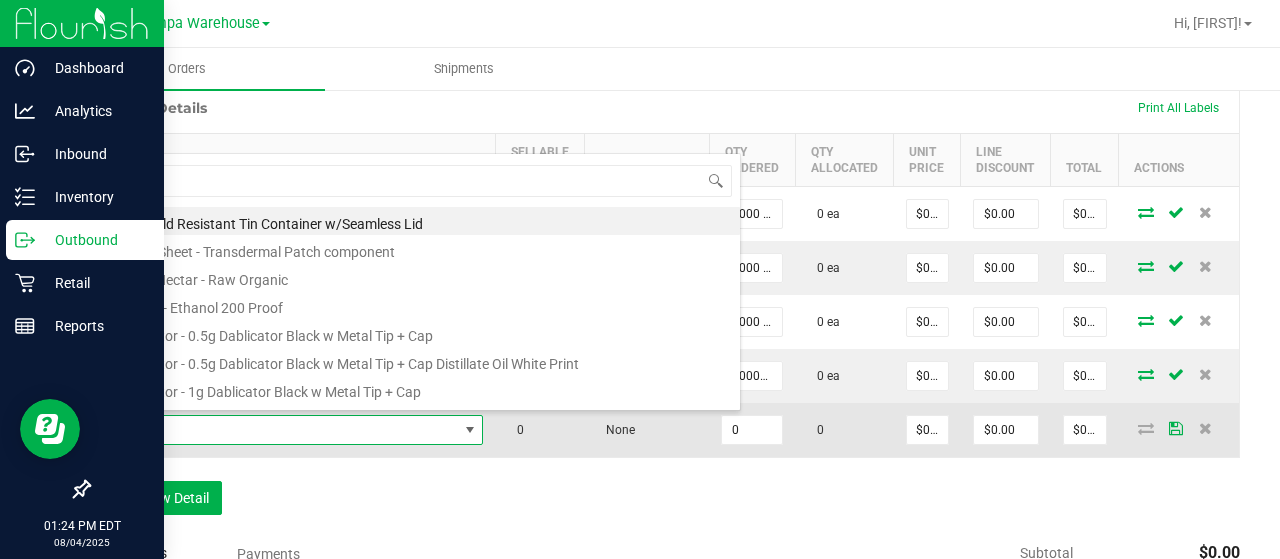 scroll, scrollTop: 99970, scrollLeft: 99622, axis: both 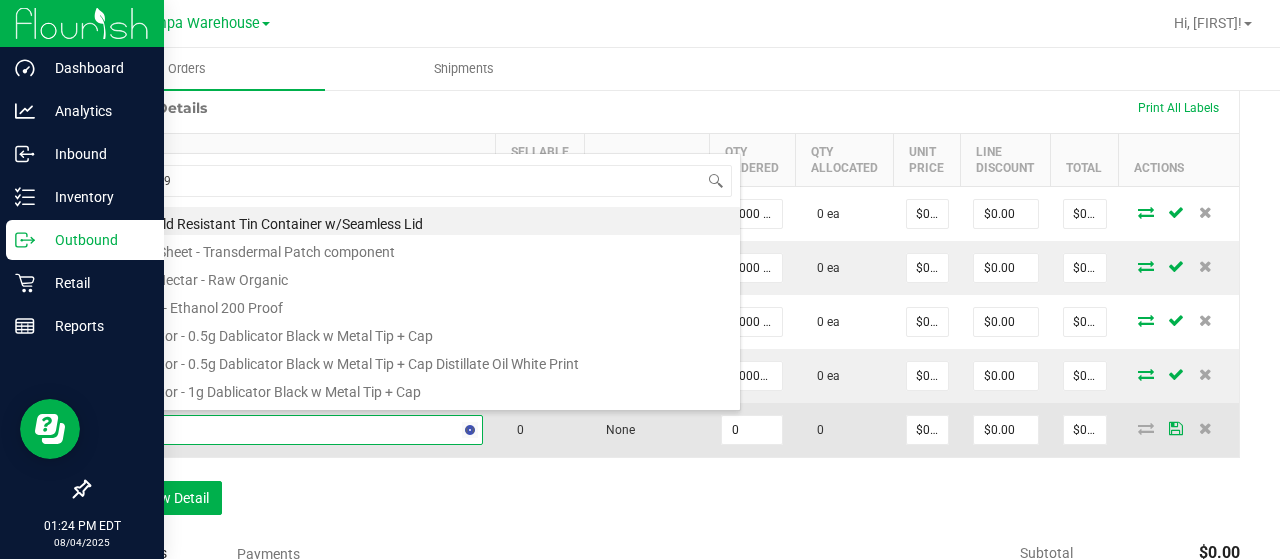type on "3004294" 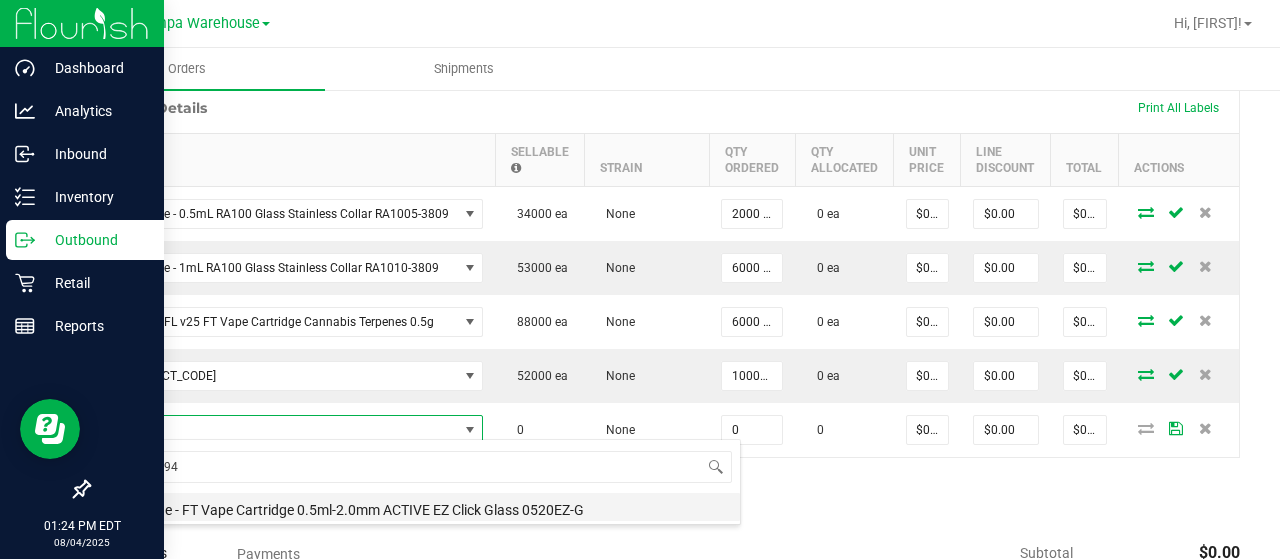 click on "Cartridge - FT Vape Cartridge 0.5ml-2.0mm ACTIVE EZ Click Glass 0520EZ-G" at bounding box center (421, 507) 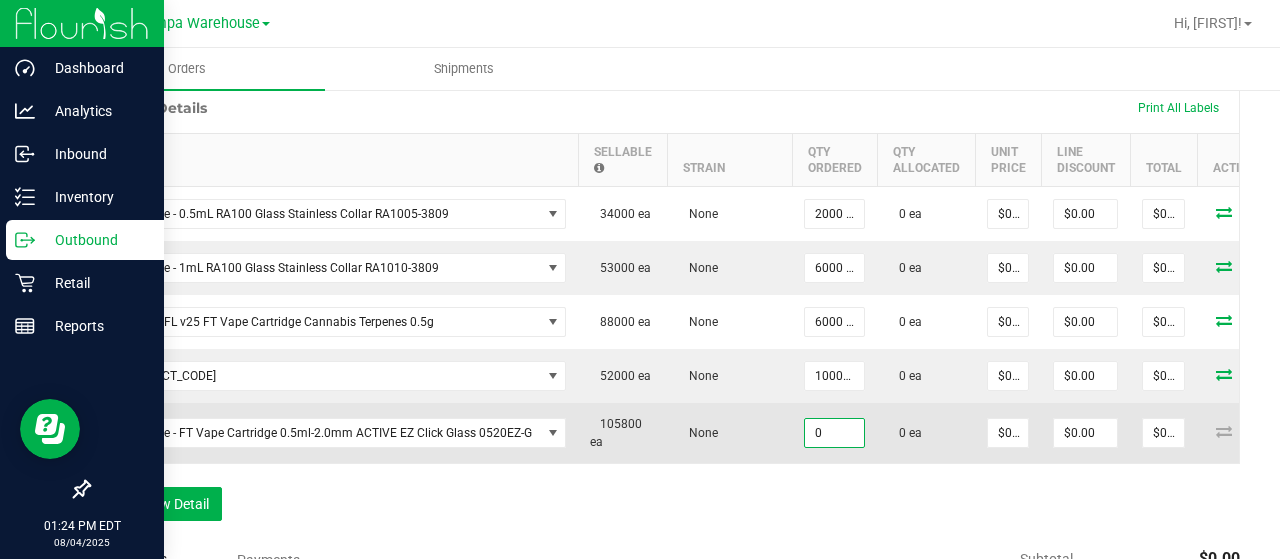 click on "0" at bounding box center (834, 433) 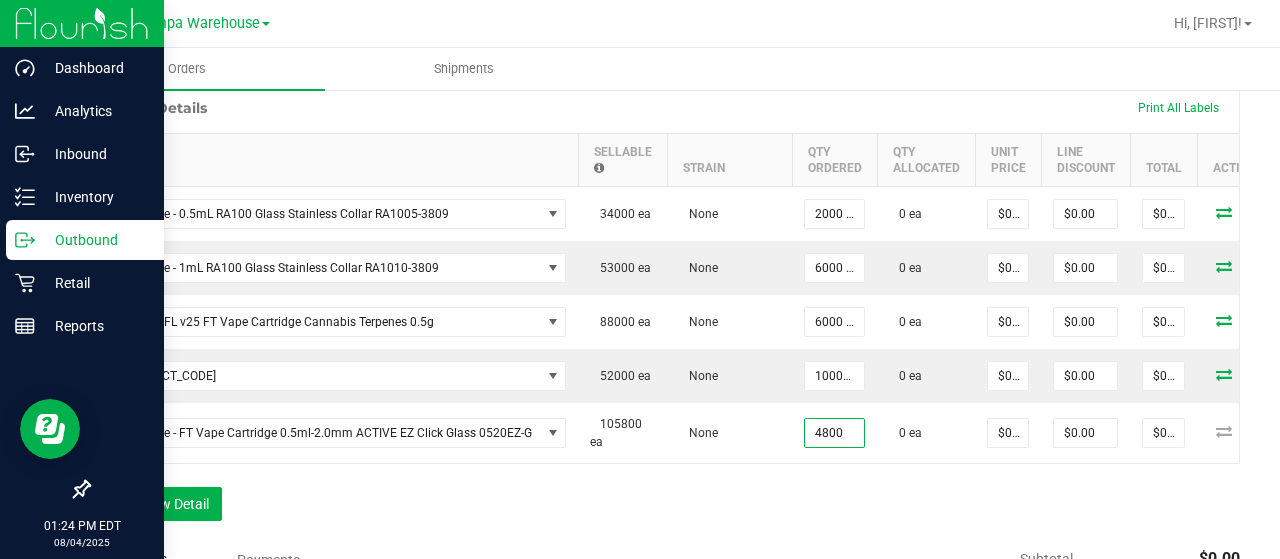 type on "4800 ea" 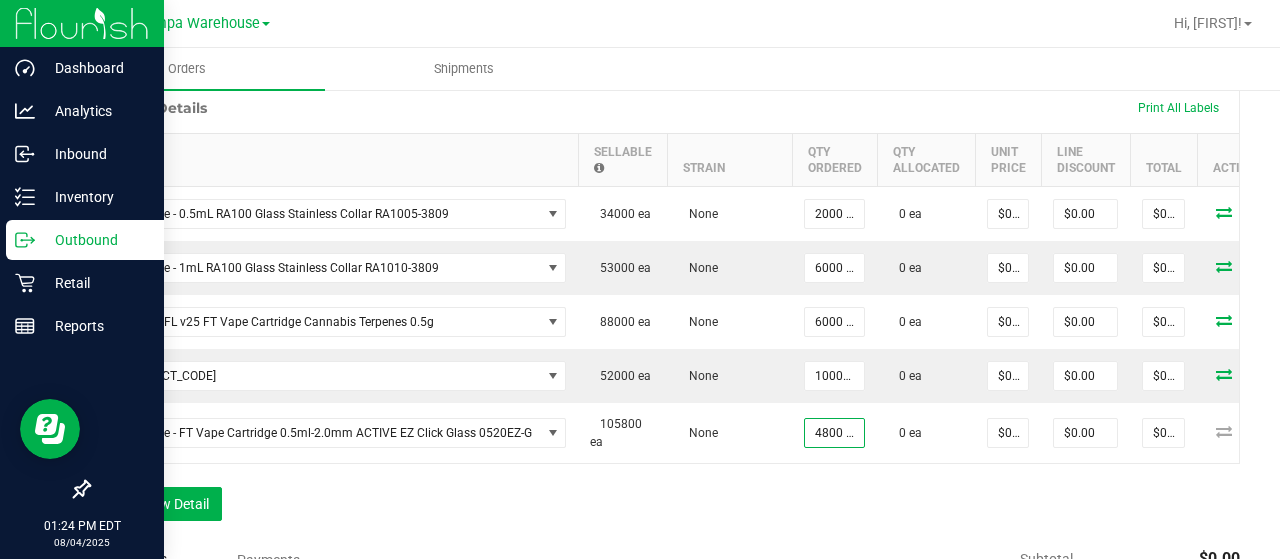 click on "Order Details Print All Labels Item Sellable Strain Qty Ordered Qty Allocated Unit Price Line Discount Total Actions Cartridge - 0.5mL RA100 Glass Stainless Collar RA1005-3809 34000 ea None 2000 ea 0 ea $0.00000 $0.00 $0.00 Cartridge - 1mL RA100 Glass Stainless Collar RA1010-3809 53000 ea None 6000 ea 0 ea $0.00000 $0.00 $0.00 Pouch - FL v25 FT Vape Cartridge Cannabis Terpenes 0.5g 88000 ea None 6000 ea 0 ea $0.00000 $0.00 $0.00 Pouch - FL v25 FT Vape Cartridge Cannabis Terpenes 1g 52000 ea None 10000 ea 0 ea $0.00000 $0.00 $0.00 Cartridge - FT Vape Cartridge 0.5ml-2.0mm ACTIVE EZ Click Glass 0520EZ-G 105800 ea None 4800 ea 0 ea $0.00000 $0.00 $0.00
Add New Detail" at bounding box center (664, 311) 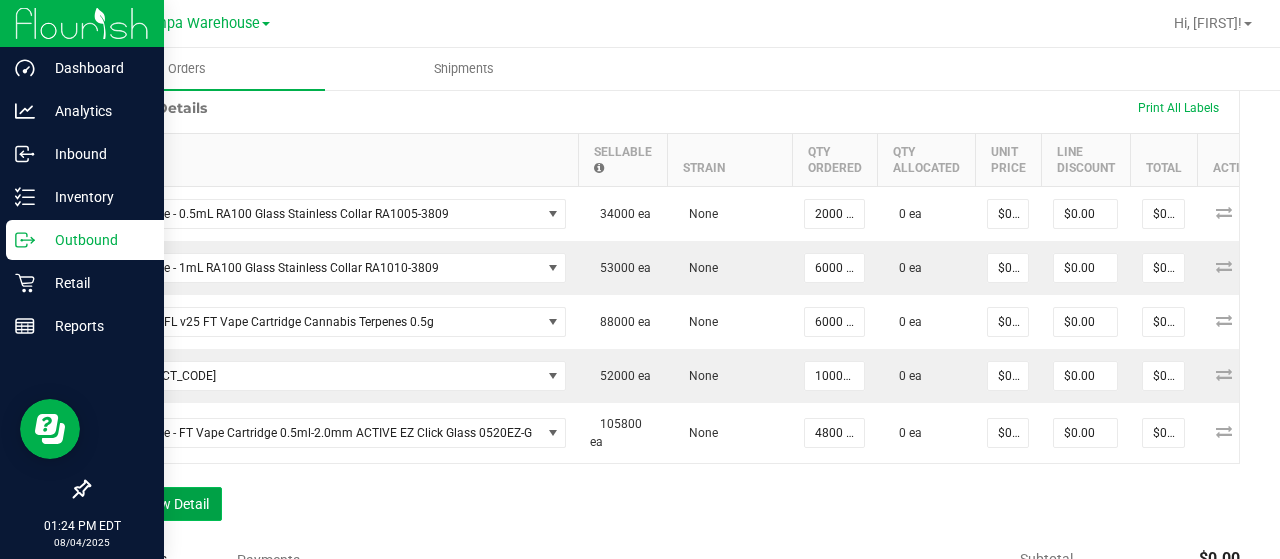 click on "Add New Detail" at bounding box center [155, 504] 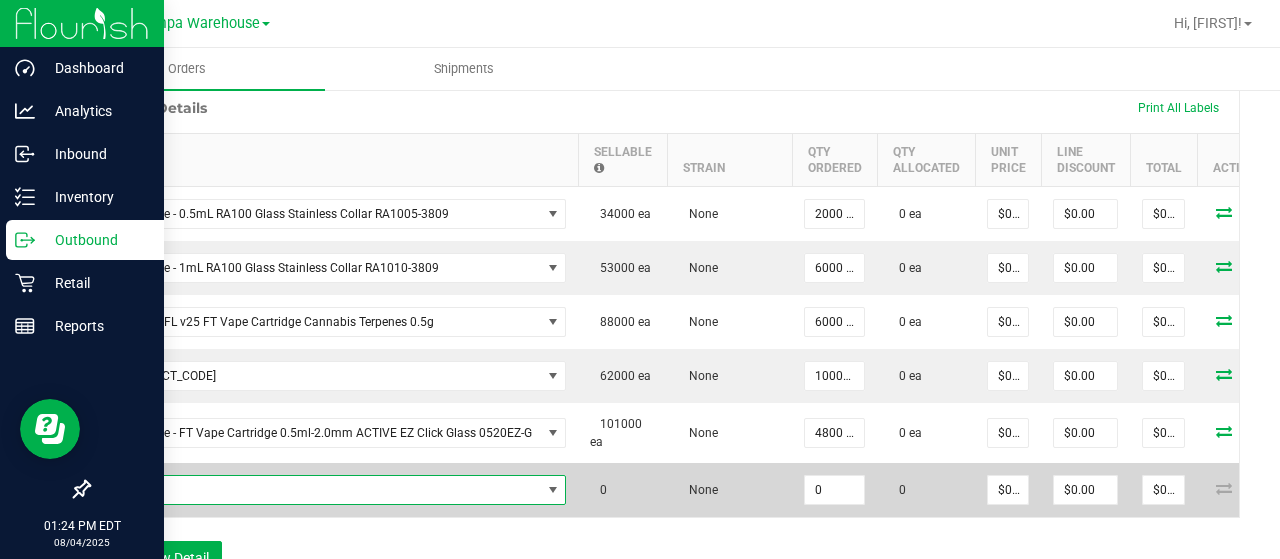 click at bounding box center (322, 490) 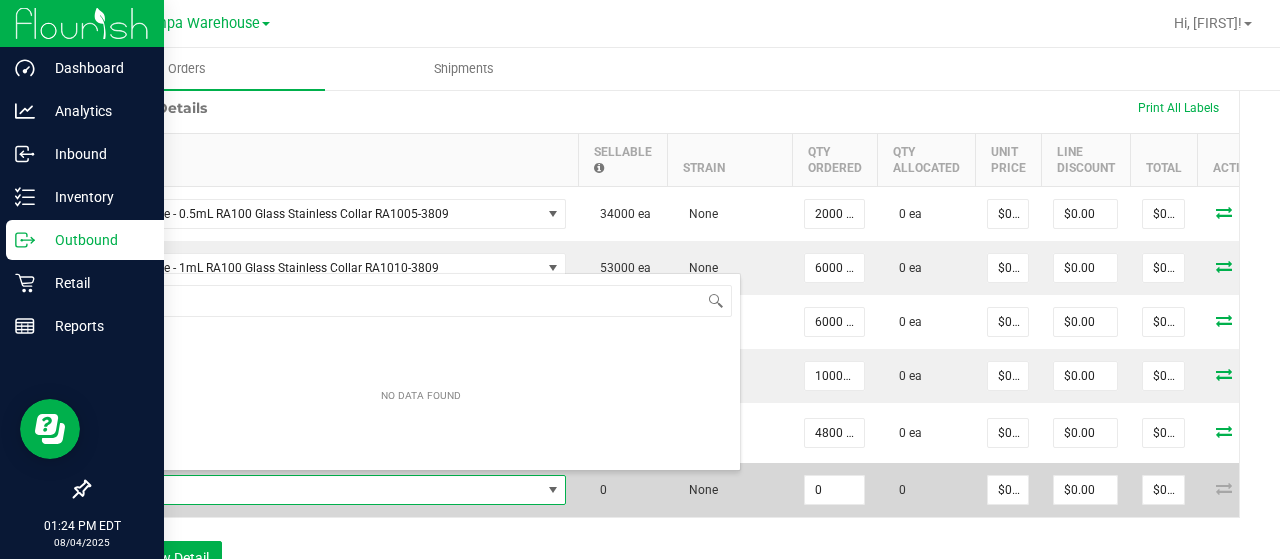 scroll, scrollTop: 99970, scrollLeft: 99541, axis: both 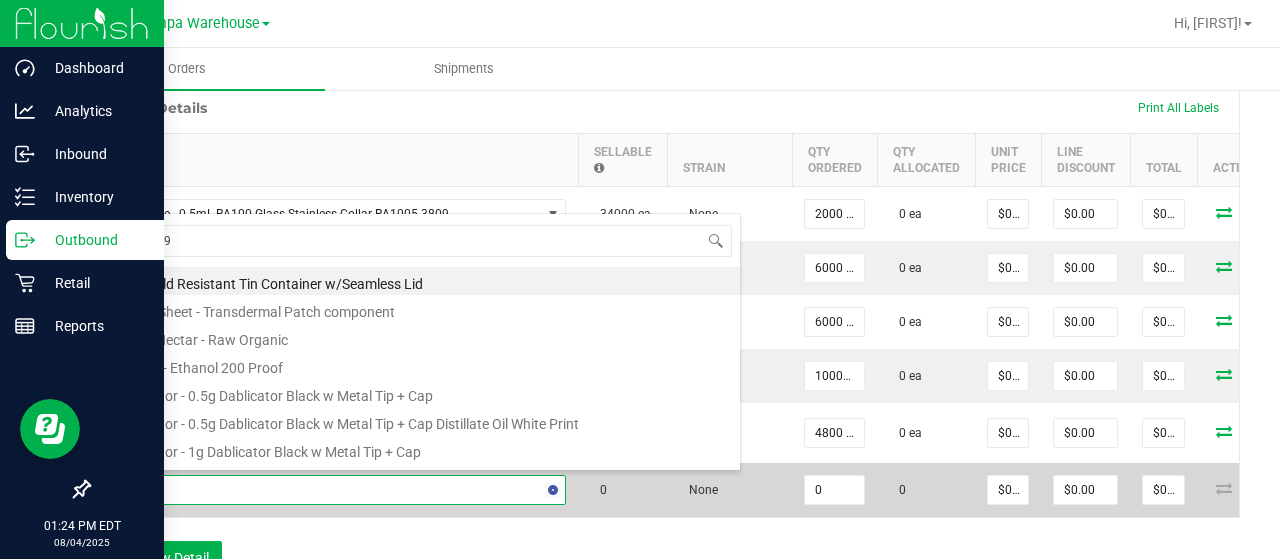 type on "3004295" 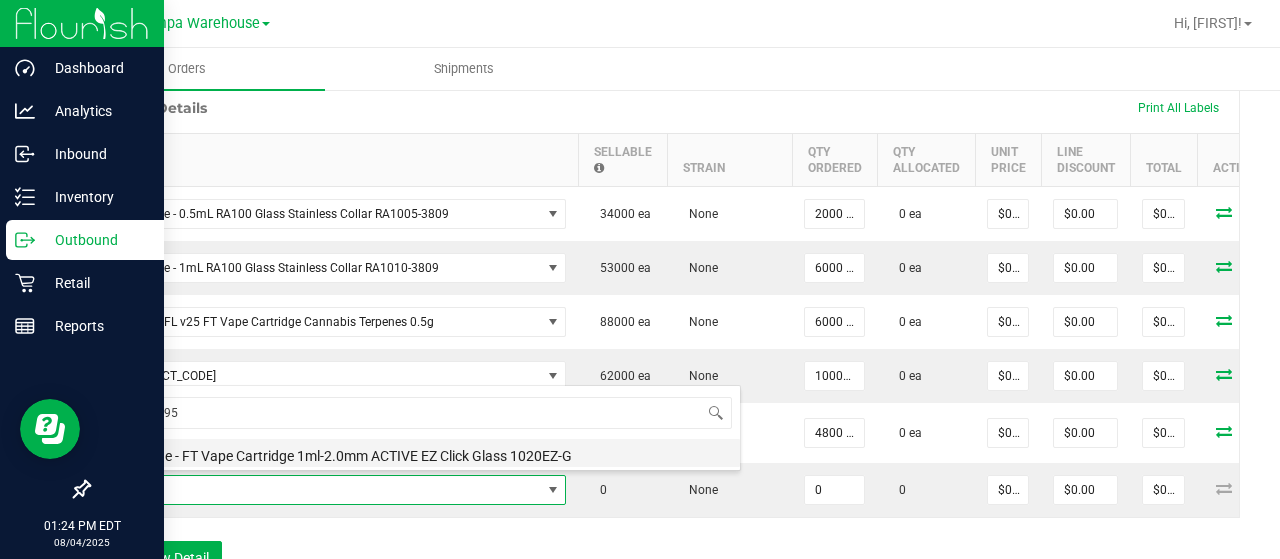 click on "Cartridge - FT Vape Cartridge 1ml-2.0mm ACTIVE EZ Click Glass 1020EZ-G" at bounding box center (421, 453) 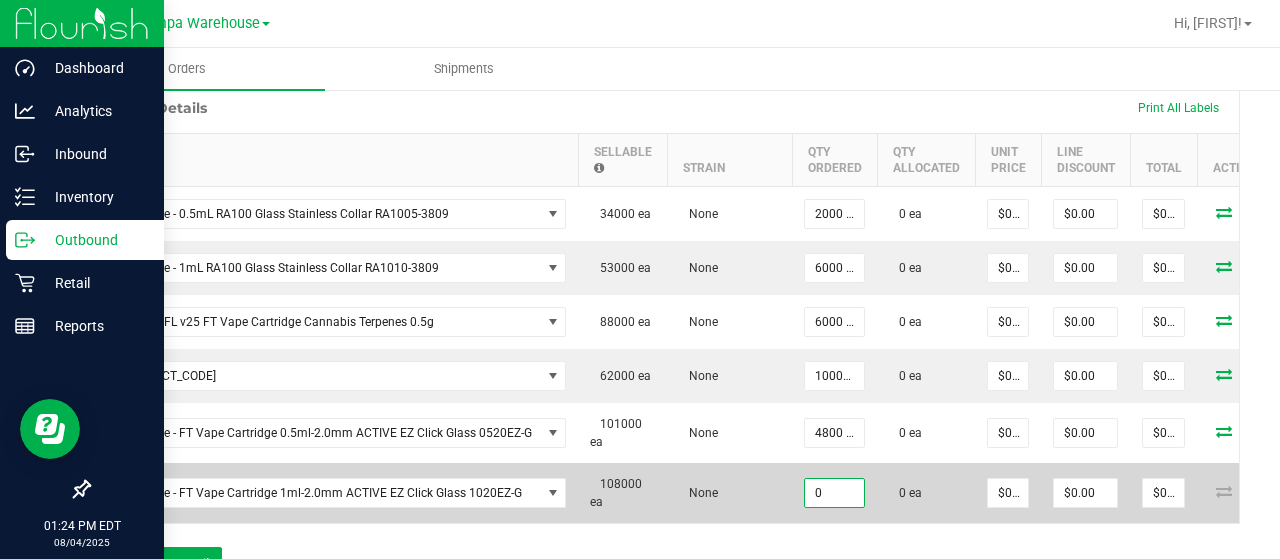click on "0" at bounding box center (834, 493) 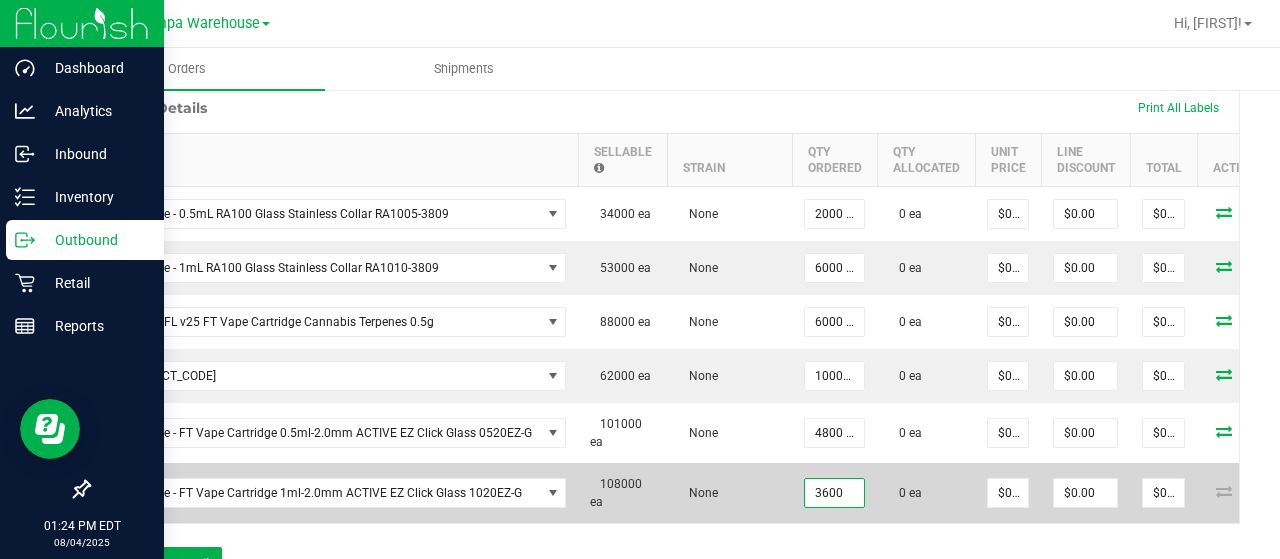 type on "3600 ea" 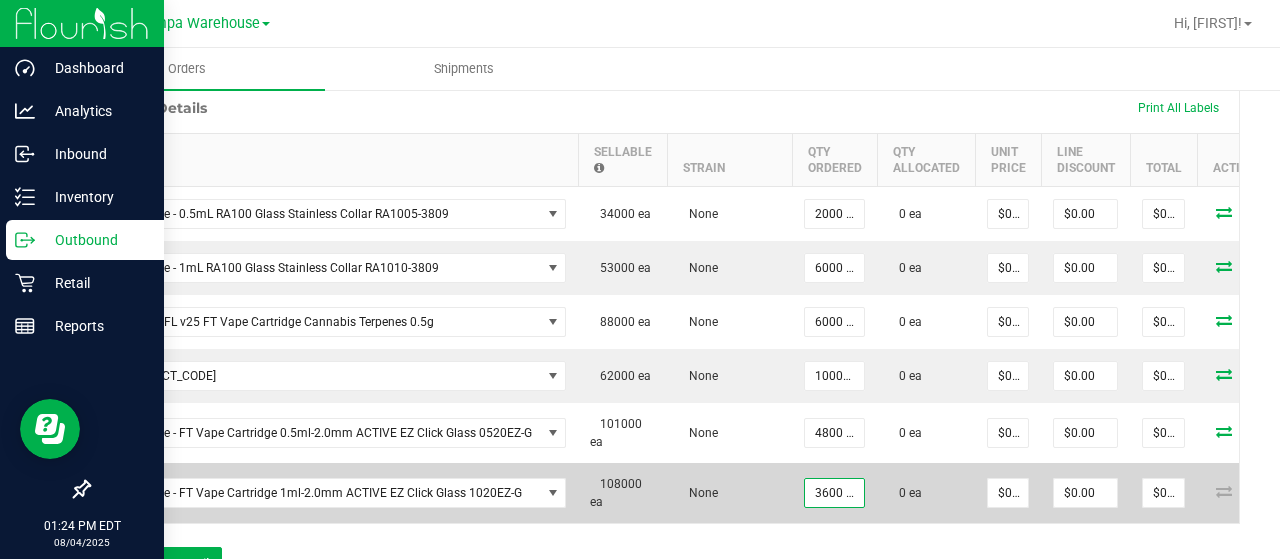 click on "None" at bounding box center (729, 493) 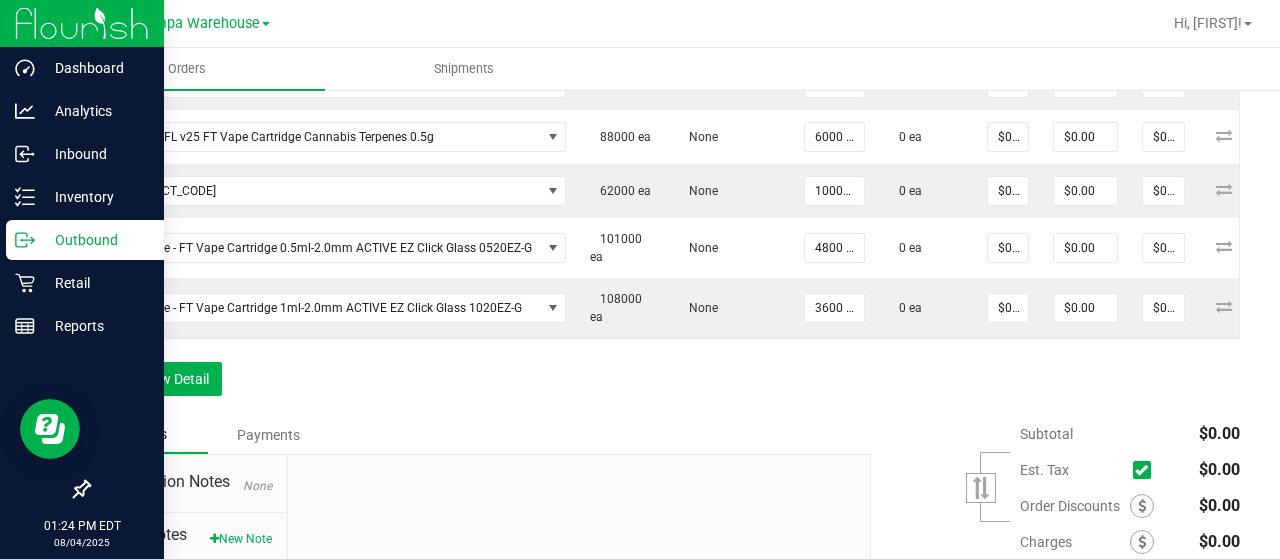 scroll, scrollTop: 756, scrollLeft: 0, axis: vertical 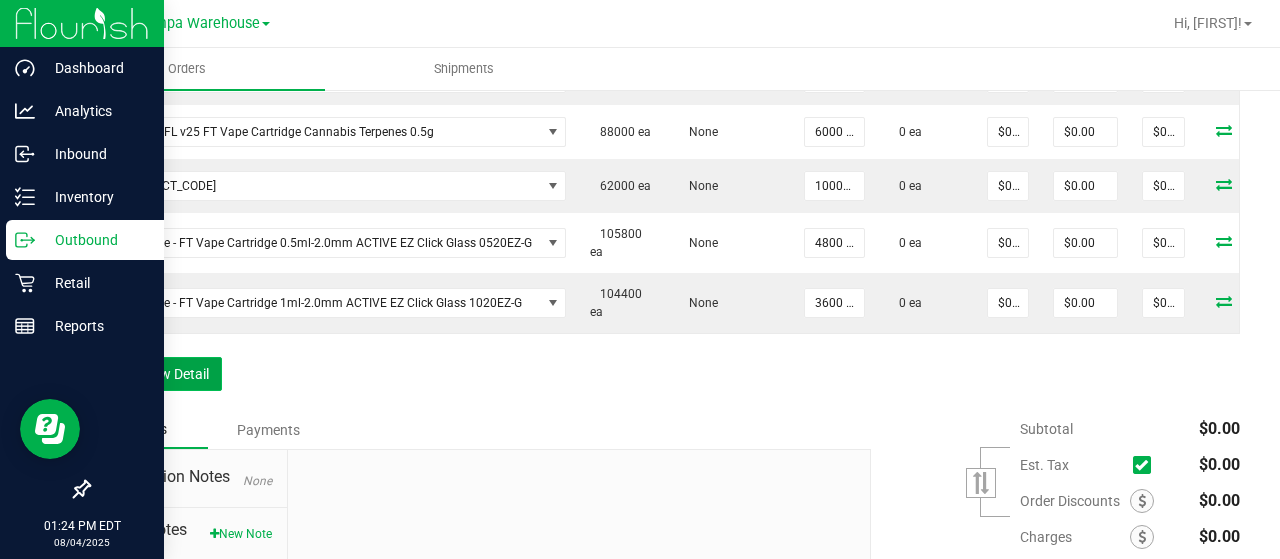 click on "Add New Detail" at bounding box center [155, 374] 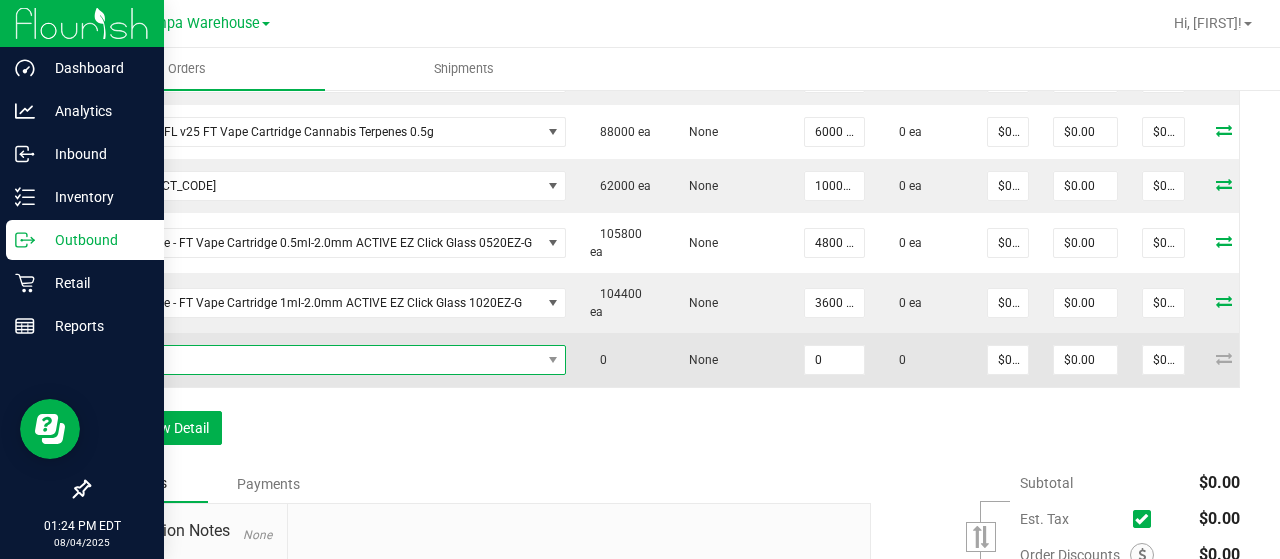 click at bounding box center [322, 360] 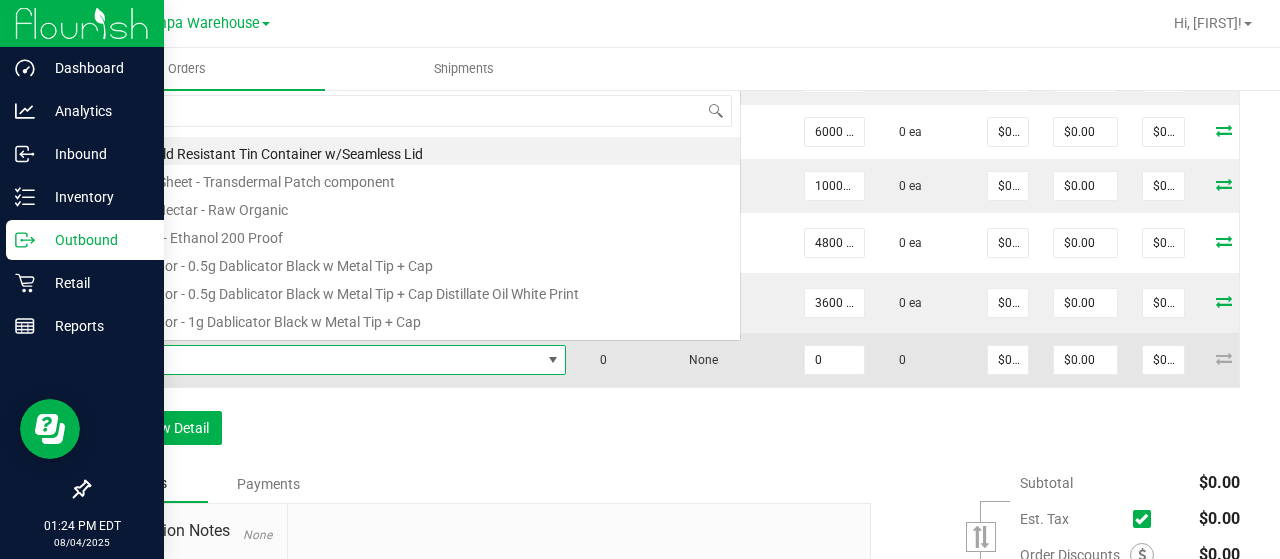 scroll, scrollTop: 0, scrollLeft: 0, axis: both 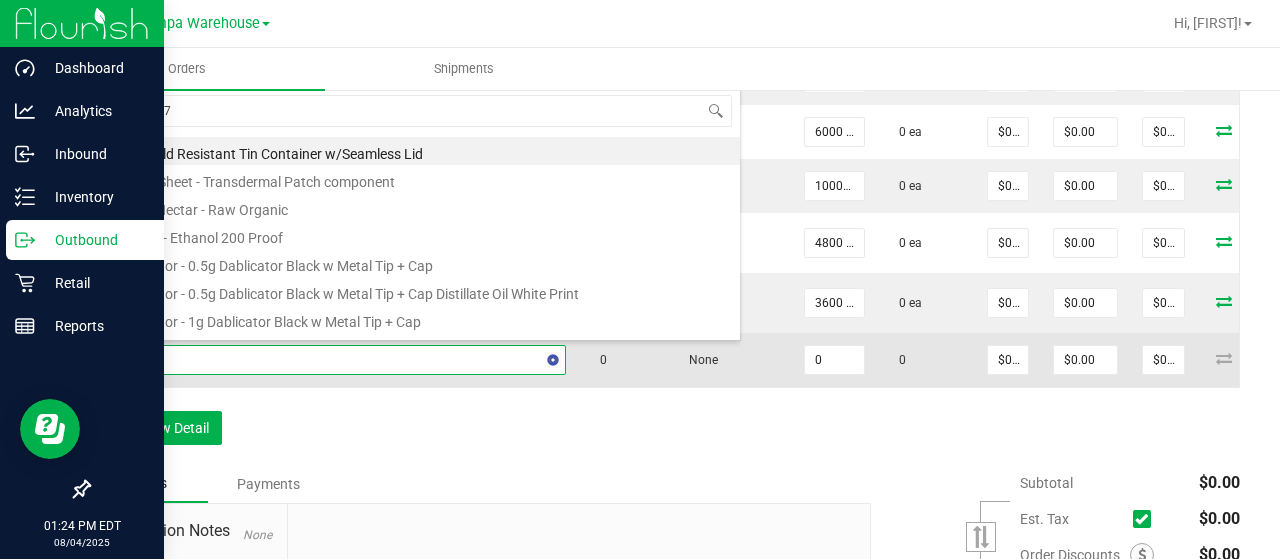 type on "3004378" 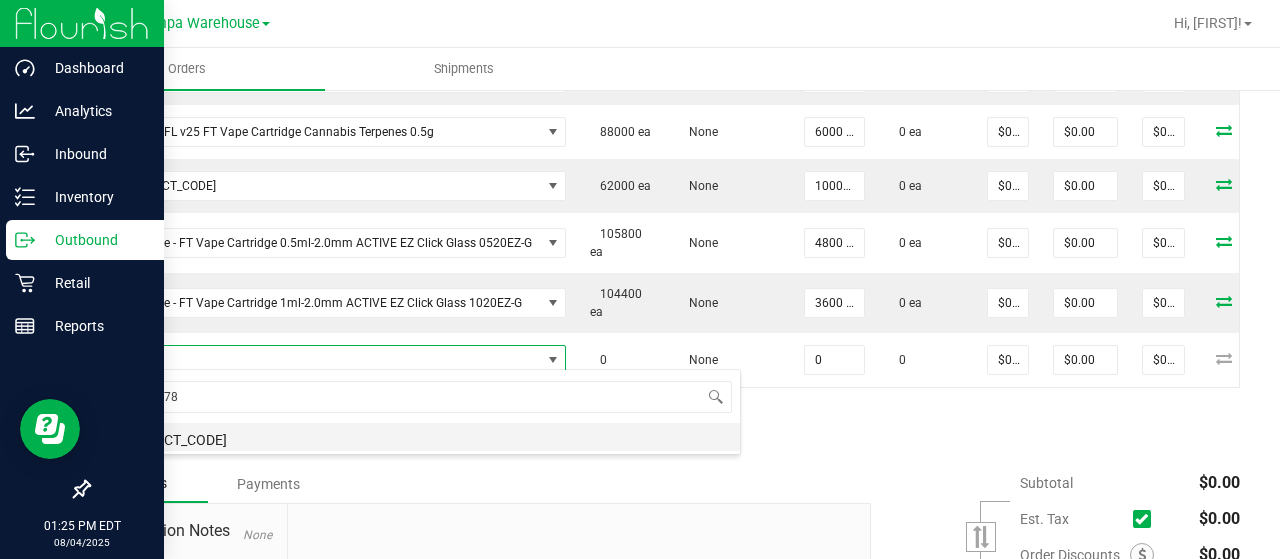click on "[PRODUCT_CODE]" at bounding box center (421, 437) 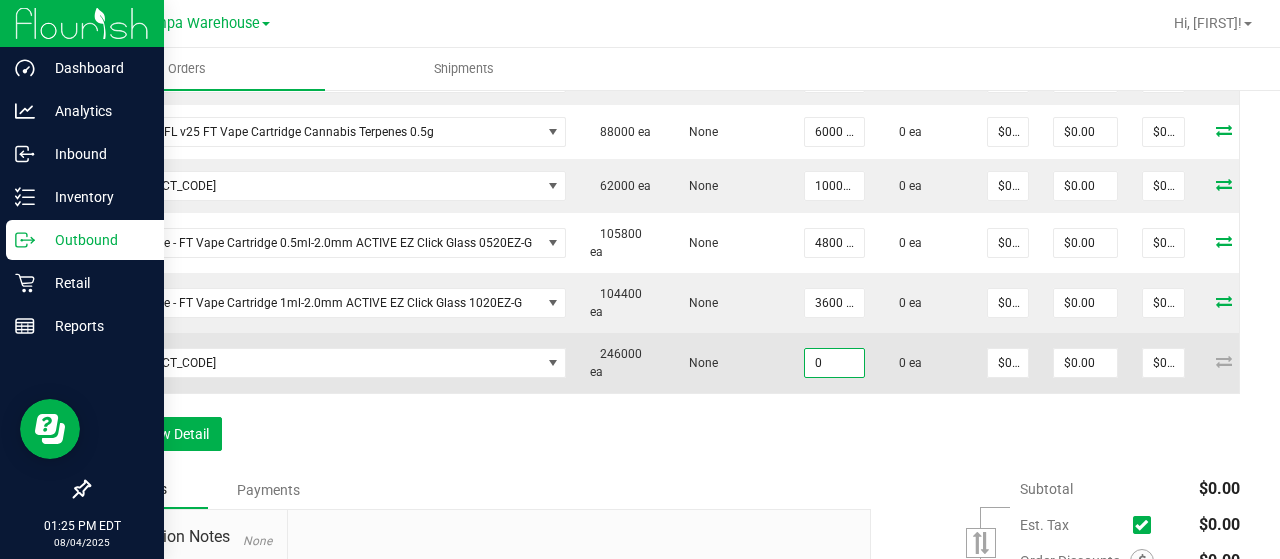 click on "0" at bounding box center (834, 363) 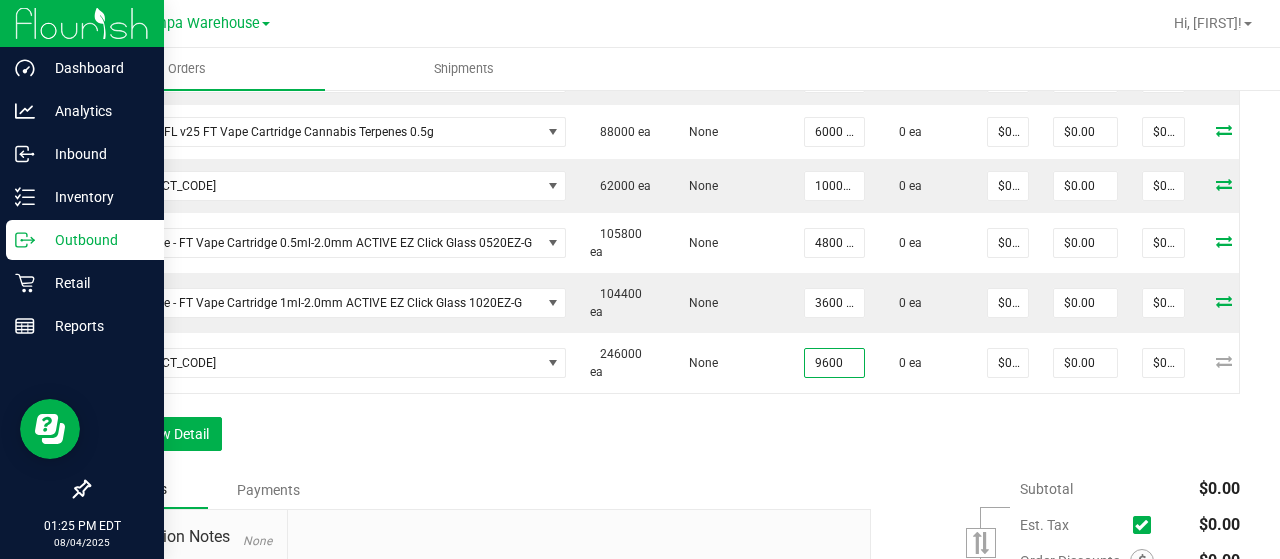 type on "9600 ea" 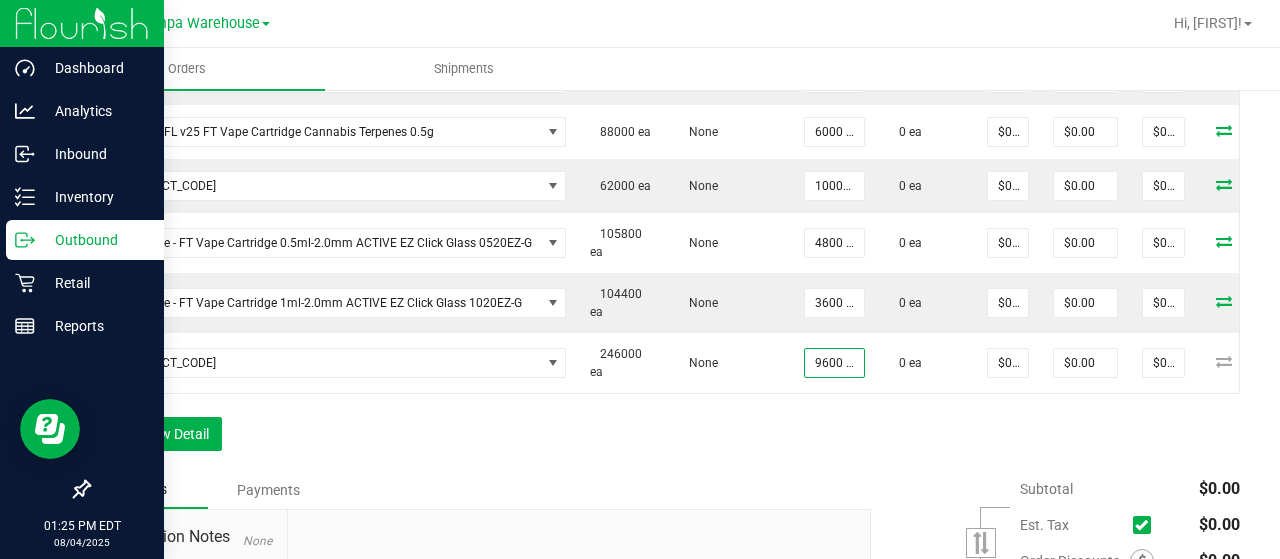 click on "Order Details Print All Labels Item Sellable Strain Qty Ordered Qty Allocated Unit Price Line Discount Total Actions Cartridge - 0.5mL RA100 Glass Stainless Collar RA1005-3809 34000 ea None 2000 ea 0 ea $0.00000 $0.00 $0.00 Cartridge - 1mL RA100 Glass Stainless Collar RA1010-3809 53000 ea None 6000 ea 0 ea $0.00000 $0.00 $0.00 Pouch - FL v25 FT Vape Cartridge Cannabis Terpenes 0.5g 88000 ea None 6000 ea 0 ea $0.00000 $0.00 $0.00 Pouch - FL v25 FT Vape Cartridge Cannabis Terpenes 1g 62000 ea None 10000 ea 0 ea $0.00000 $0.00 $0.00 Cartridge - FT Vape Cartridge 0.5ml-2.0mm ACTIVE EZ Click Glass 0520EZ-G 105800 ea None 4800 ea 0 ea $0.00000 $0.00 $0.00 Cartridge - FT Vape Cartridge 1ml-2.0mm ACTIVE EZ Click Glass 1020EZ-G 104400 ea None 3600 ea 0 ea $0.00000 $0.00 $0.00 Mouthpiece - ACTIVE EZ Click Plastic White Flat Unbranded No Silicone Cover PFW-EZ-NS 246000 ea None 9600 ea 0 ea $0.00000 $0.00 $0.00" at bounding box center [664, 181] 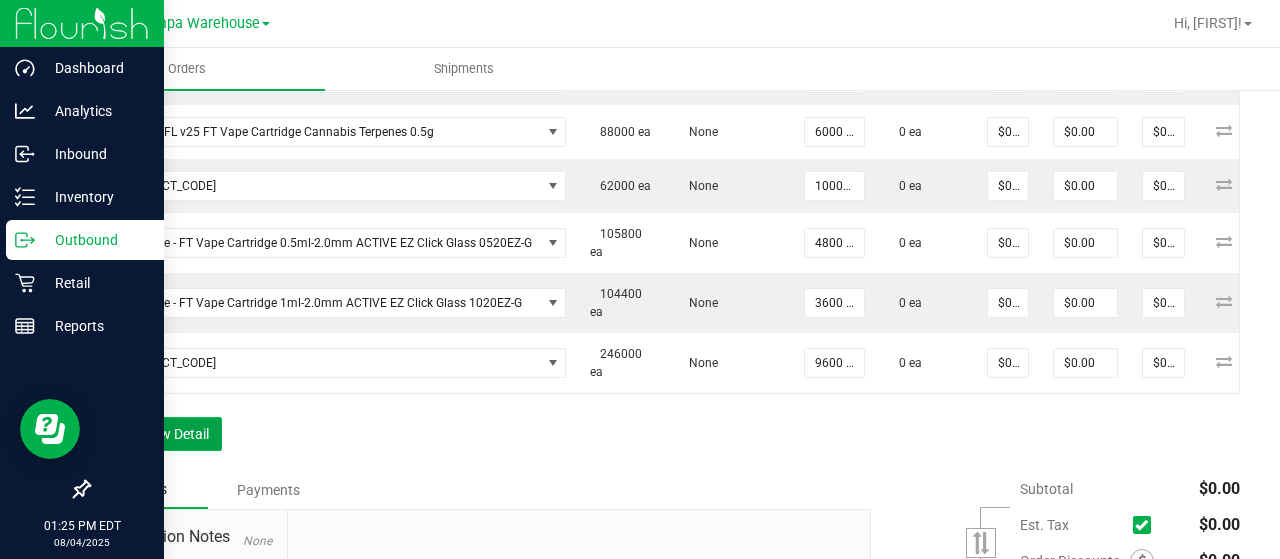 click on "Add New Detail" at bounding box center [155, 434] 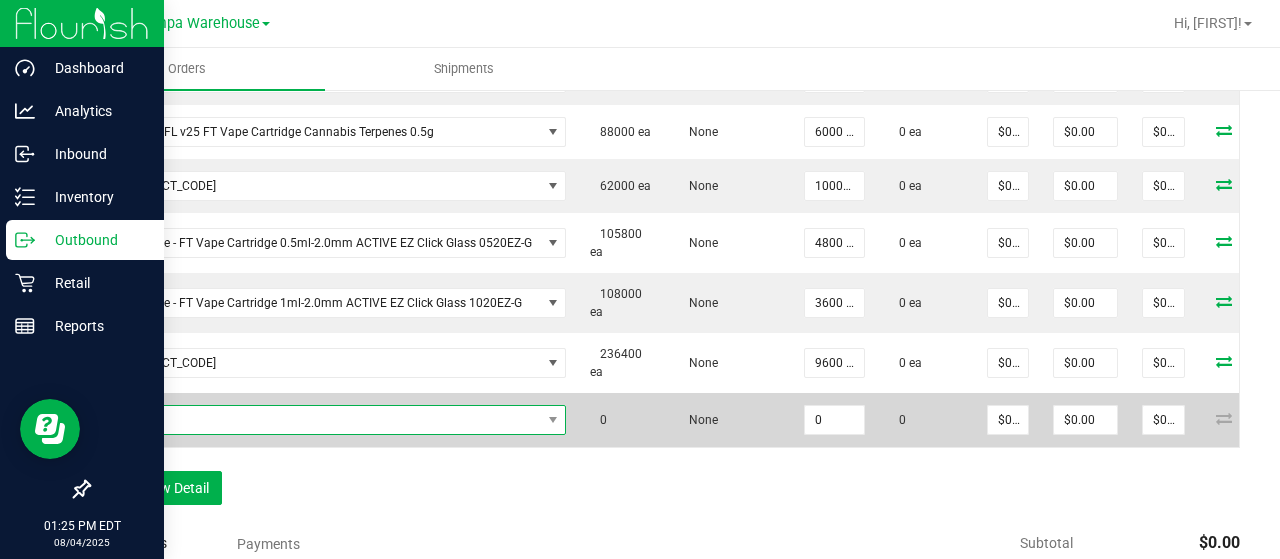 click at bounding box center [322, 420] 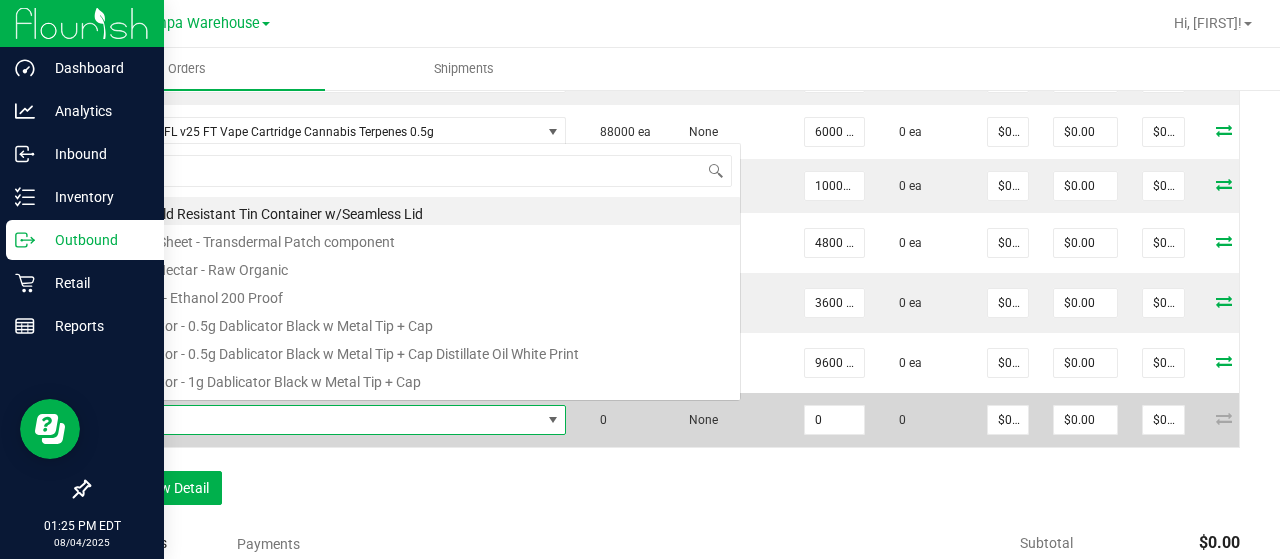 scroll, scrollTop: 0, scrollLeft: 0, axis: both 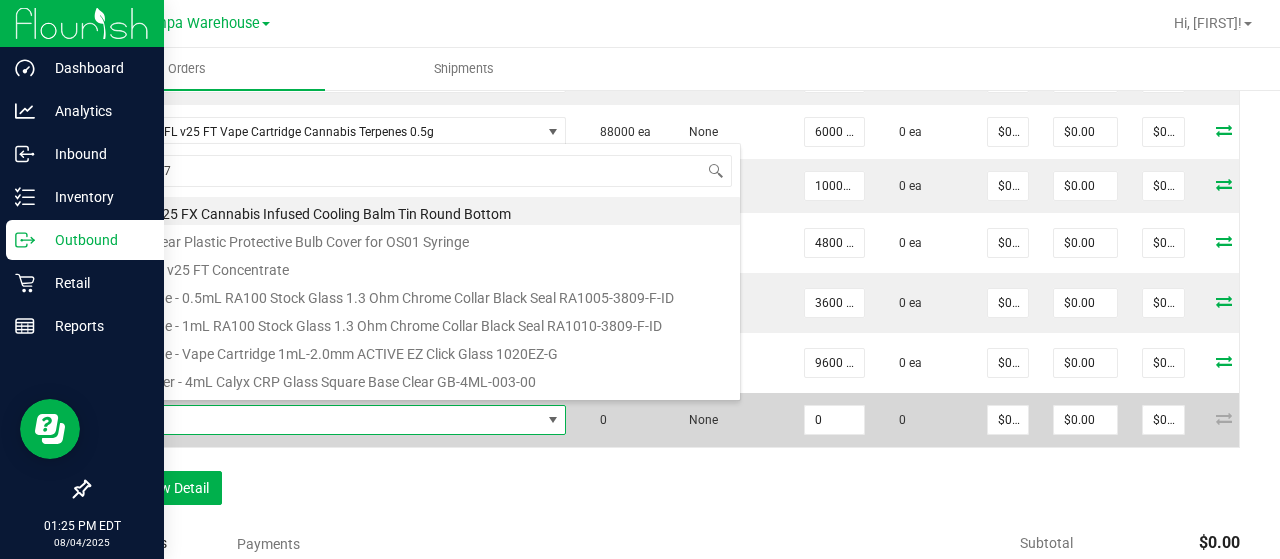 type on "3004372" 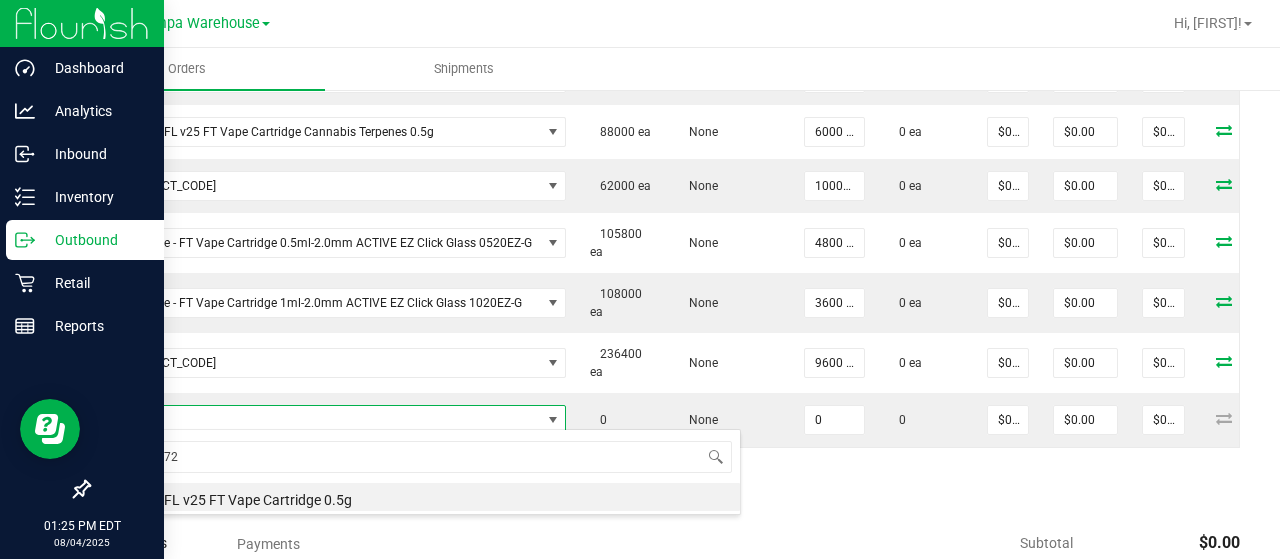 click on "[PRODUCT_CODE] [PRODUCT_CODE]" at bounding box center [421, 472] 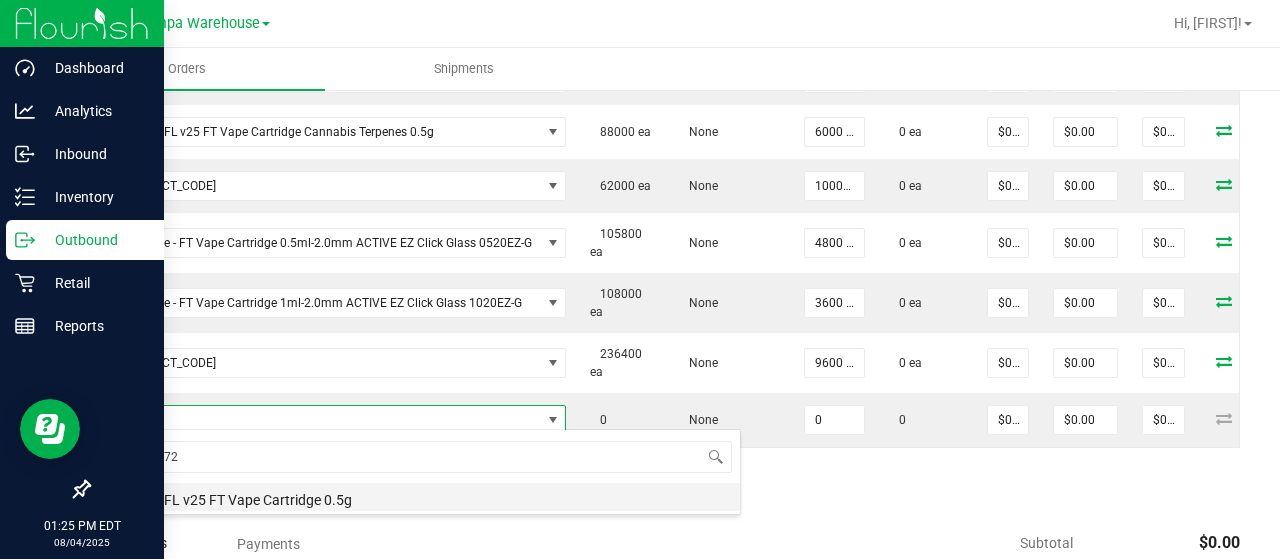 click on "Pouch - FL v25 FT Vape Cartridge 0.5g" at bounding box center (421, 497) 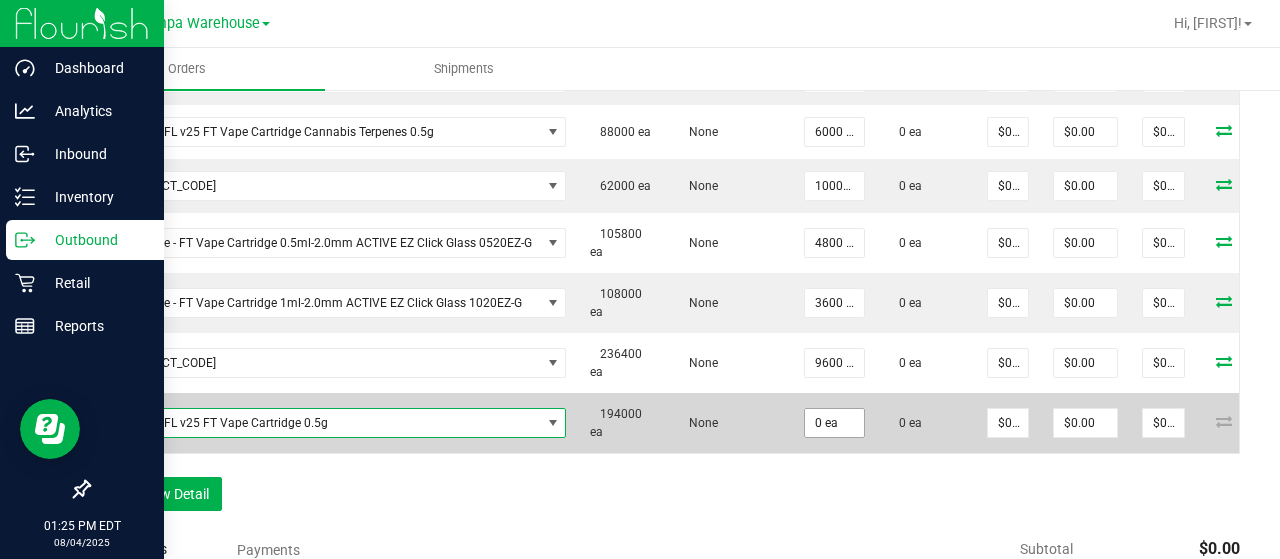 type on "0" 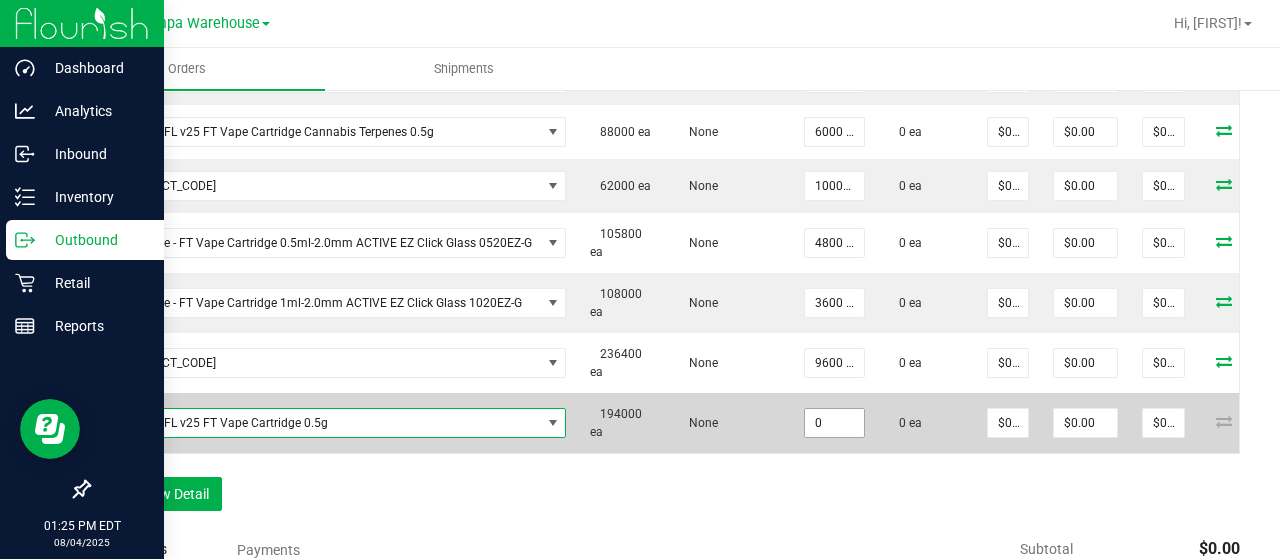 click on "0" at bounding box center [834, 423] 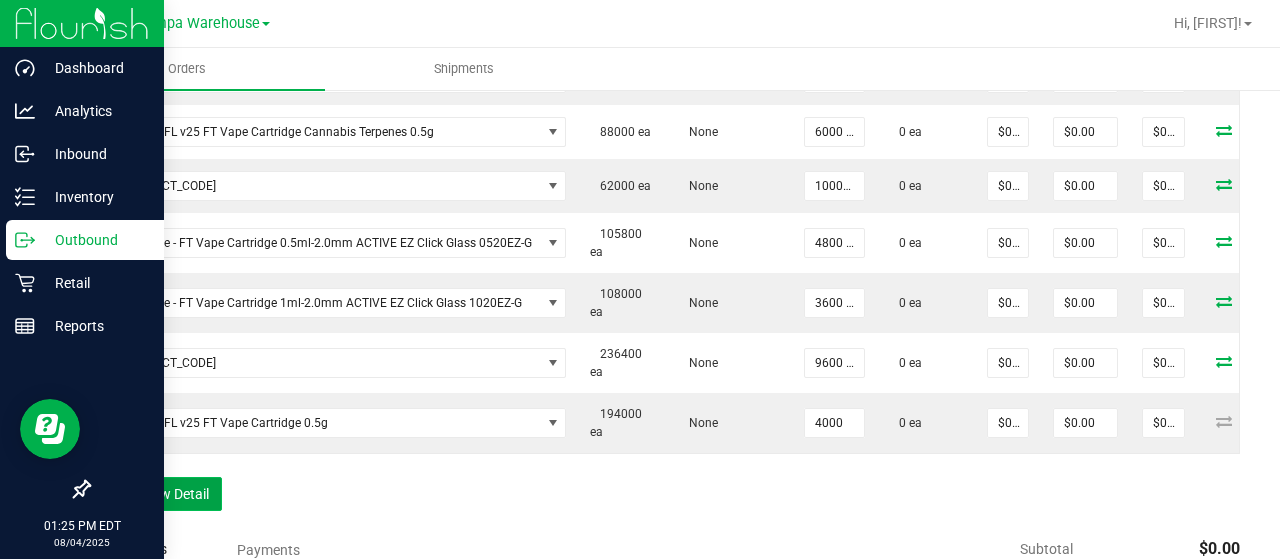 type on "4000 ea" 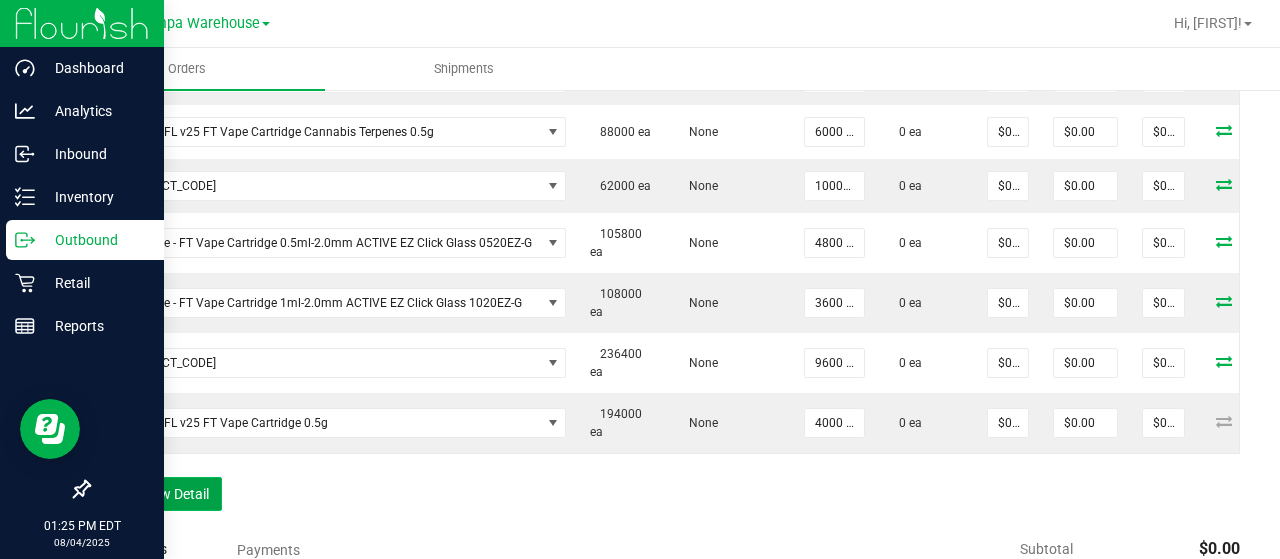 click on "Add New Detail" at bounding box center (155, 494) 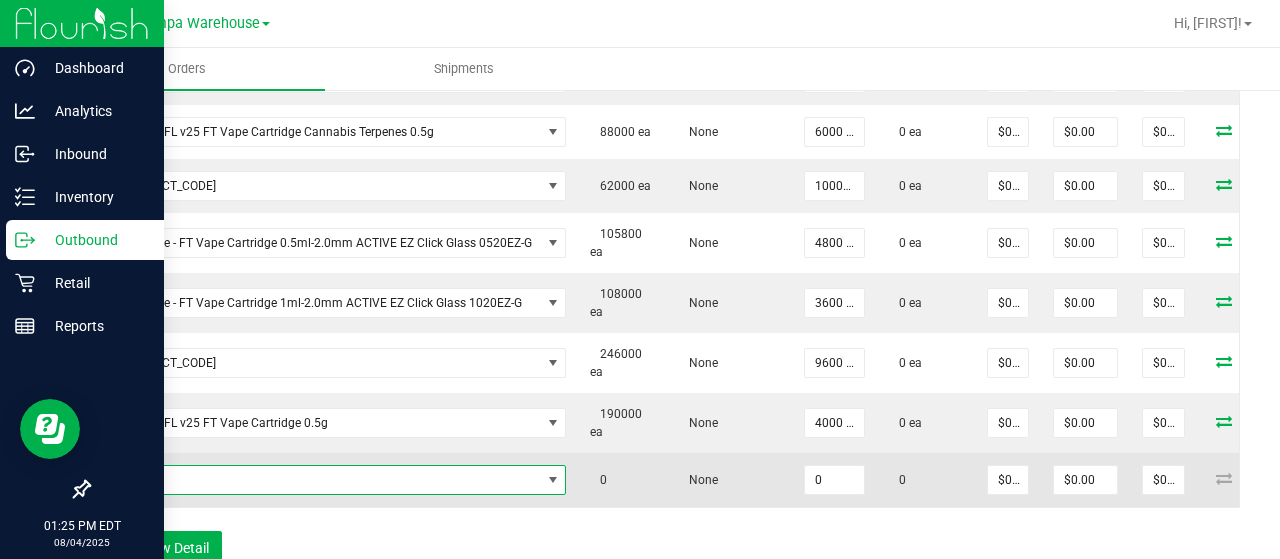click at bounding box center [322, 480] 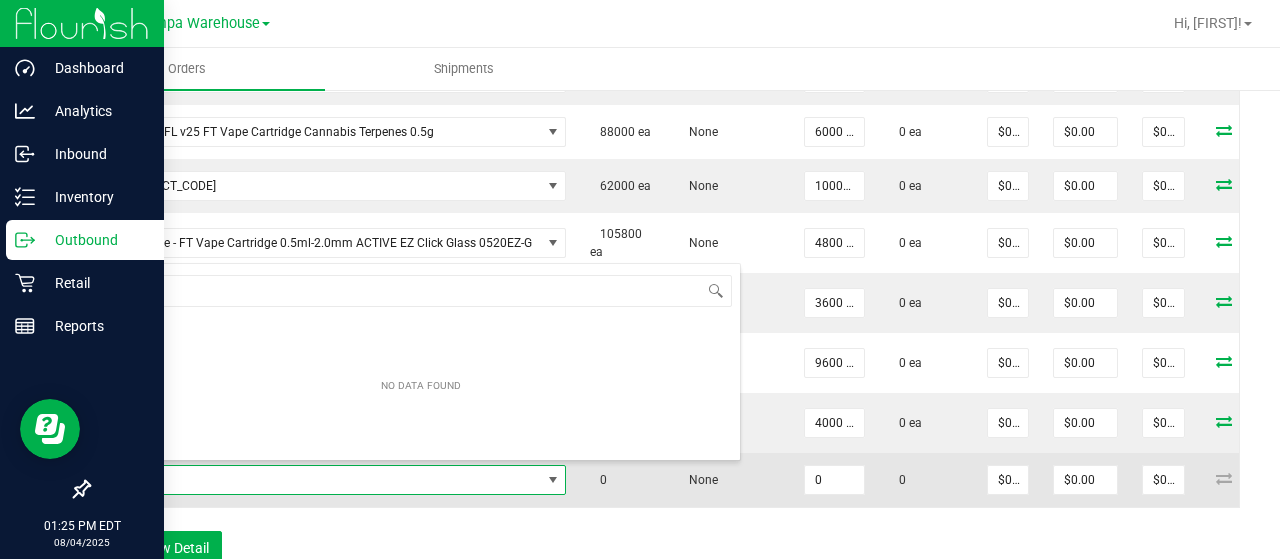 scroll, scrollTop: 99970, scrollLeft: 99472, axis: both 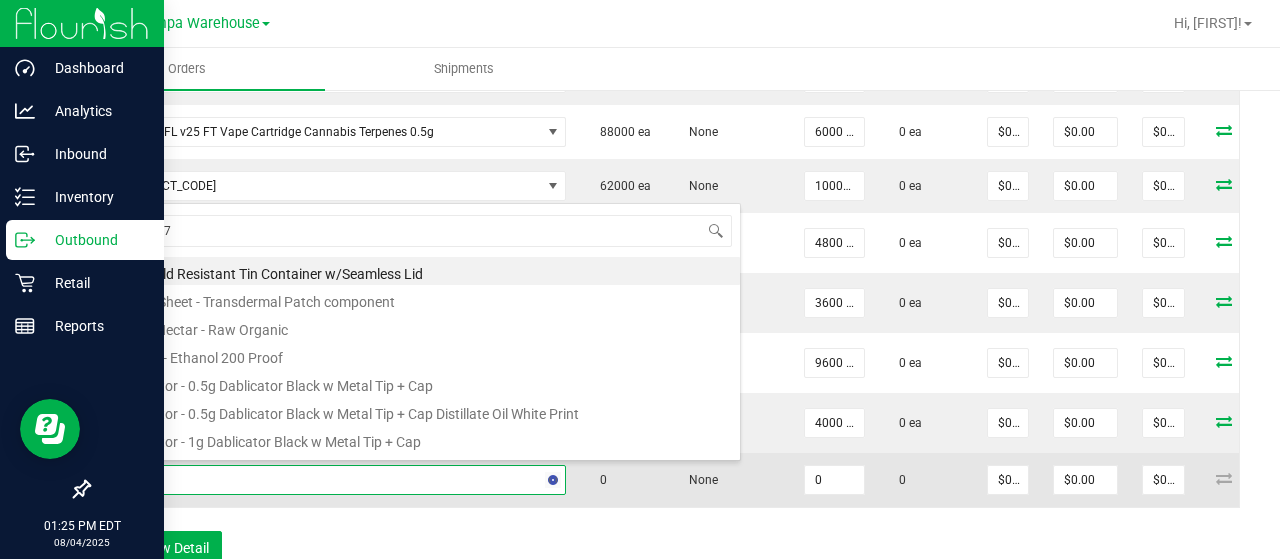 type on "3004373" 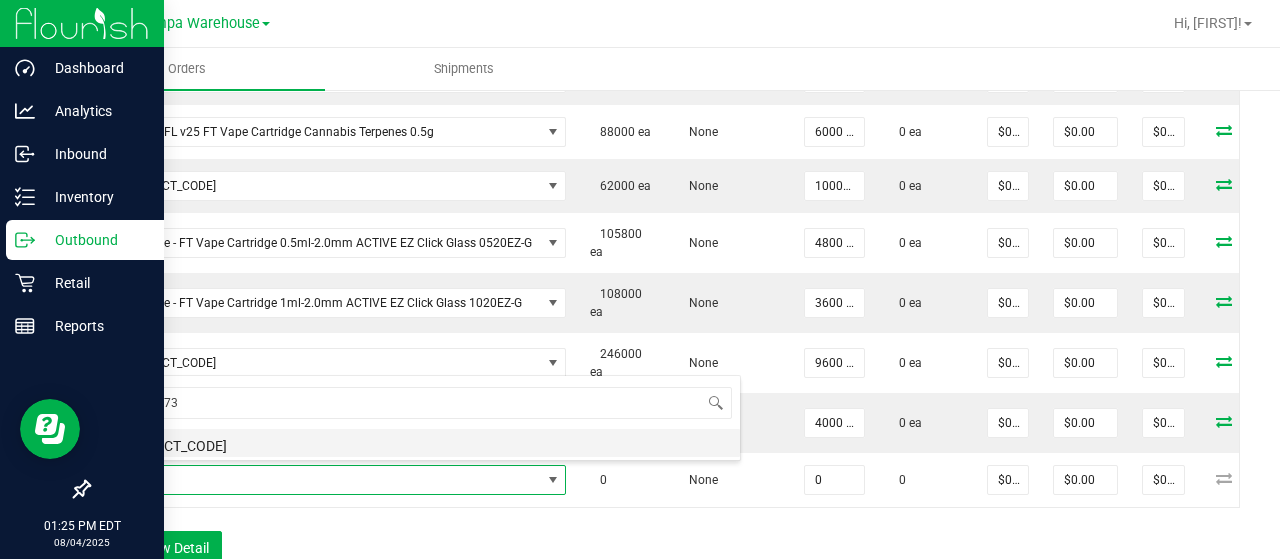 click on "[PRODUCT_CODE]" at bounding box center [421, 443] 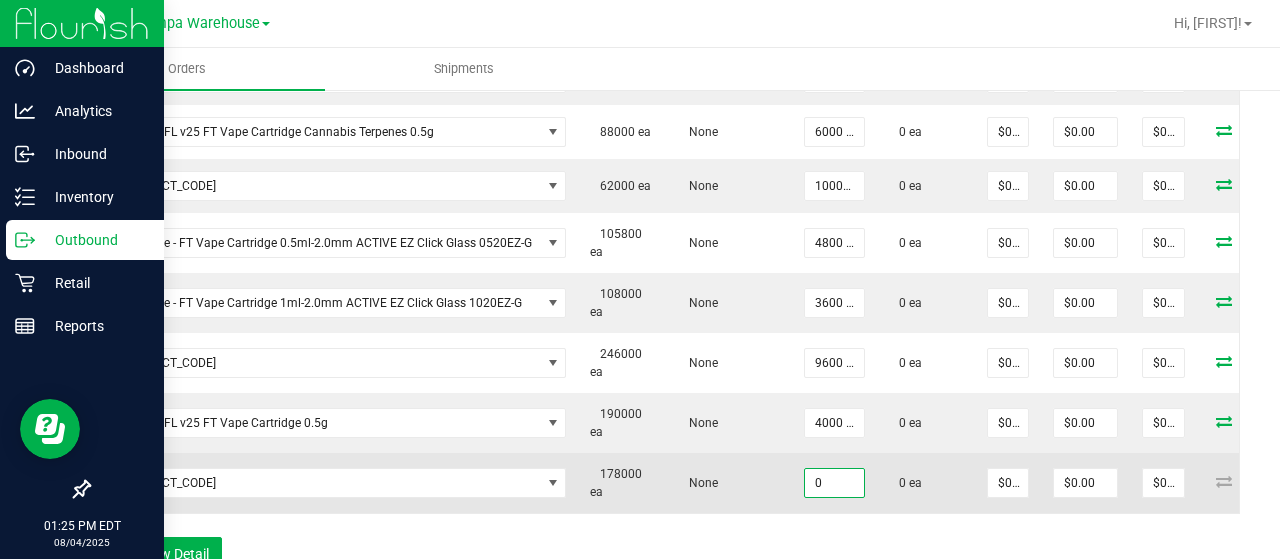 click on "0" at bounding box center [834, 483] 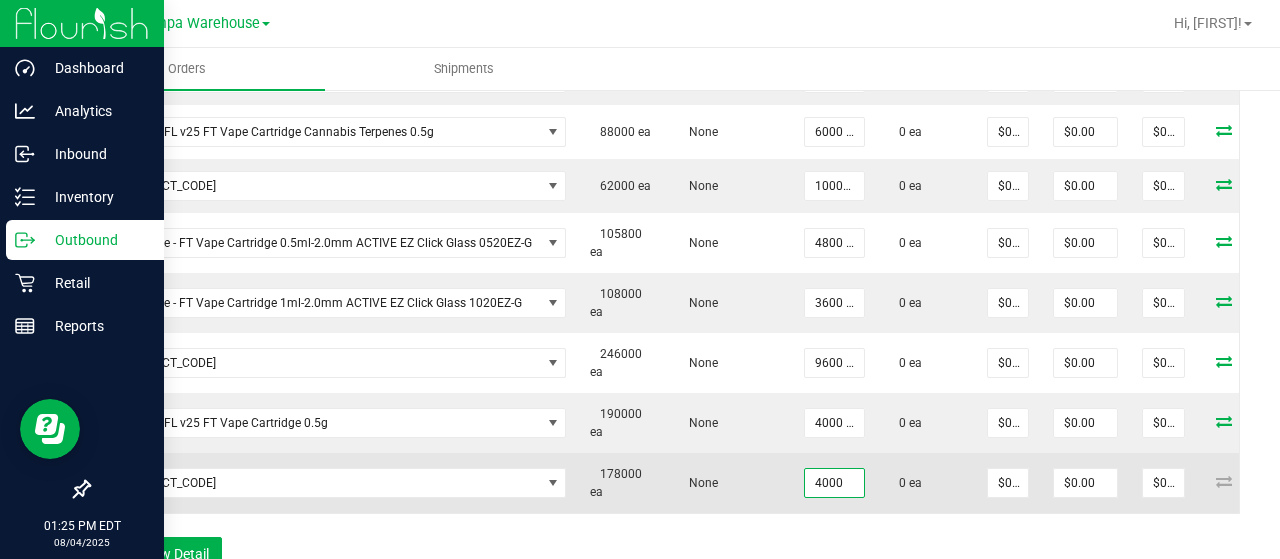 type on "4000 ea" 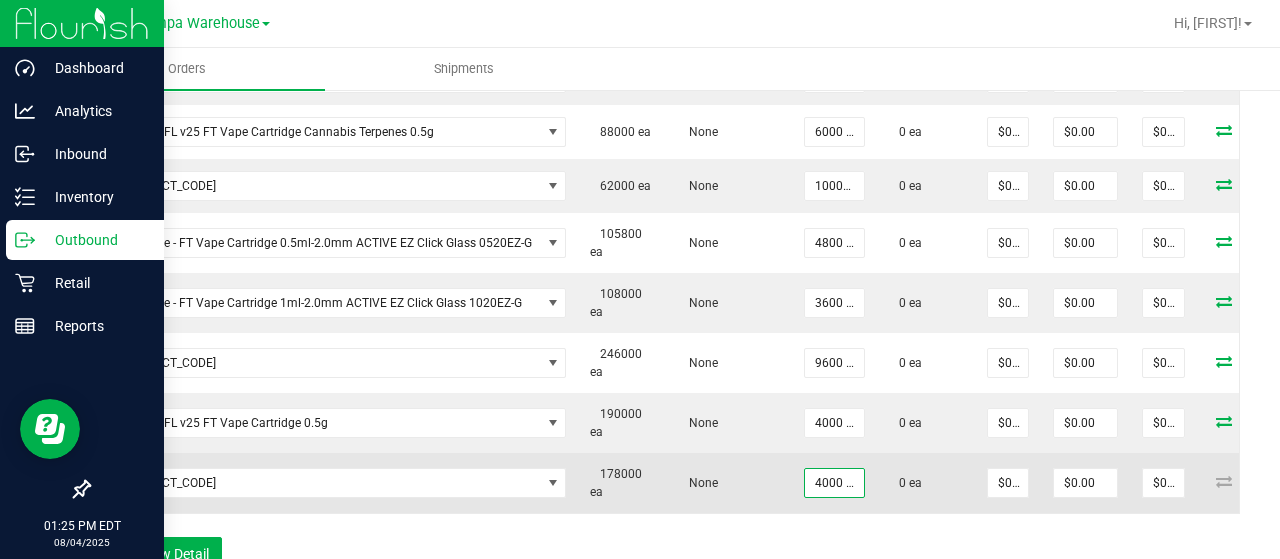 click on "None" at bounding box center [698, 483] 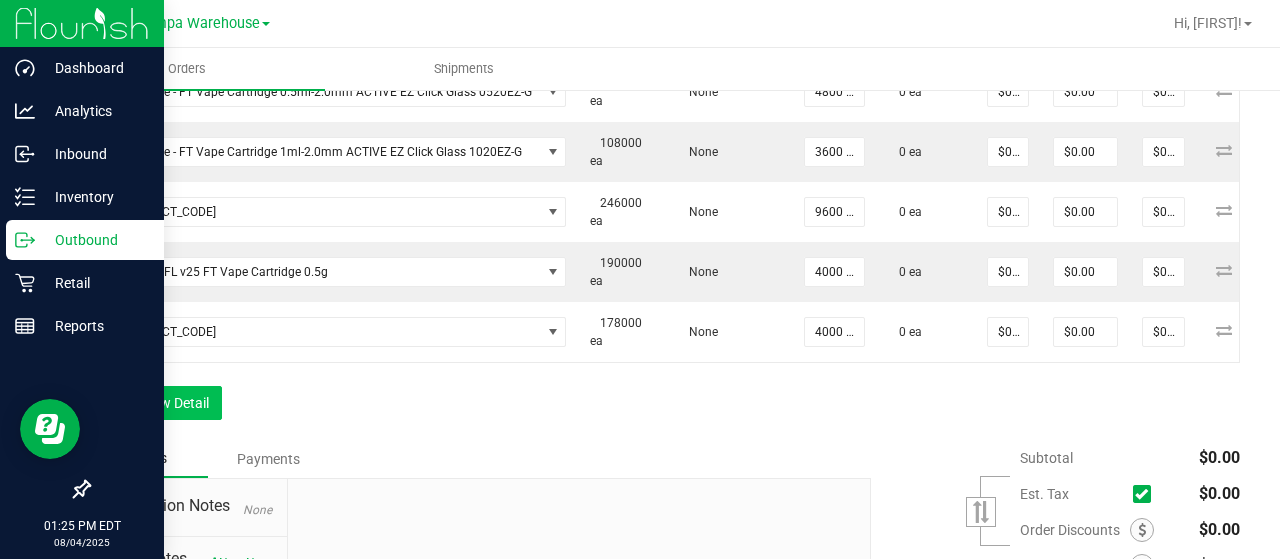 scroll, scrollTop: 908, scrollLeft: 0, axis: vertical 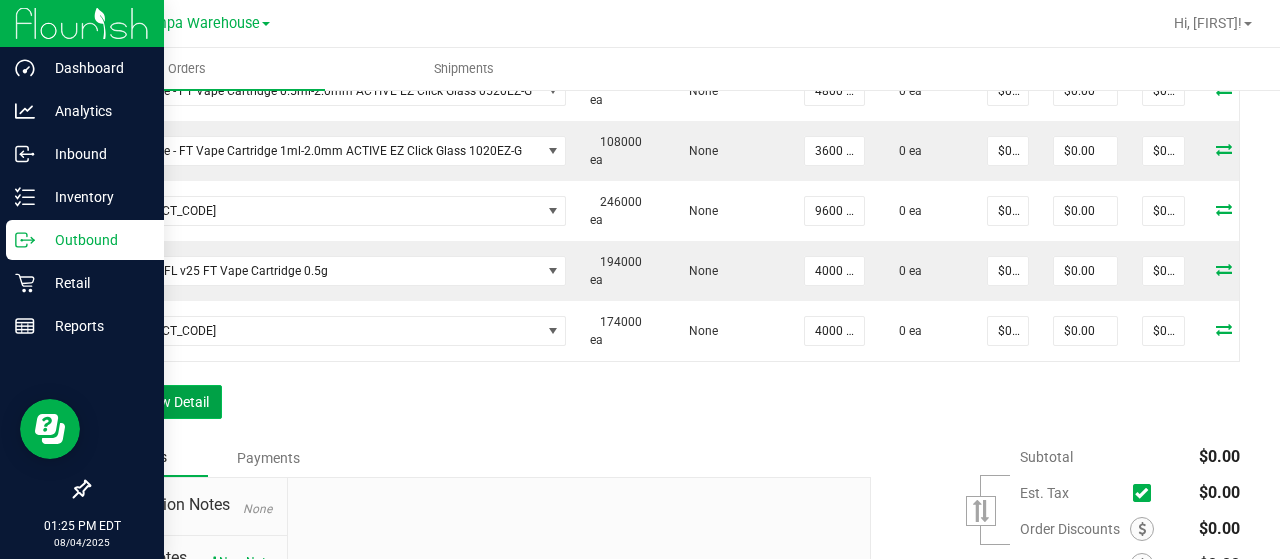click on "Add New Detail" at bounding box center (155, 402) 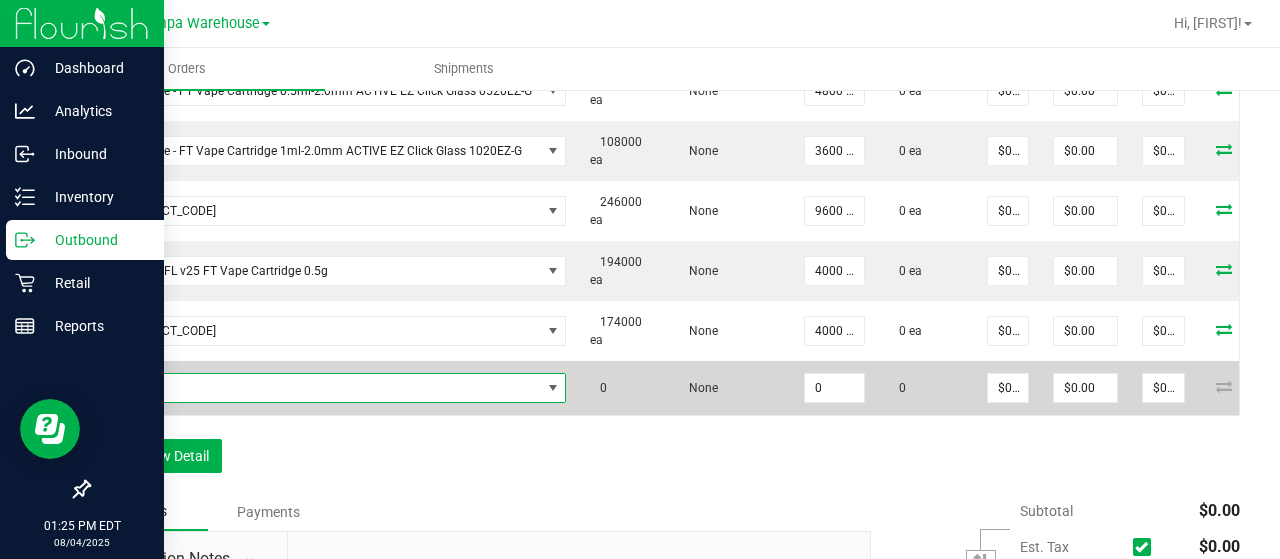 click at bounding box center [322, 388] 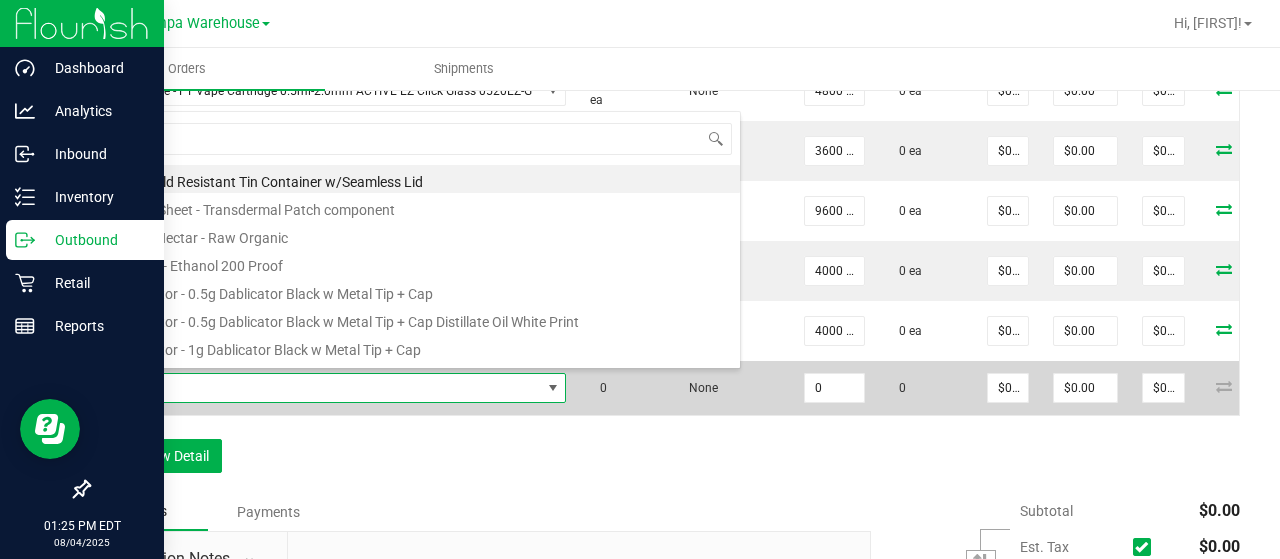 scroll, scrollTop: 99970, scrollLeft: 99472, axis: both 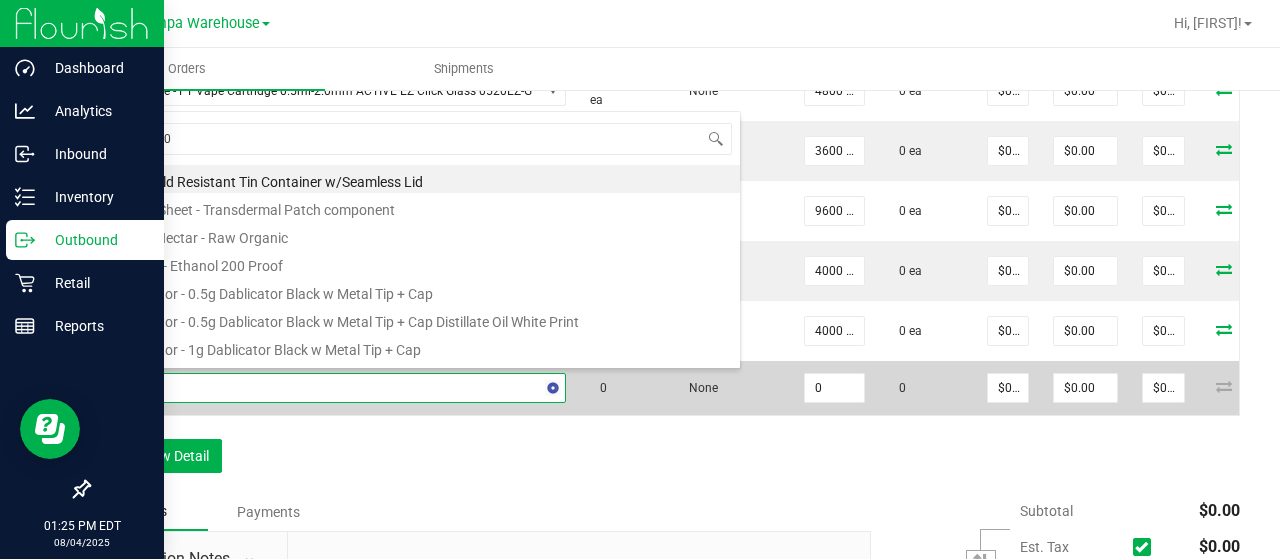 type on "3002903" 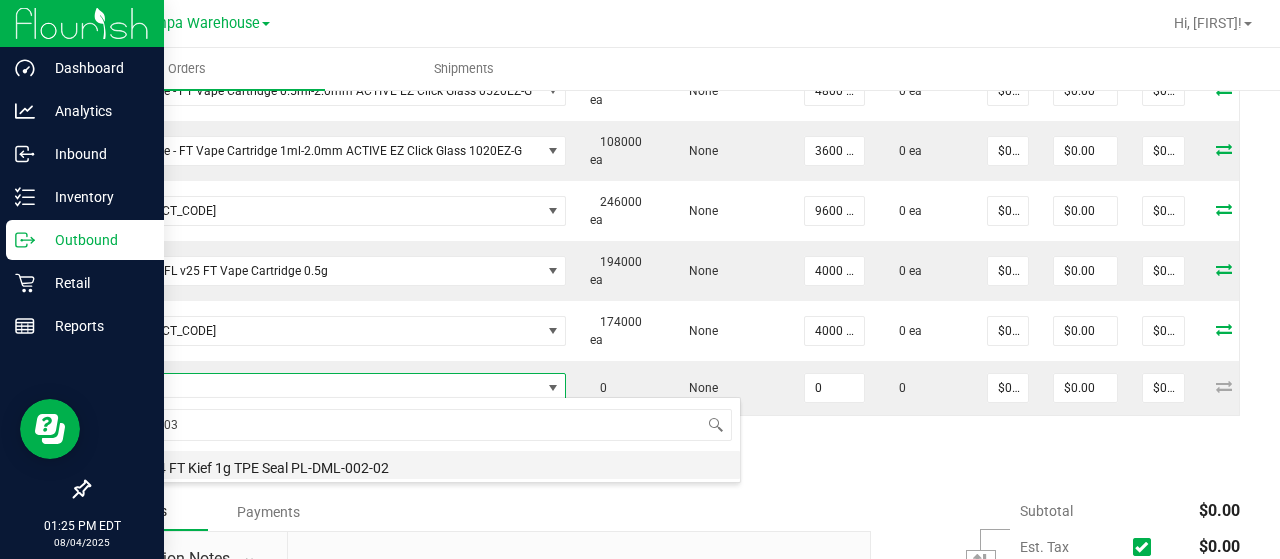 click on "Lid - v24 FT Kief 1g TPE Seal PL-DML-002-02" at bounding box center [421, 465] 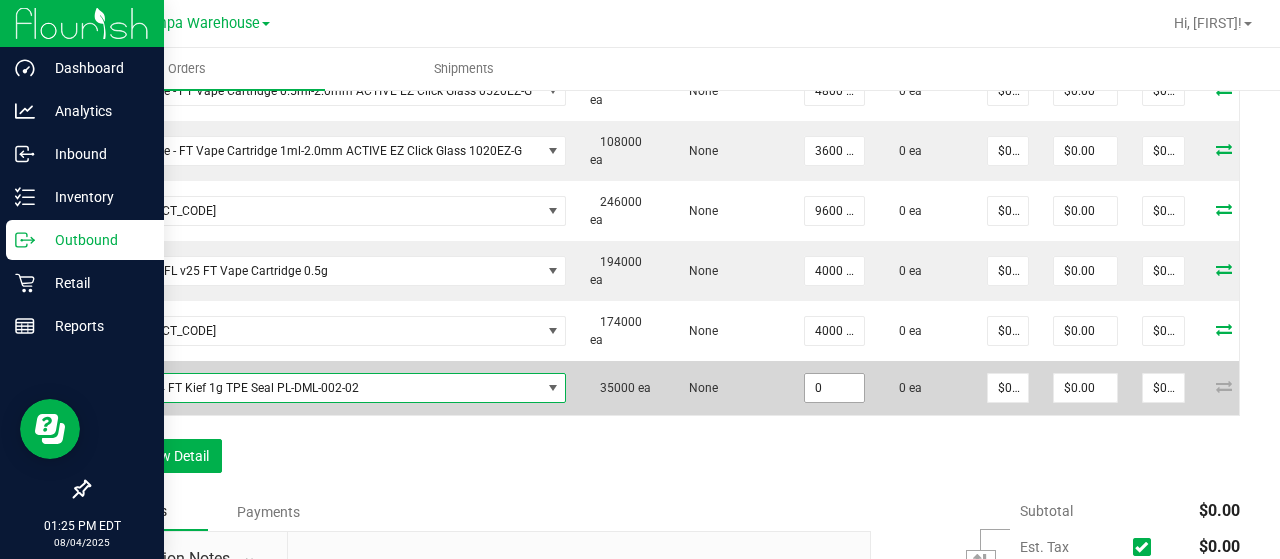 click on "0" at bounding box center [834, 388] 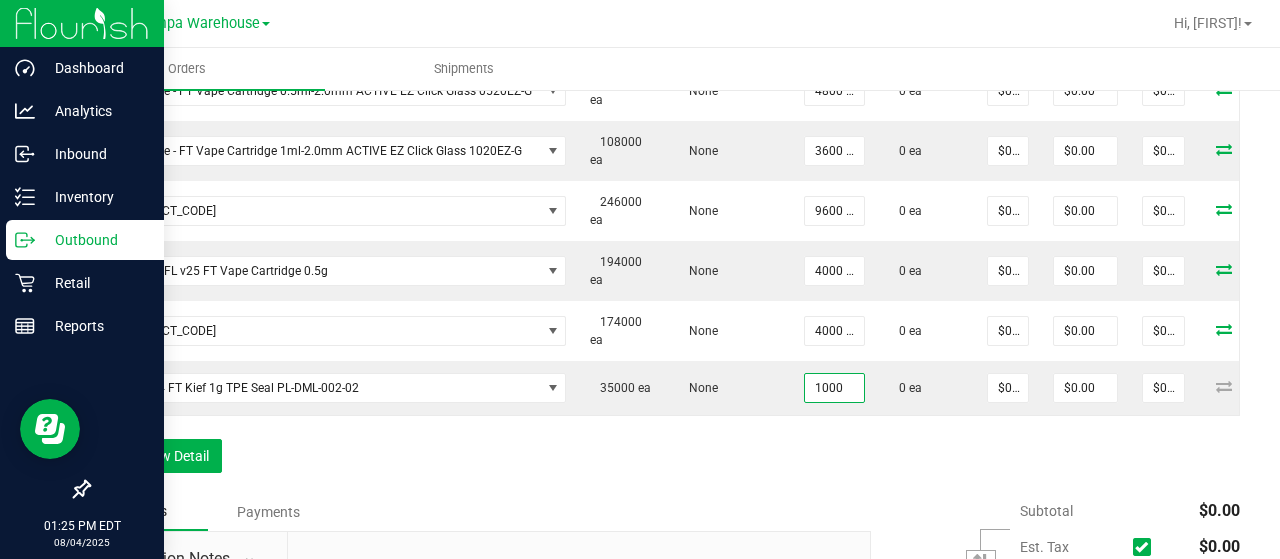 type on "1000 ea" 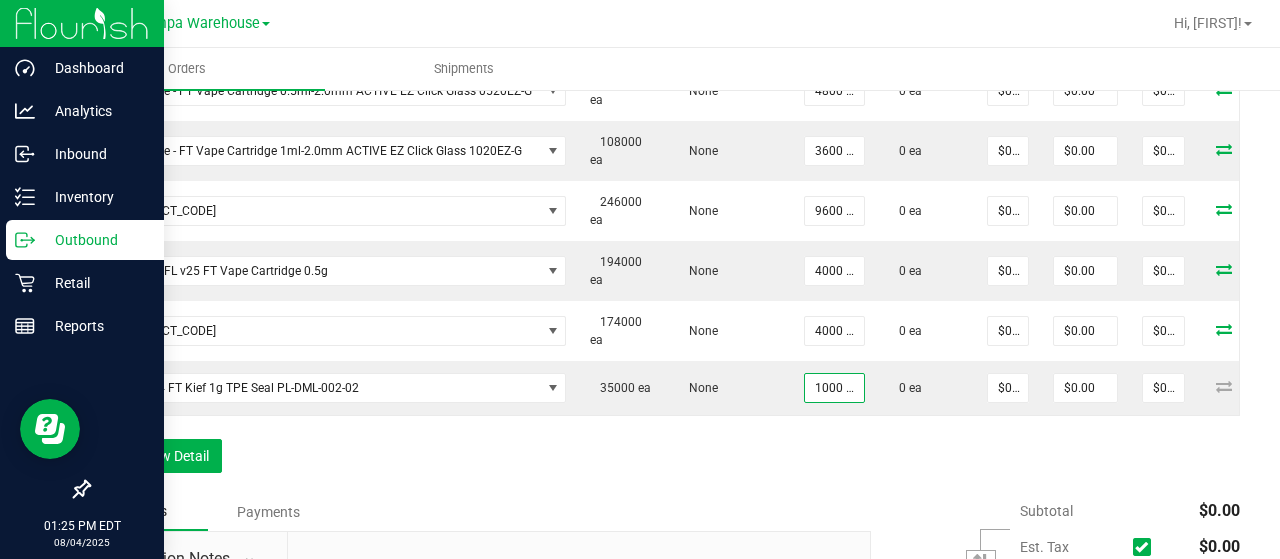click on "Notes
Payments" at bounding box center [472, 512] 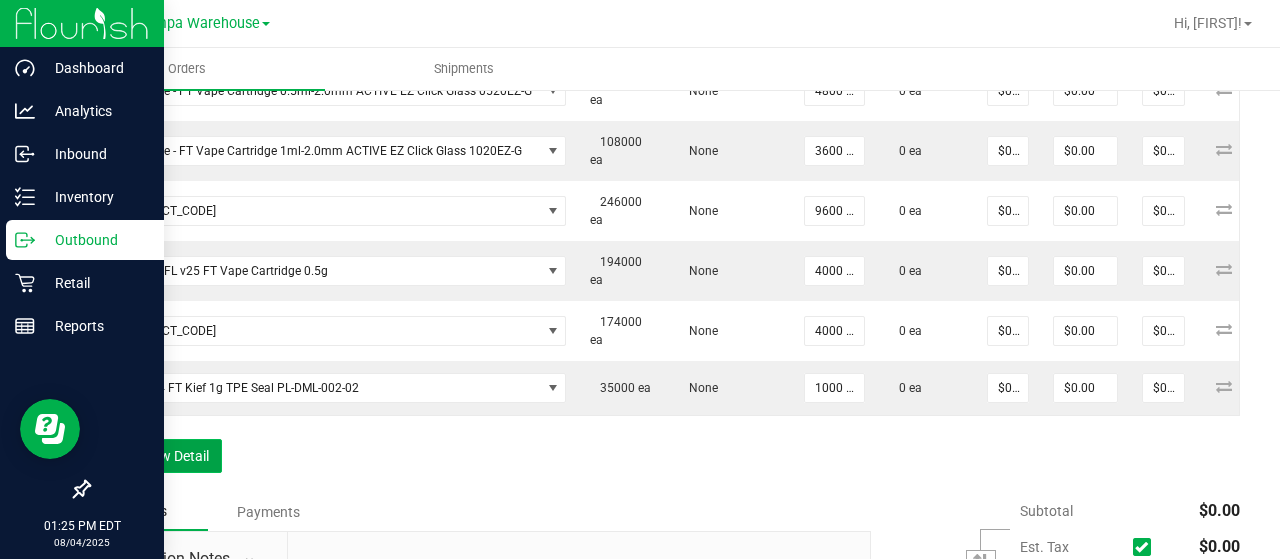 click on "Add New Detail" at bounding box center [155, 456] 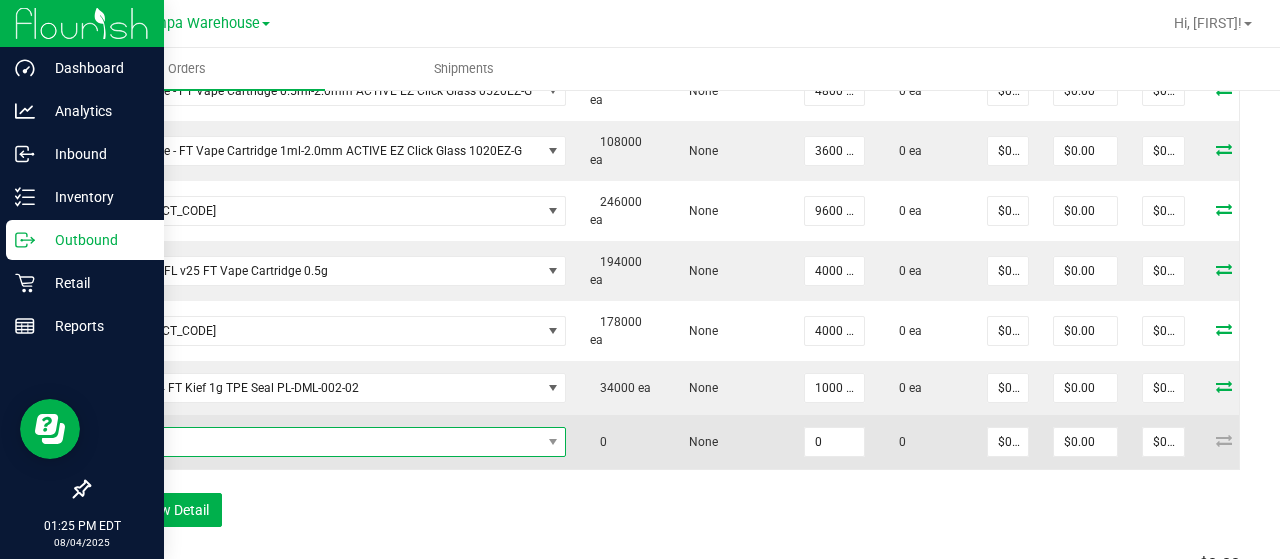 click at bounding box center (322, 442) 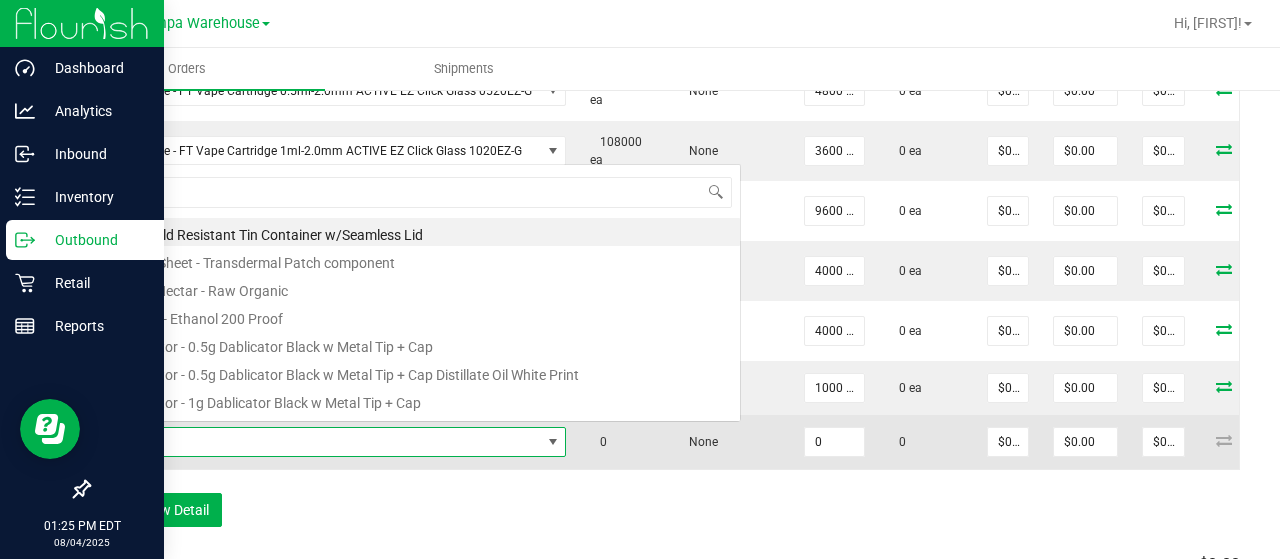 scroll, scrollTop: 0, scrollLeft: 0, axis: both 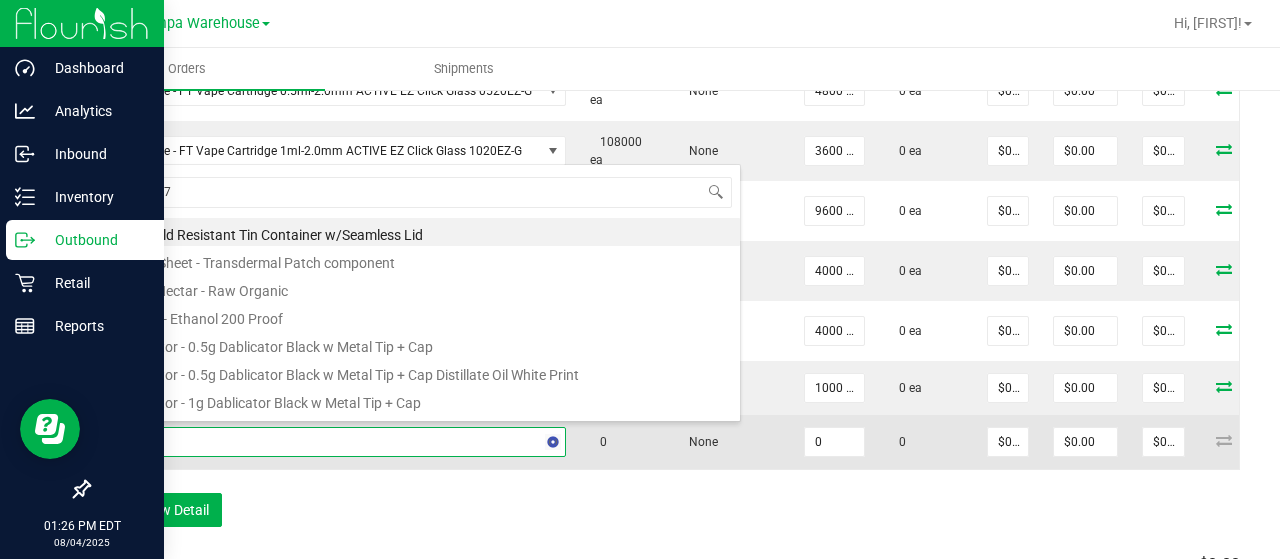type on "3003672" 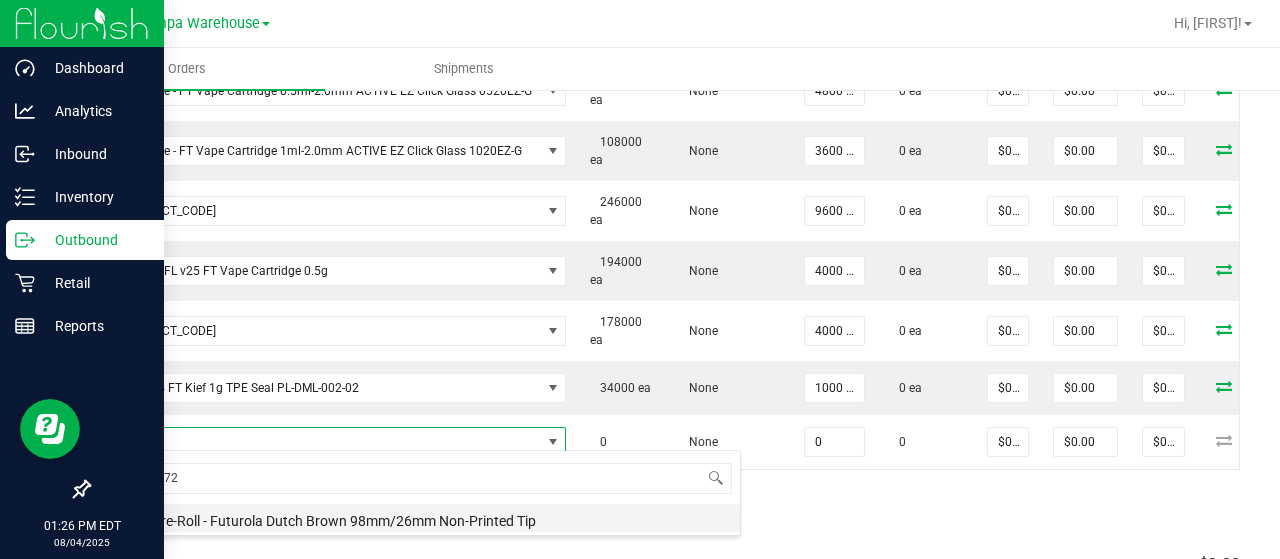 click on "Cone, Pre-Roll - Futurola Dutch Brown 98mm/26mm Non-Printed Tip" at bounding box center (421, 518) 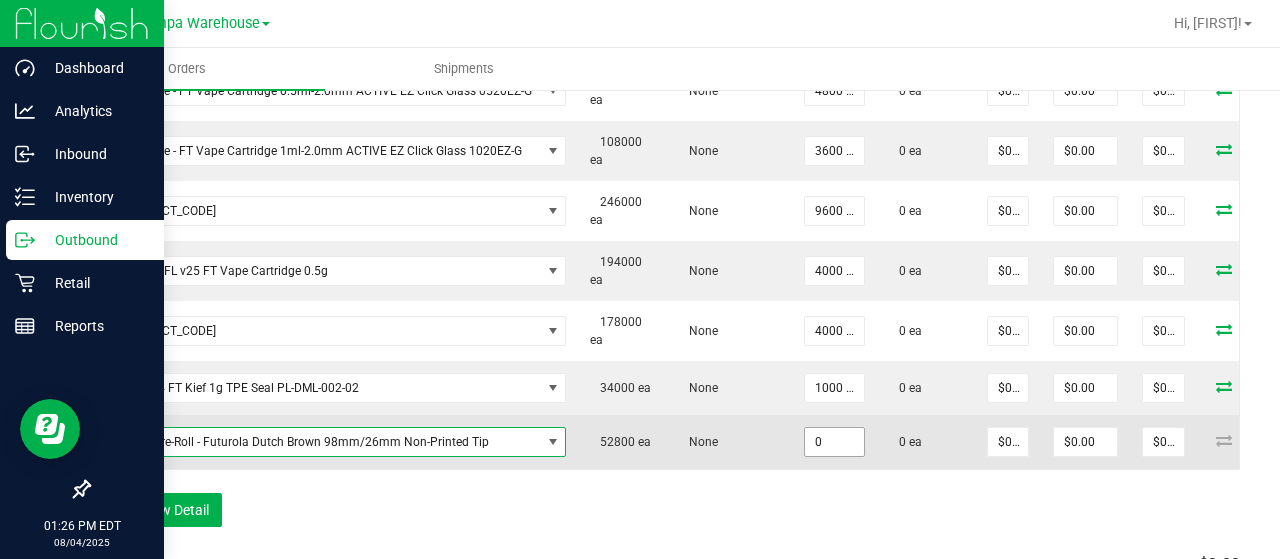 click on "0" at bounding box center [834, 442] 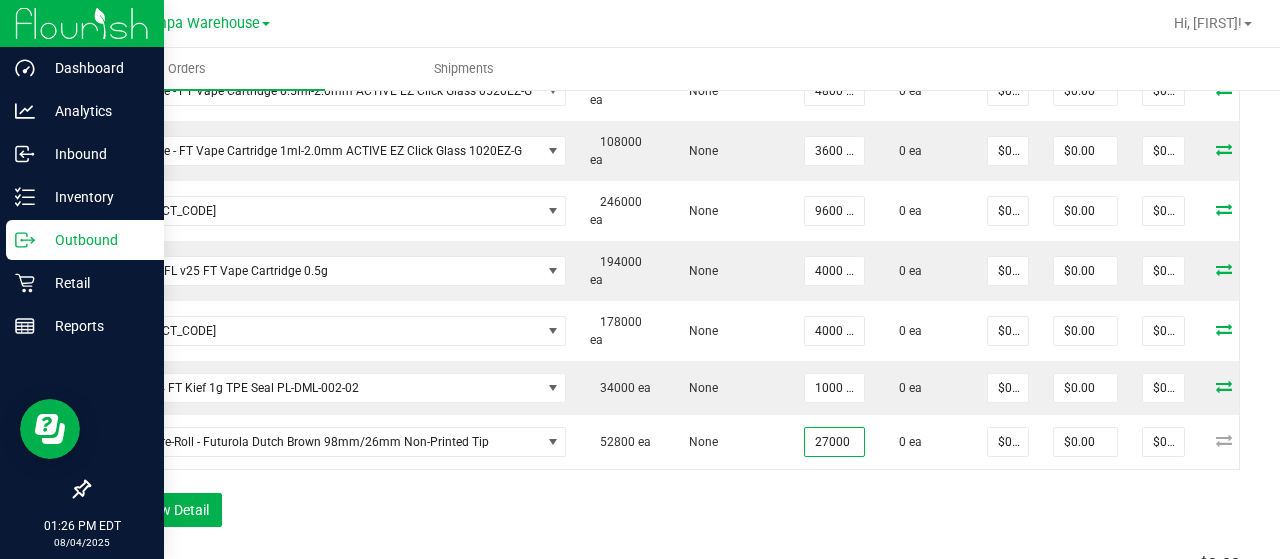 type on "27000 ea" 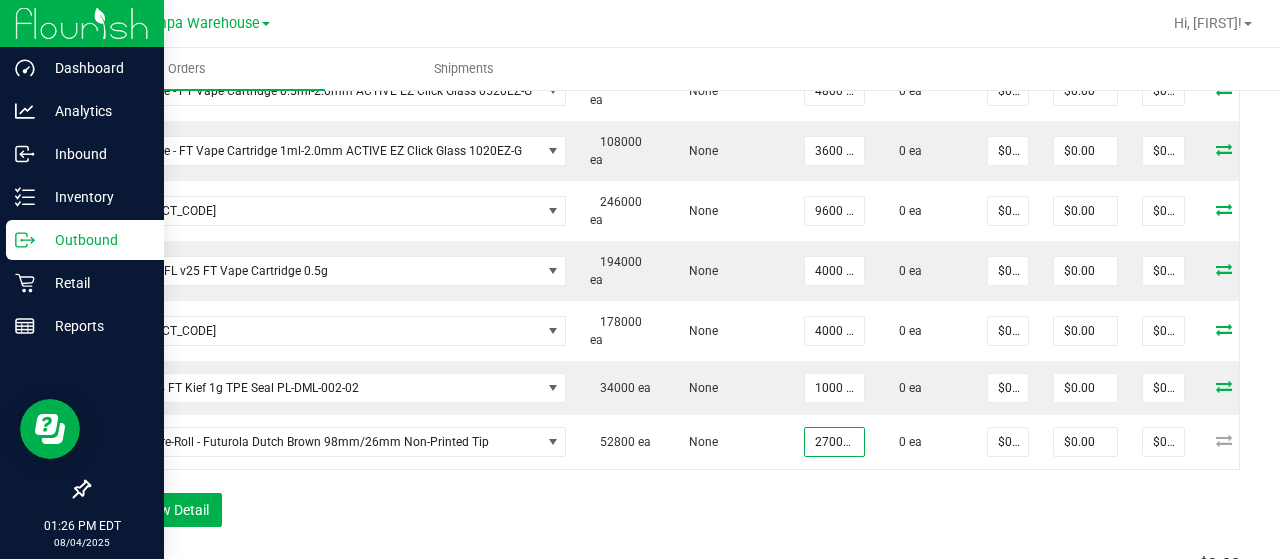 click on "Order Details Print All Labels Item  Sellable  Strain Qty Ordered Qty Allocated Unit Price Line Discount Total Actions Cartridge - 0.5mL RA100 Glass Stainless Collar RA1005-3809  34000 ea   None  2000 ea  0 ea  $0.00000 $0.00 $0.00 Cartridge - 1mL RA100 Glass Stainless Collar RA1010-3809  53000 ea   None  6000 ea  0 ea  $0.00000 $0.00 $0.00 Pouch - FL v25 FT Vape Cartridge Cannabis Terpenes 0.5g  88000 ea   None  6000 ea  0 ea  $0.00000 $0.00 $0.00 Pouch - FL v25 FT Vape Cartridge Cannabis Terpenes 1g  62000 ea   None  10000 ea  0 ea  $0.00000 $0.00 $0.00 Cartridge - FT Vape Cartridge 0.5ml-2.0mm ACTIVE EZ Click Glass 0520EZ-G  105800 ea   None  4800 ea  0 ea  $0.00000 $0.00 $0.00 Cartridge - FT Vape Cartridge 1ml-2.0mm ACTIVE EZ Click Glass 1020EZ-G  108000 ea   None  3600 ea  0 ea  $0.00000 $0.00 $0.00 Mouthpiece - ACTIVE EZ Click Plastic White Flat Unbranded No Silicone Cover PFW-EZ-NS  246000 ea   None  9600 ea  0 ea  $0.00000 $0.00 $0.00  194000 ea   None  4000 ea  0 ea" at bounding box center (664, 143) 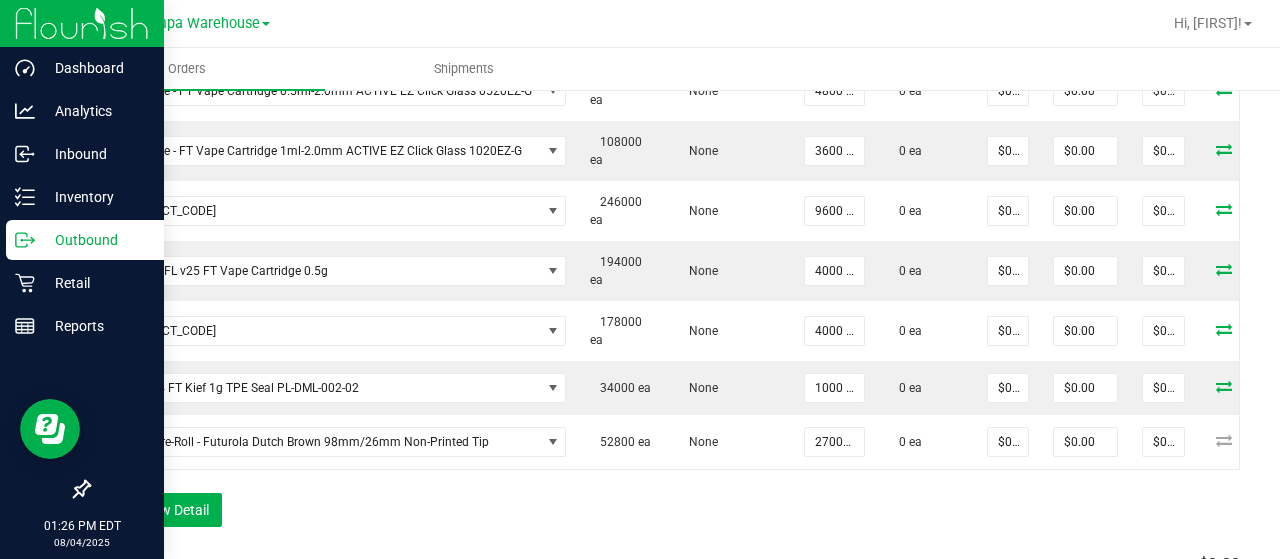 scroll, scrollTop: 1011, scrollLeft: 0, axis: vertical 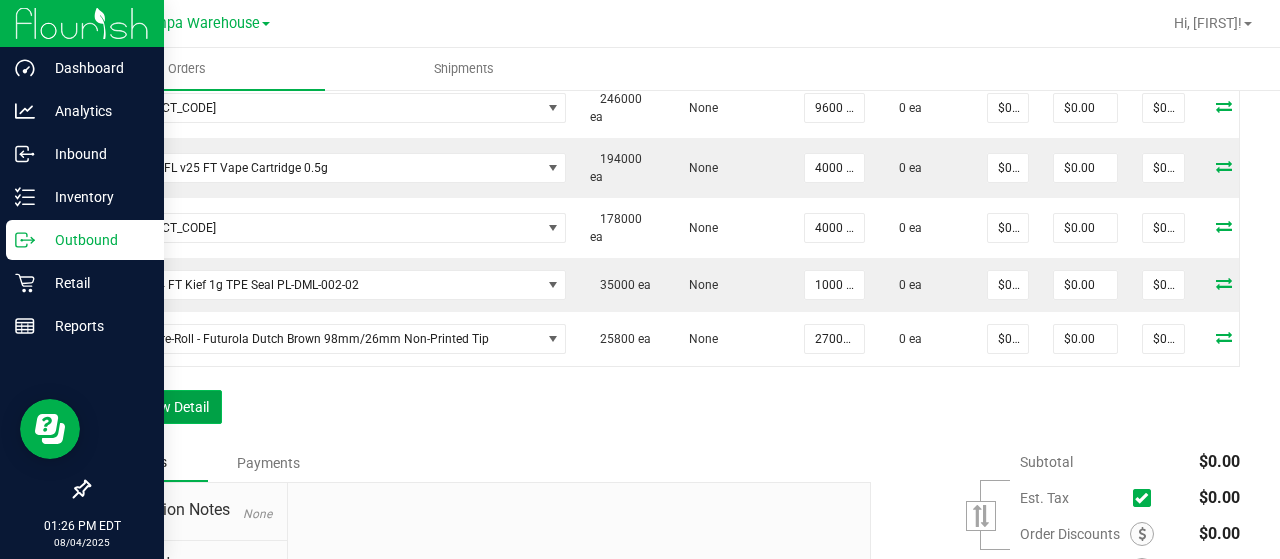 click on "Add New Detail" at bounding box center (155, 407) 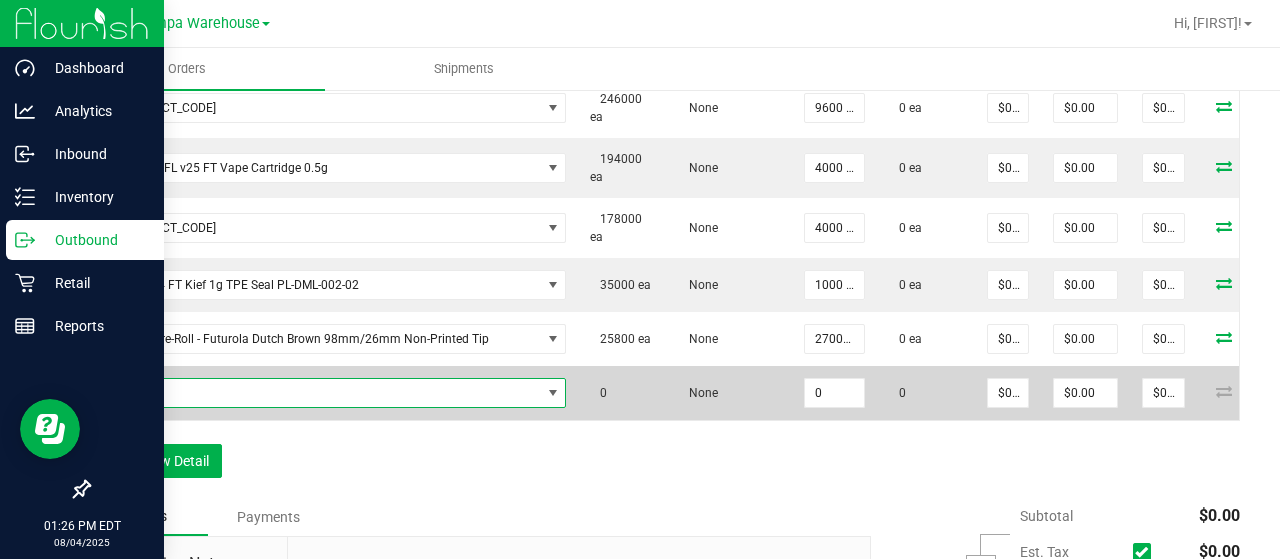 click at bounding box center [322, 393] 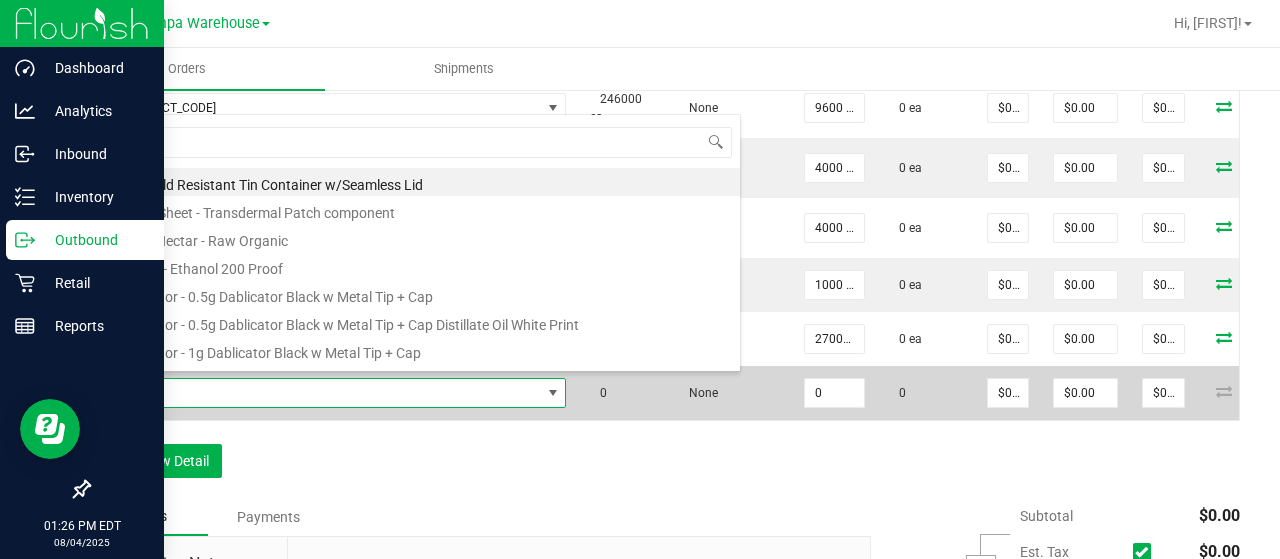 scroll, scrollTop: 99970, scrollLeft: 99472, axis: both 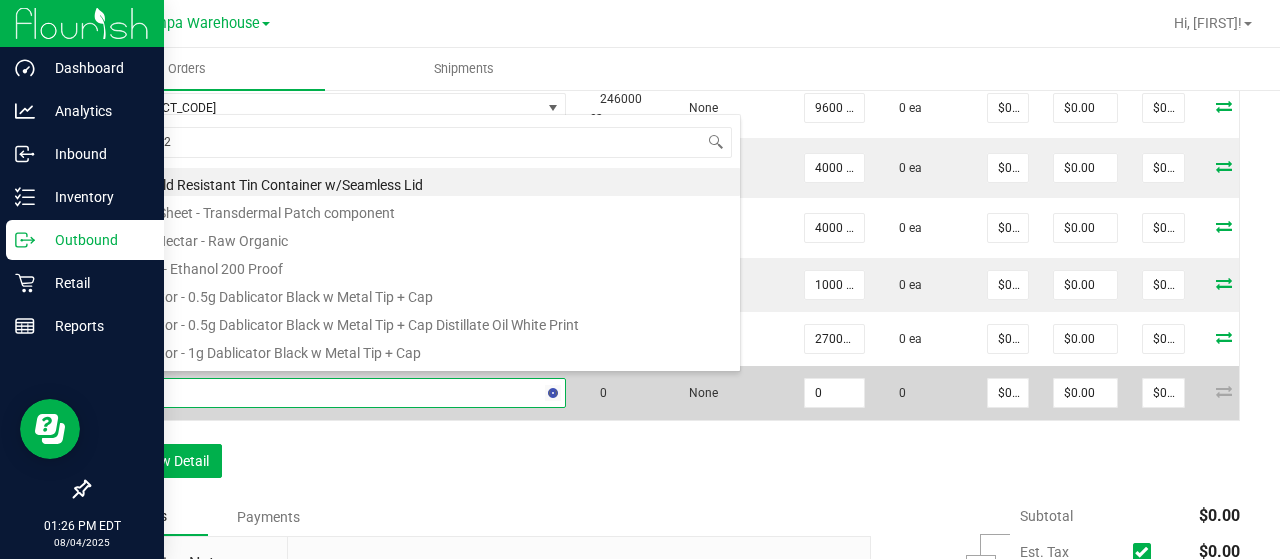type on "3002925" 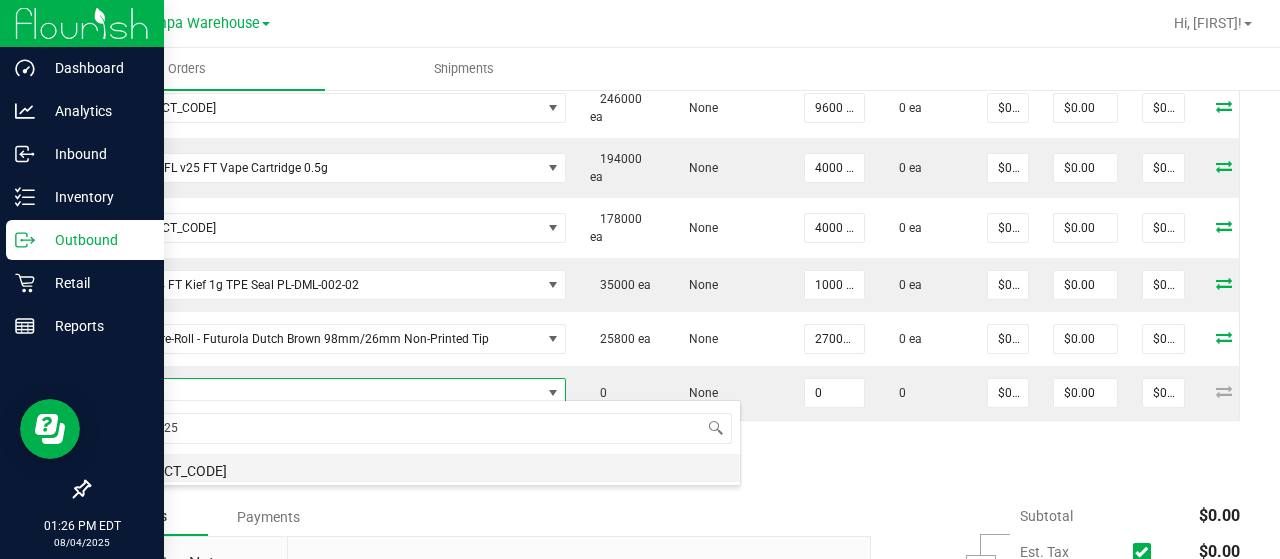 click on "[PRODUCT_CODE]" at bounding box center (421, 468) 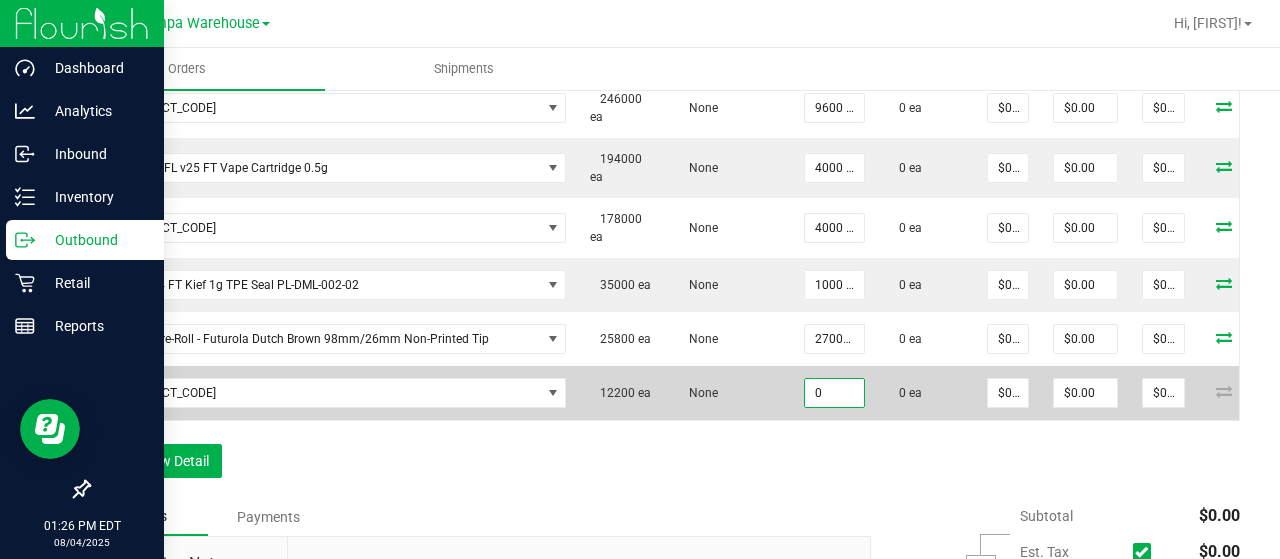 click on "0" at bounding box center (834, 393) 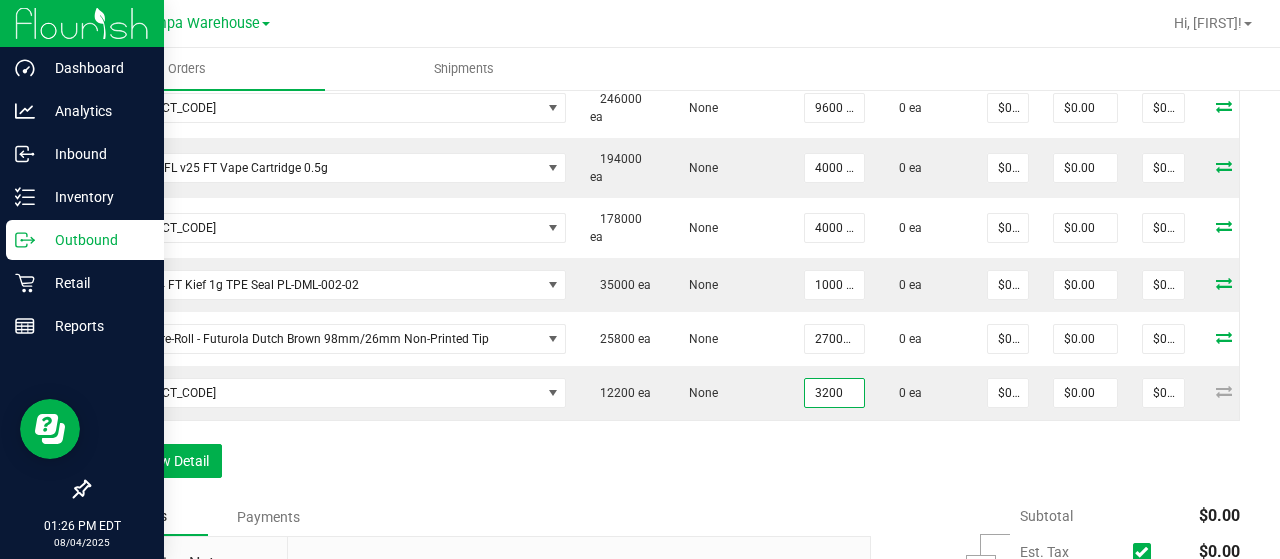 type on "3200 ea" 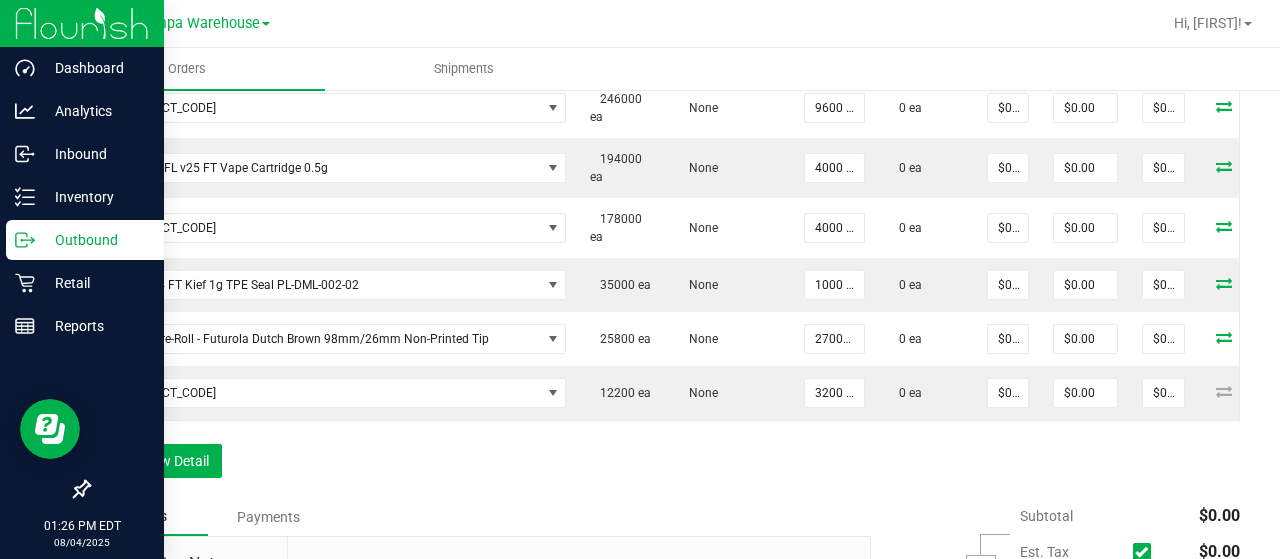 click on "Notes
Payments" at bounding box center [472, 517] 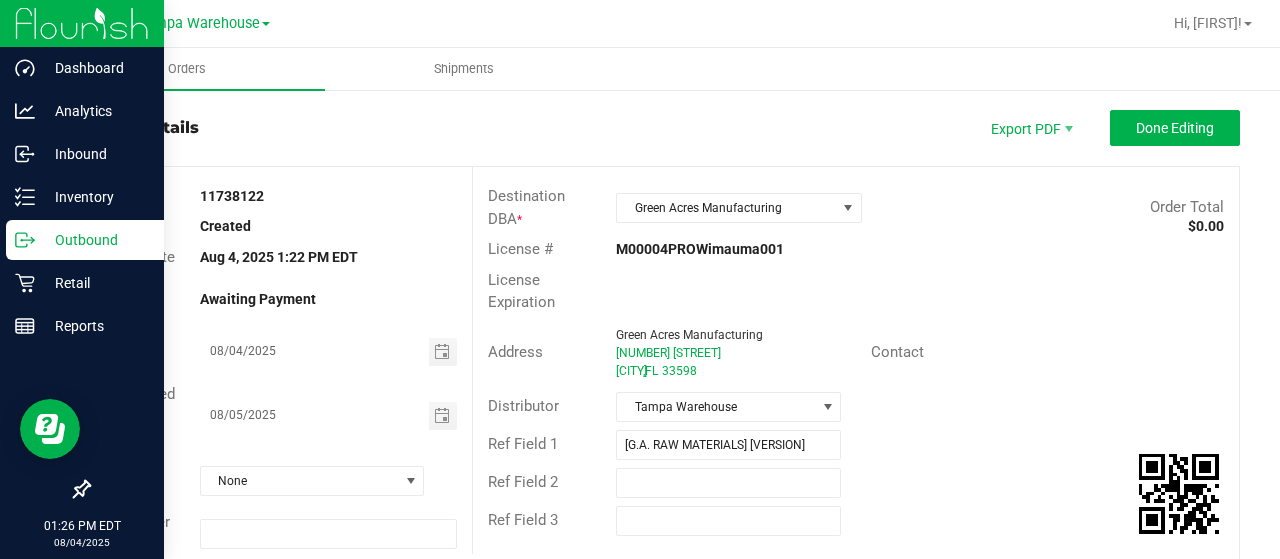 scroll, scrollTop: 0, scrollLeft: 0, axis: both 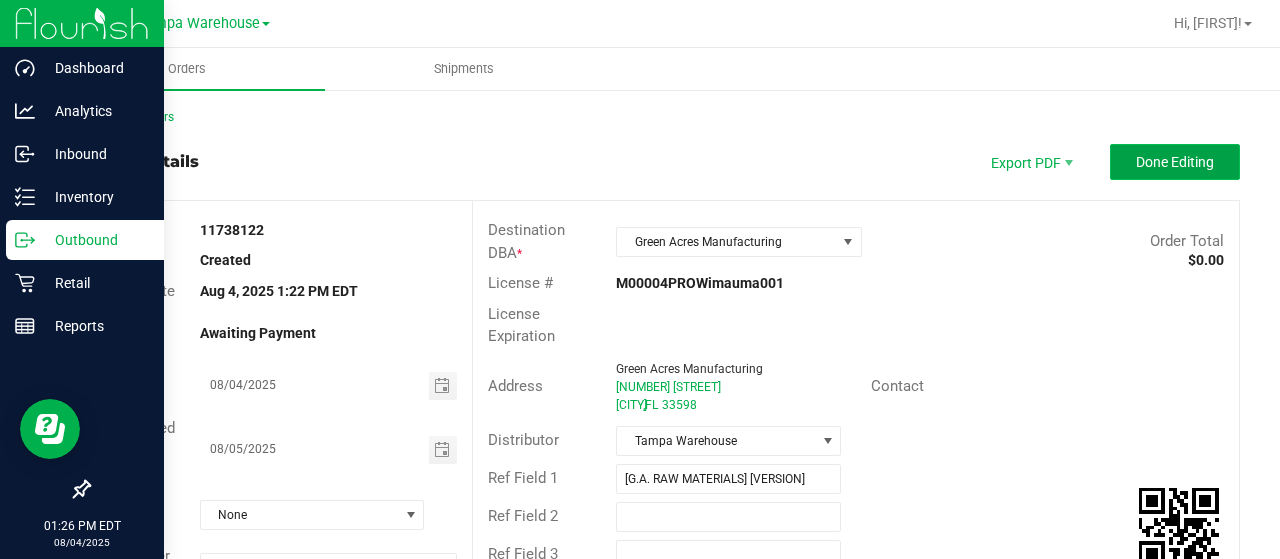 click on "Done Editing" at bounding box center [1175, 162] 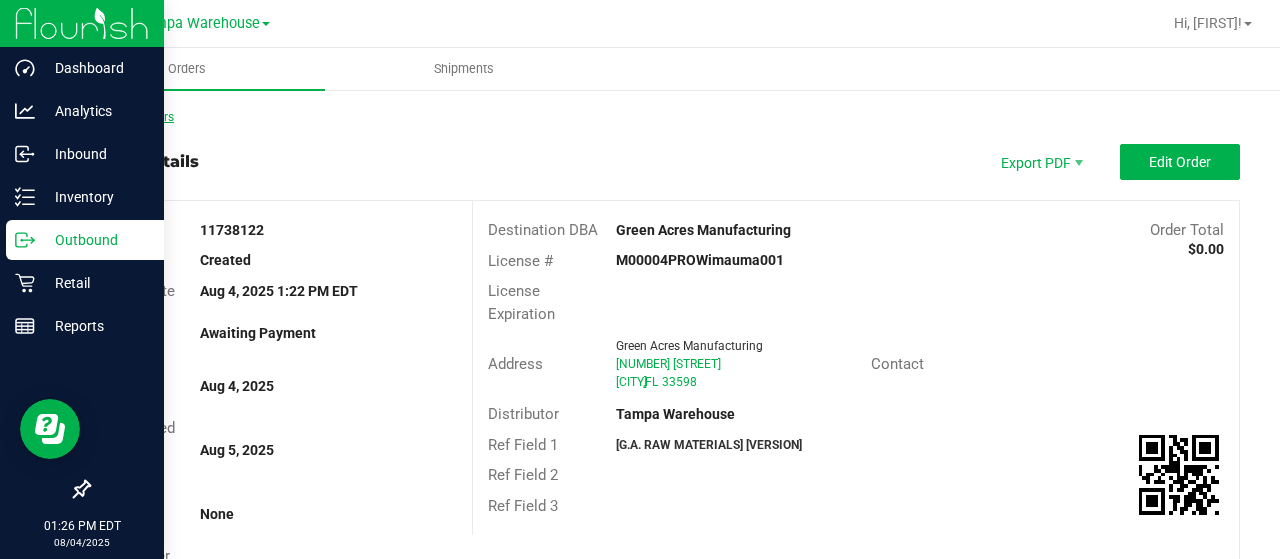 click on "Back to Orders" at bounding box center [131, 117] 